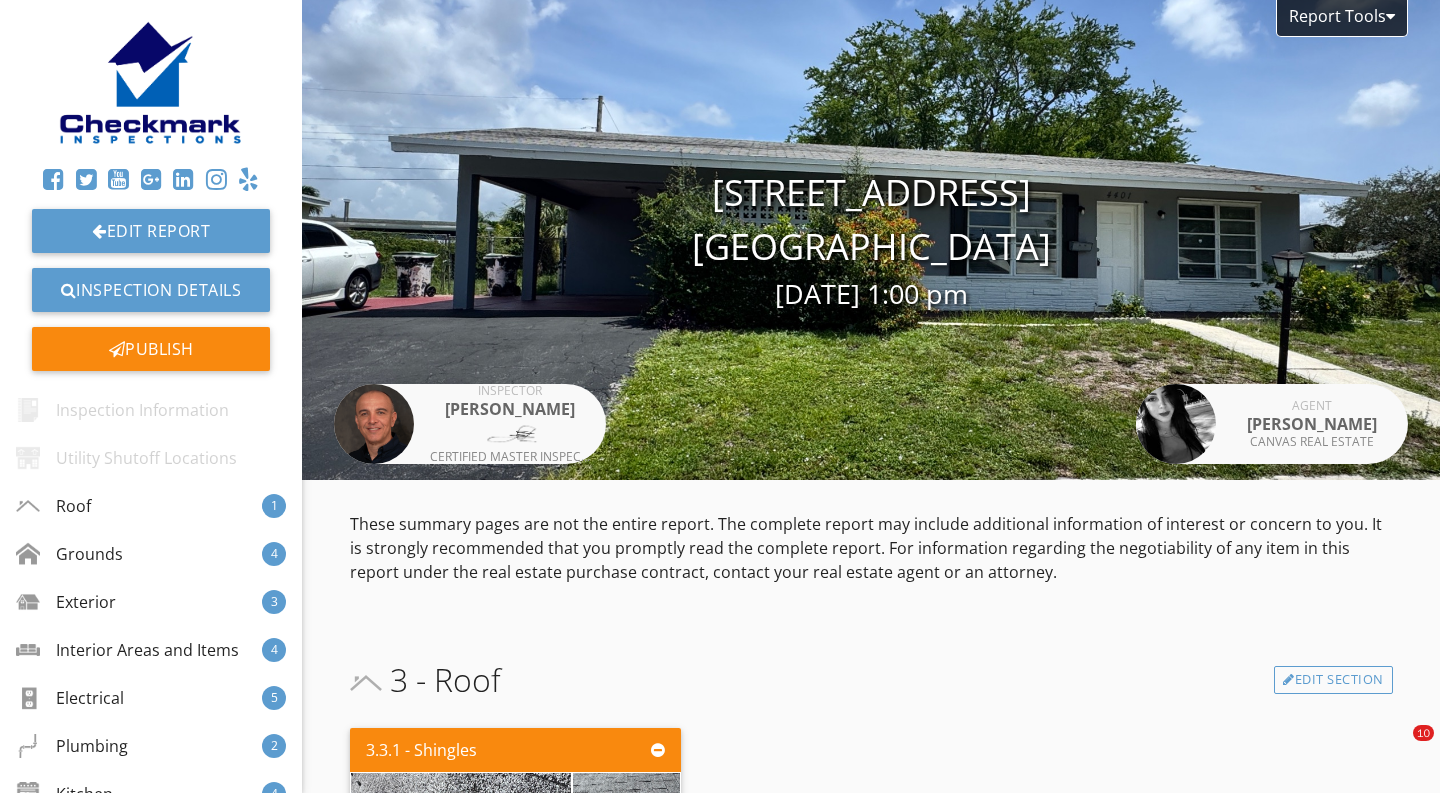 scroll, scrollTop: 0, scrollLeft: 0, axis: both 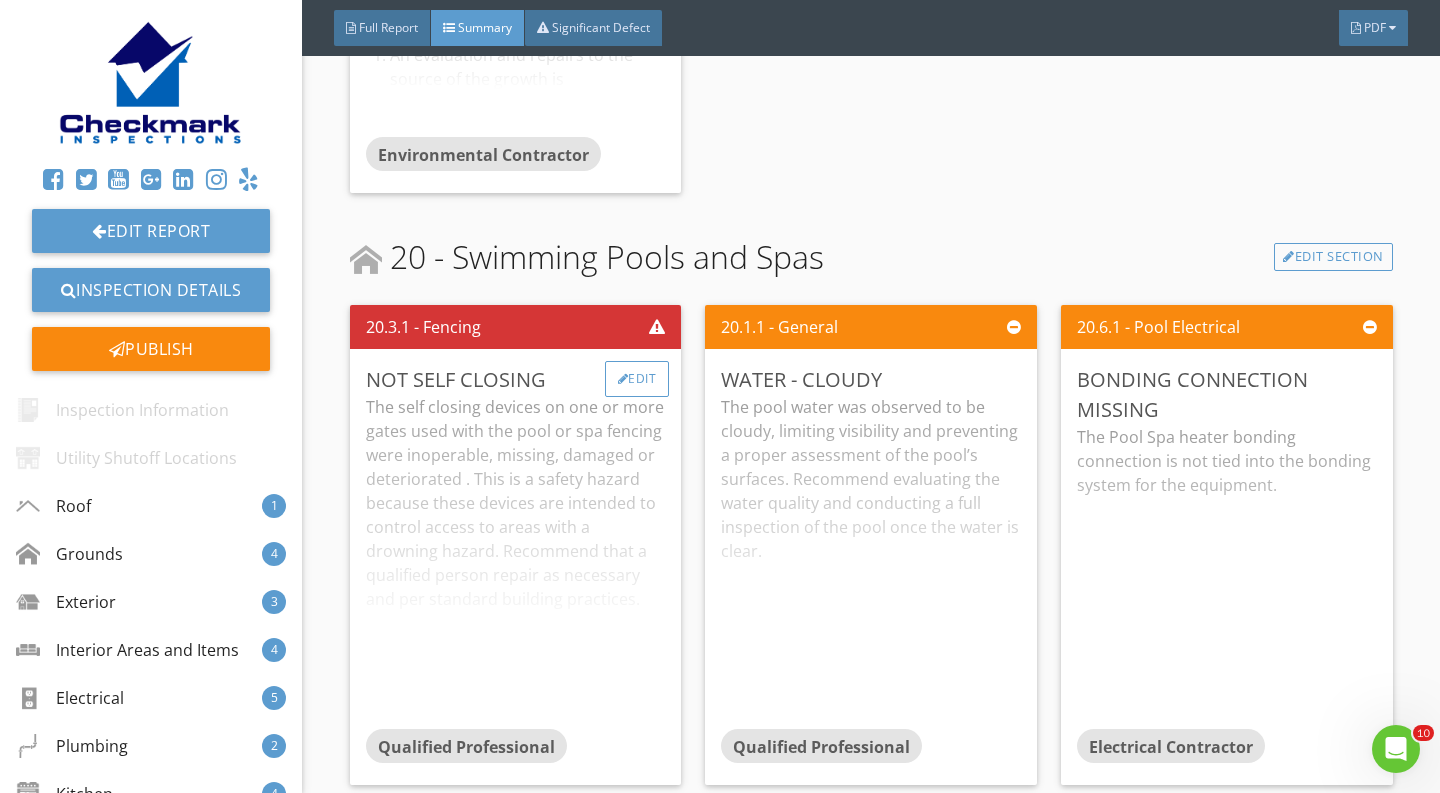click on "Edit" at bounding box center [637, 379] 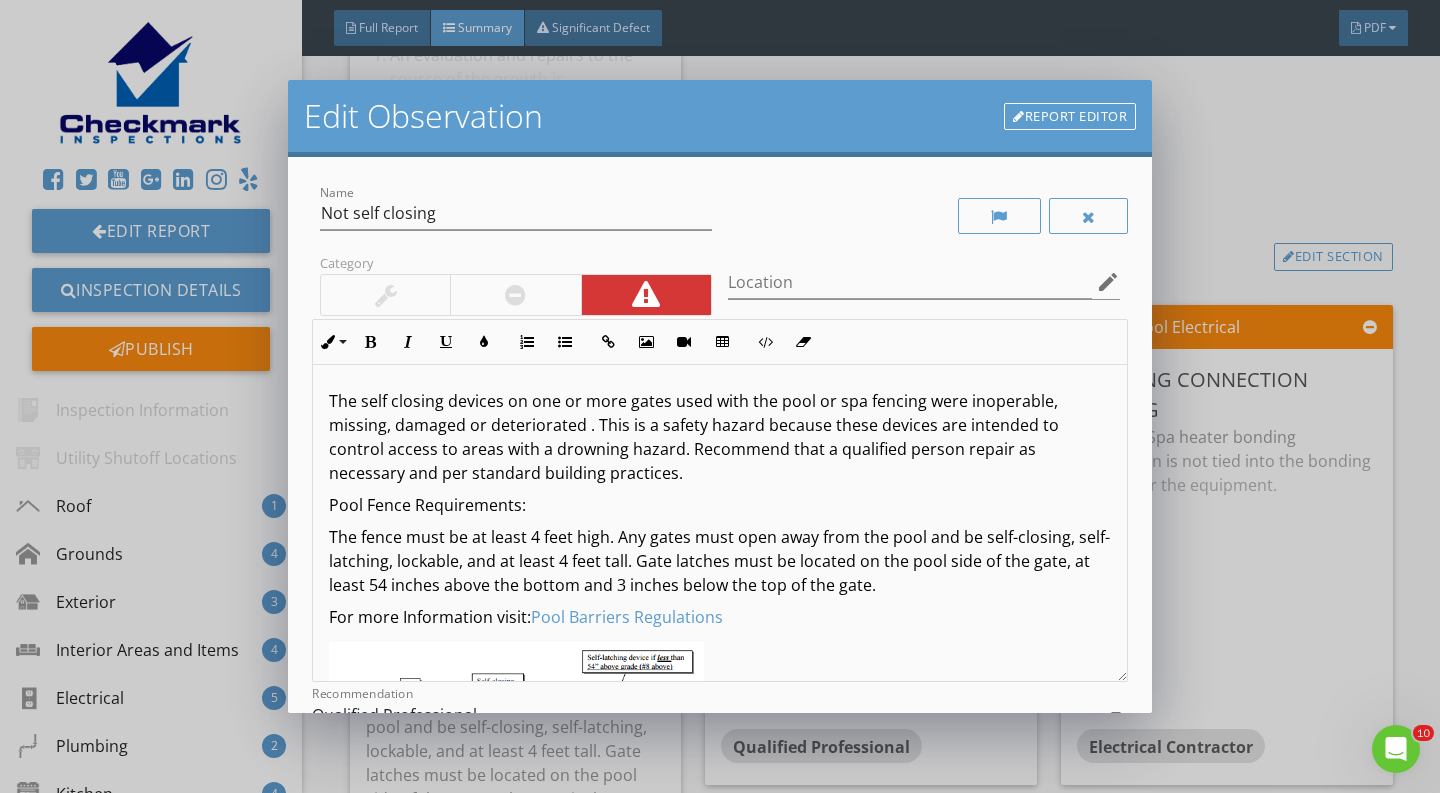 click at bounding box center (515, 295) 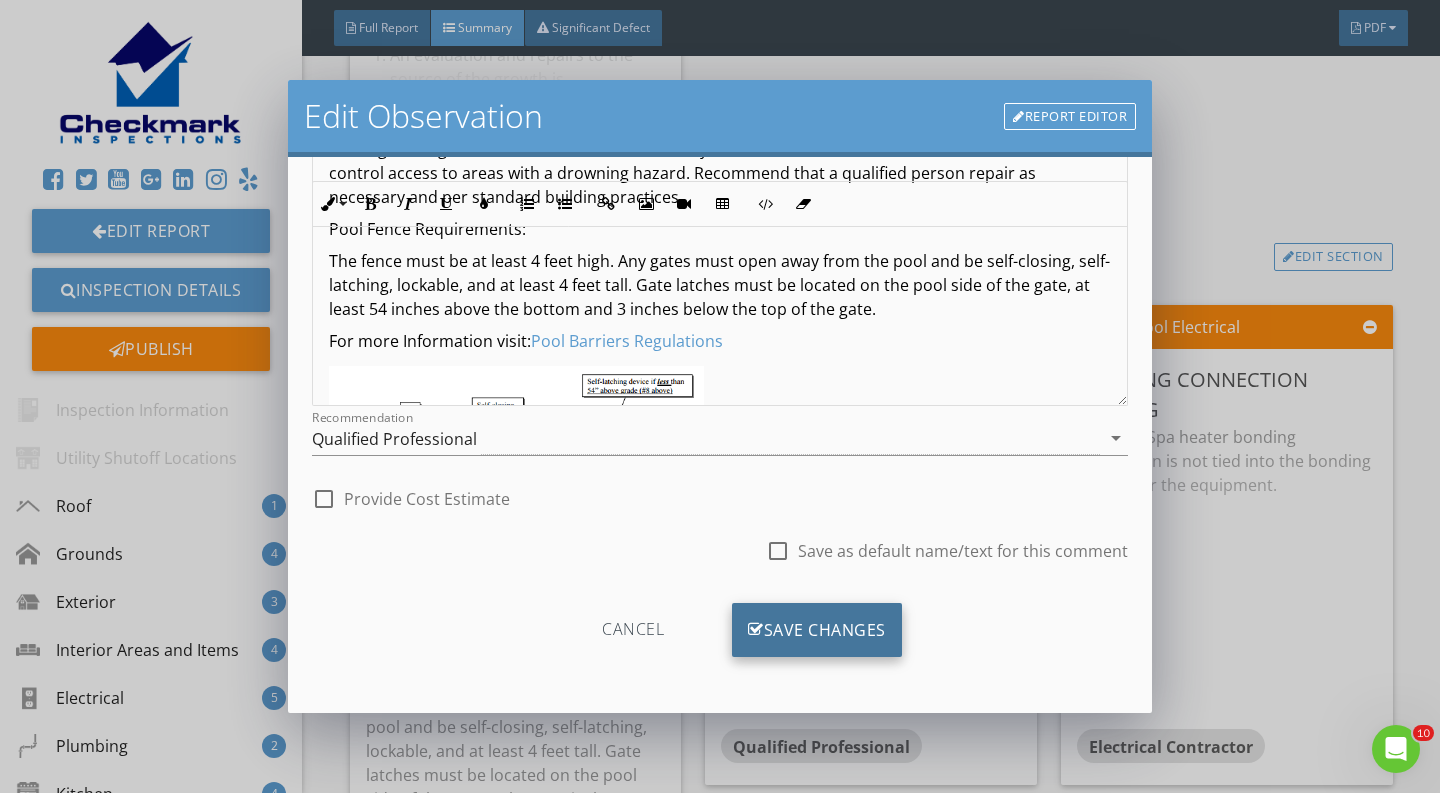 click on "Save Changes" at bounding box center [817, 630] 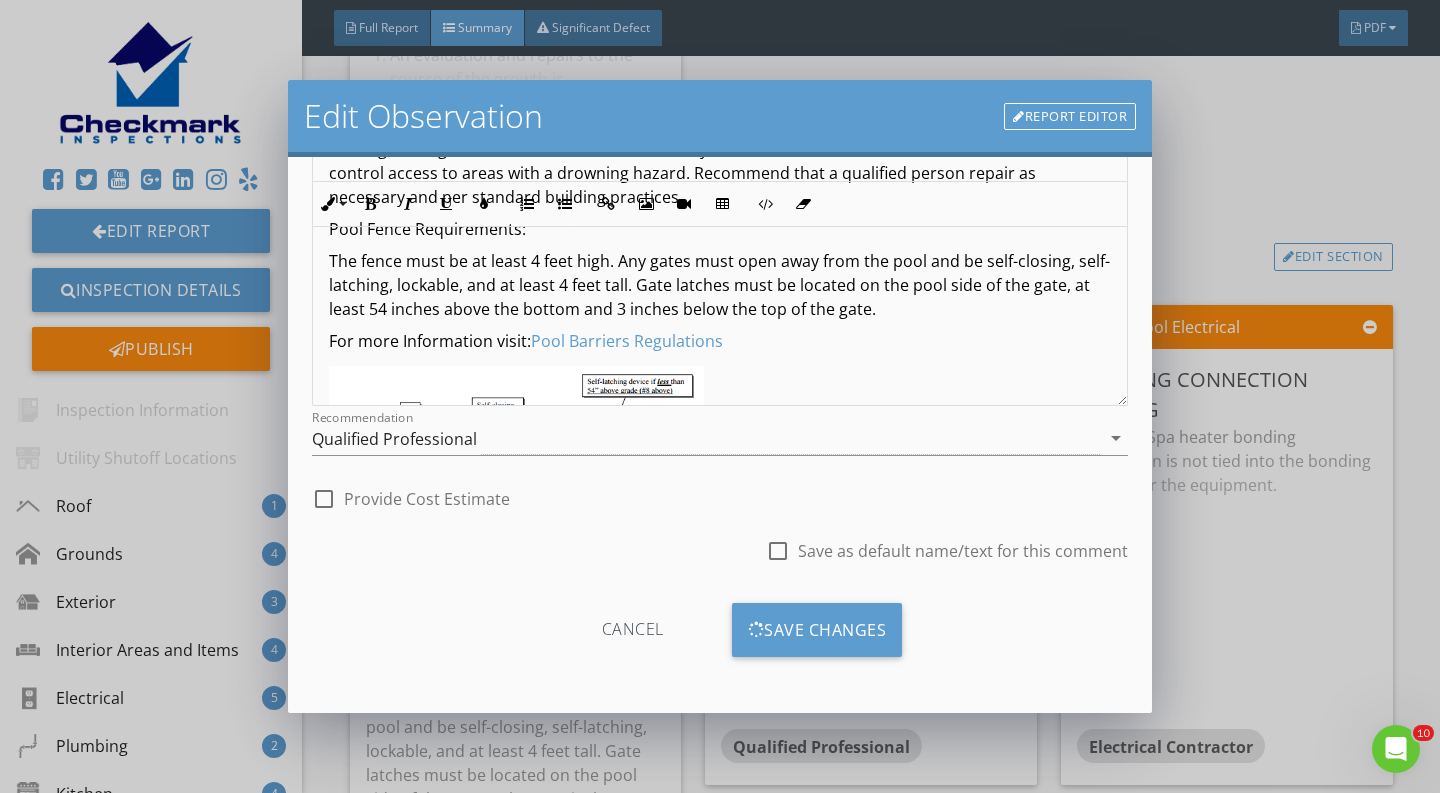 scroll, scrollTop: 39, scrollLeft: 0, axis: vertical 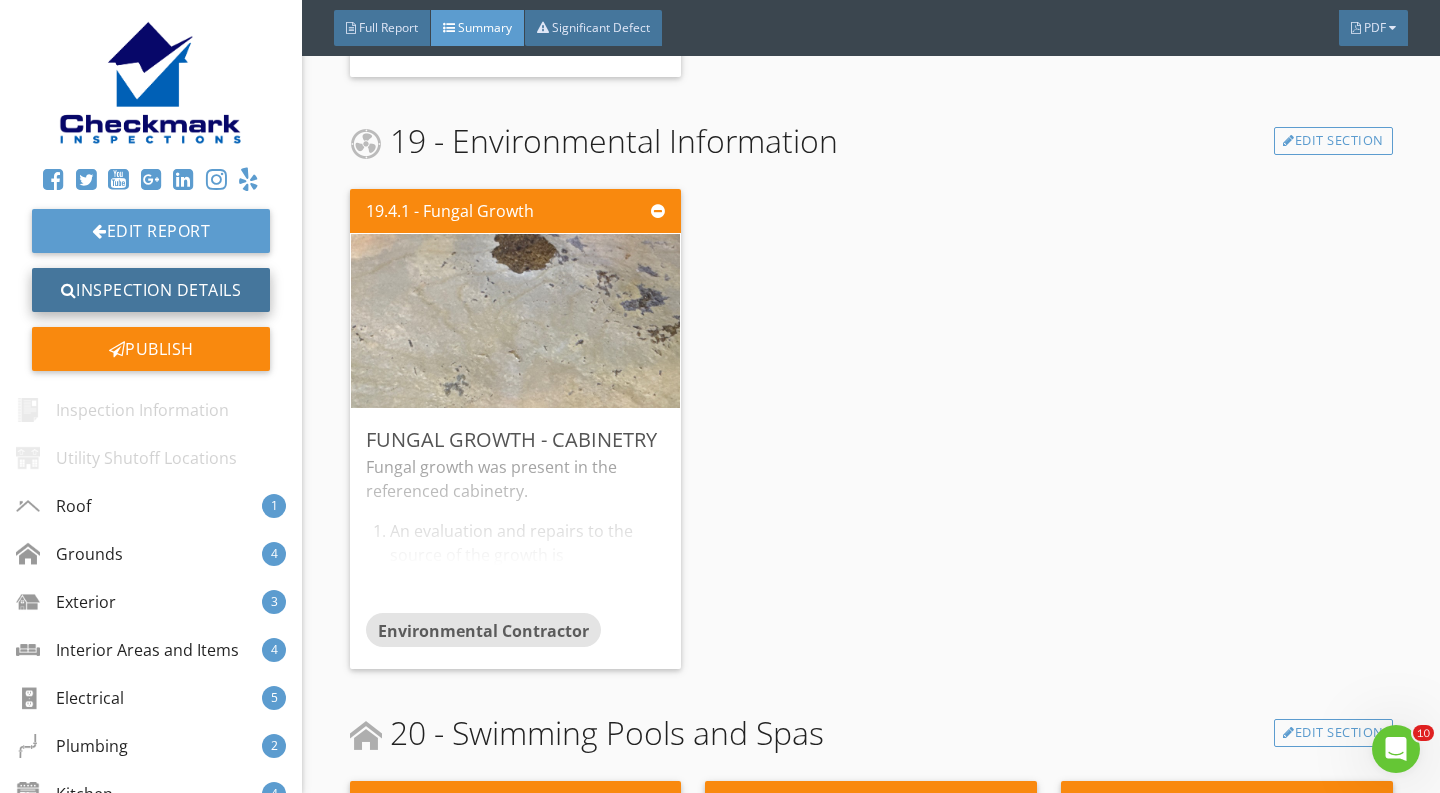 click on "Inspection Details" at bounding box center (151, 290) 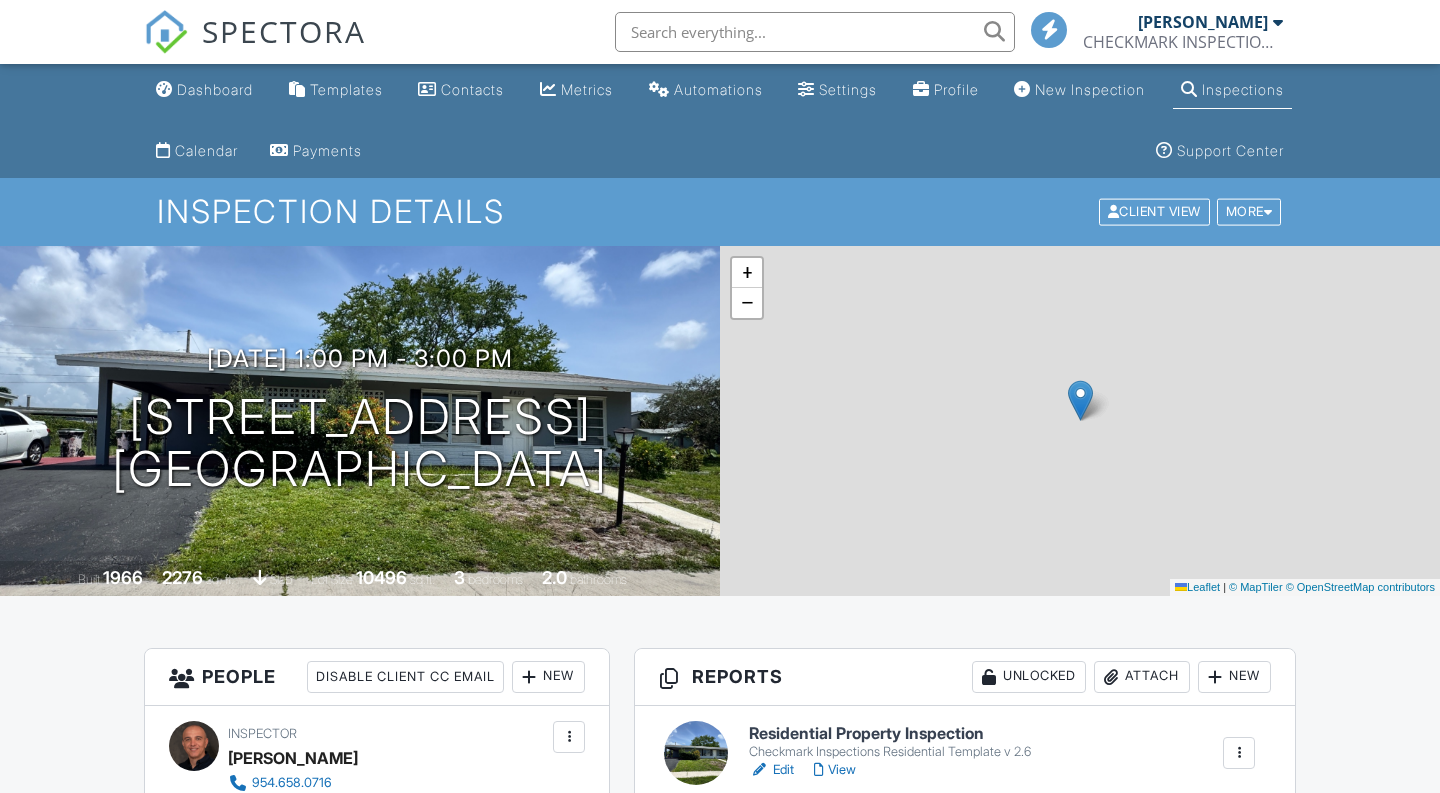 scroll, scrollTop: 254, scrollLeft: 0, axis: vertical 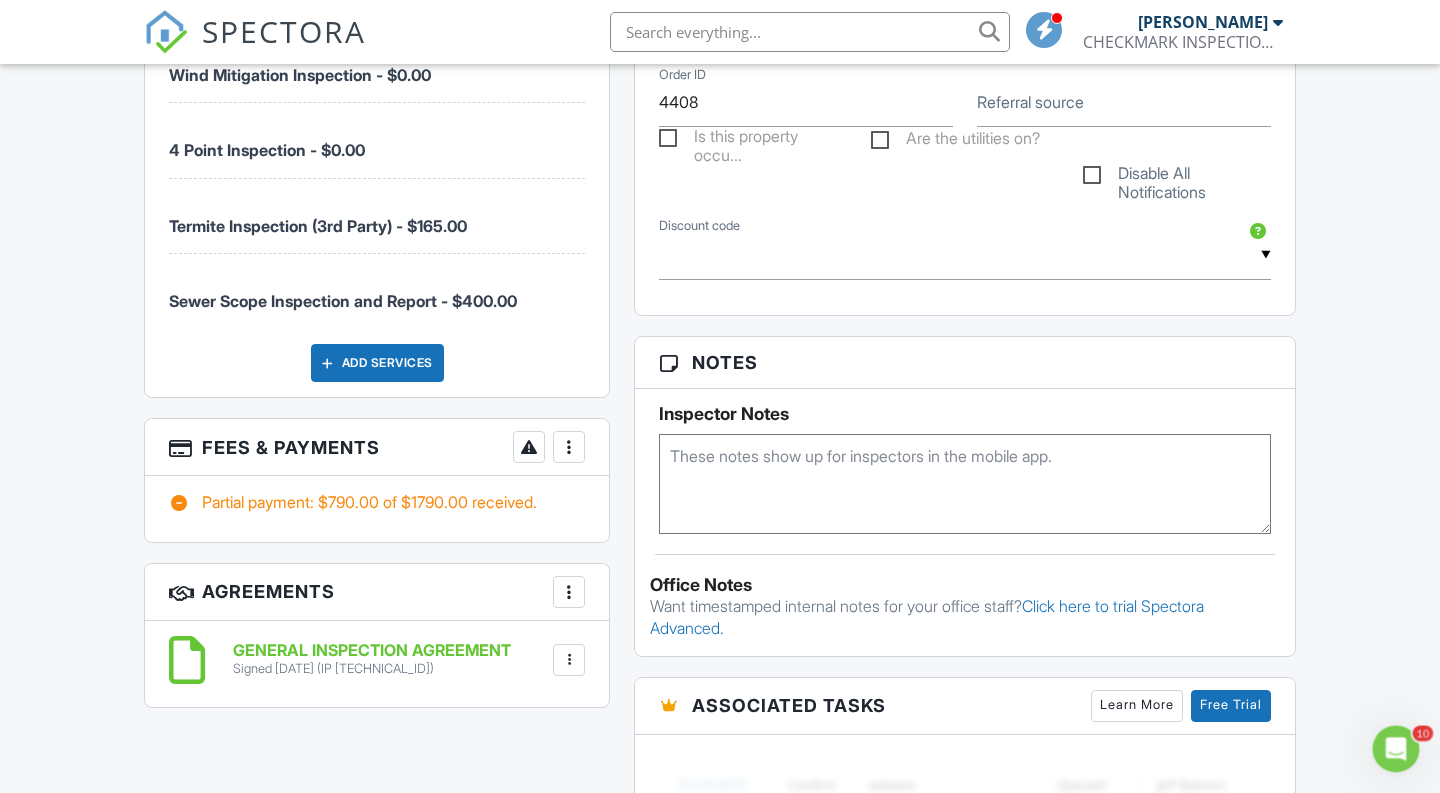 click at bounding box center (569, 447) 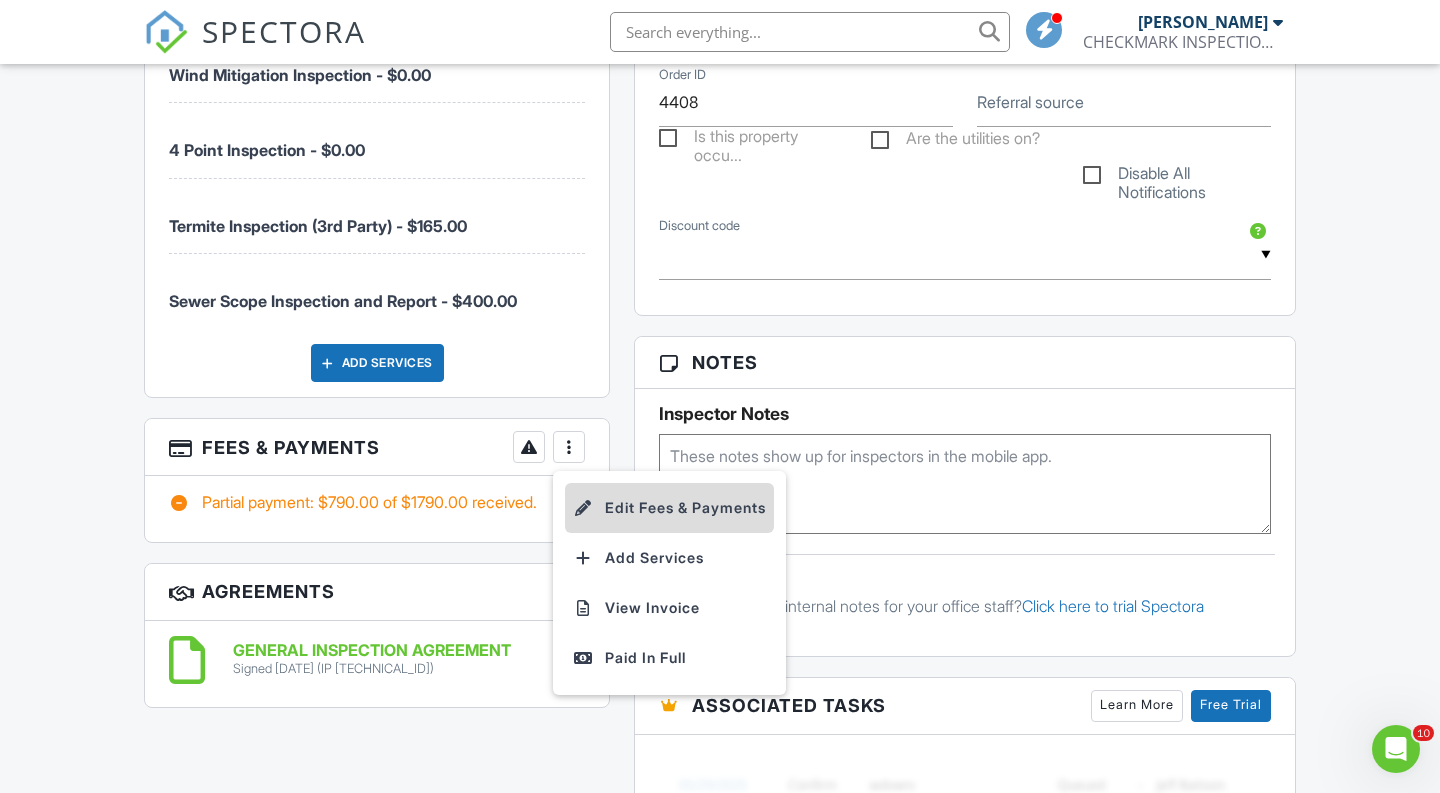 click at bounding box center [583, 508] 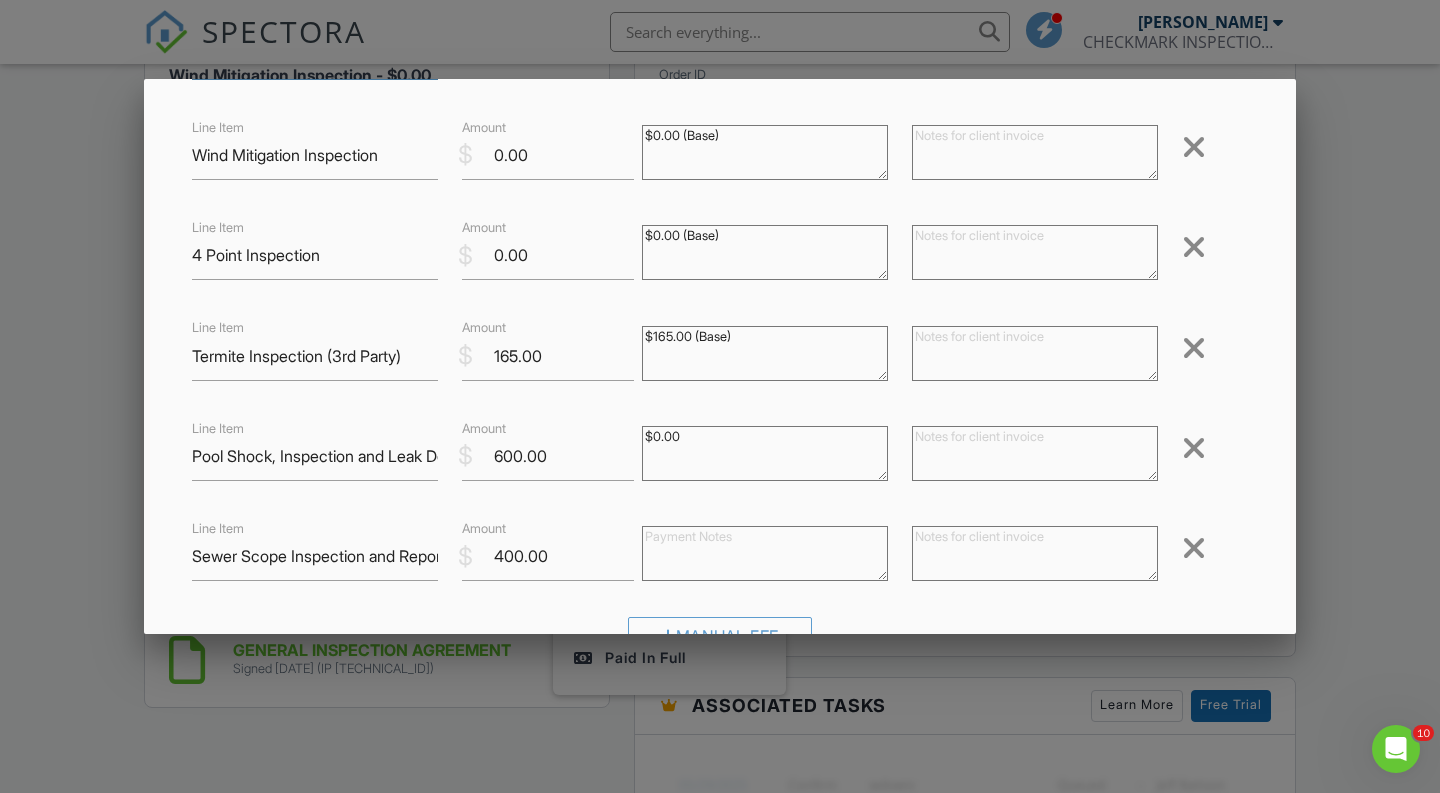 scroll, scrollTop: 234, scrollLeft: 0, axis: vertical 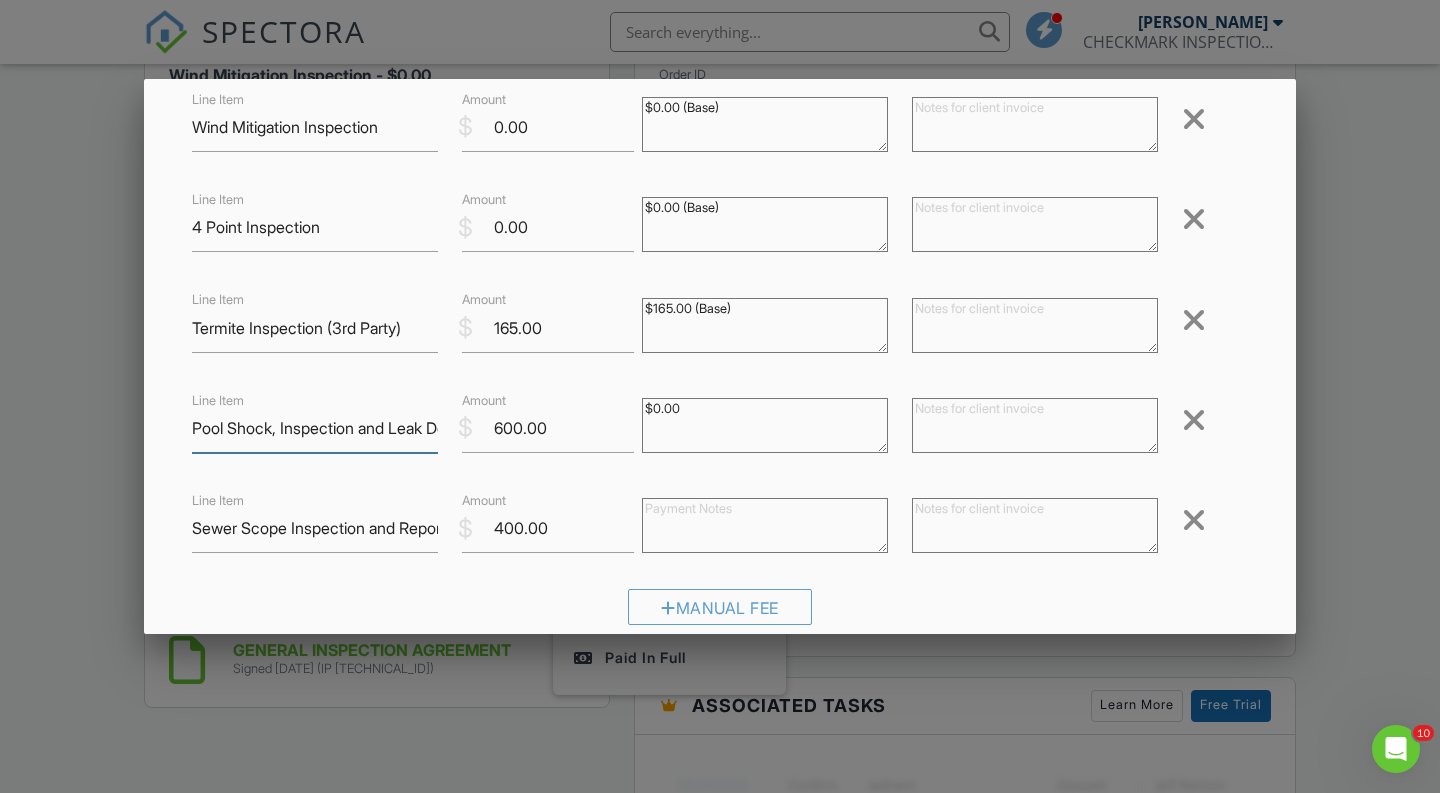 drag, startPoint x: 197, startPoint y: 428, endPoint x: 477, endPoint y: 440, distance: 280.25702 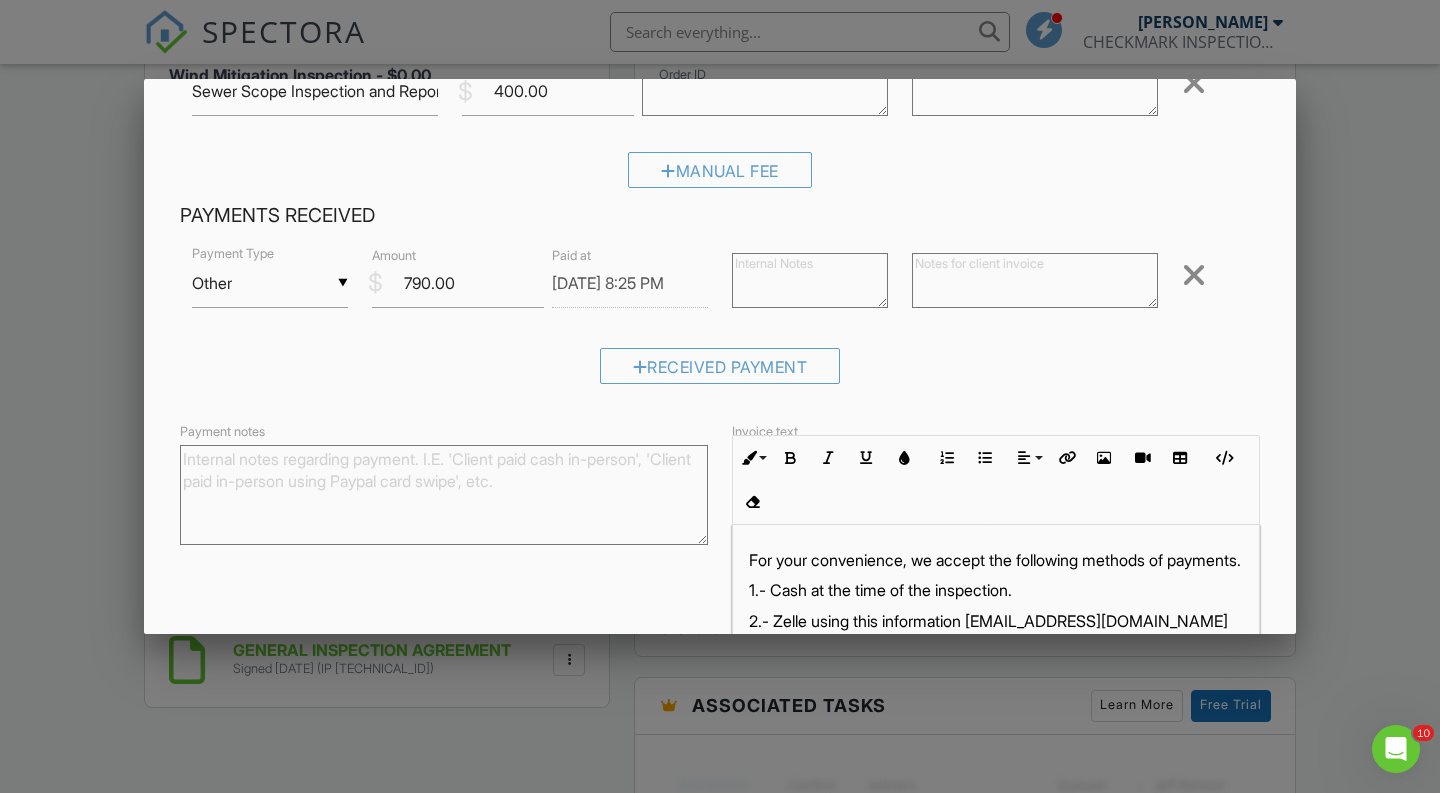 scroll, scrollTop: 781, scrollLeft: 0, axis: vertical 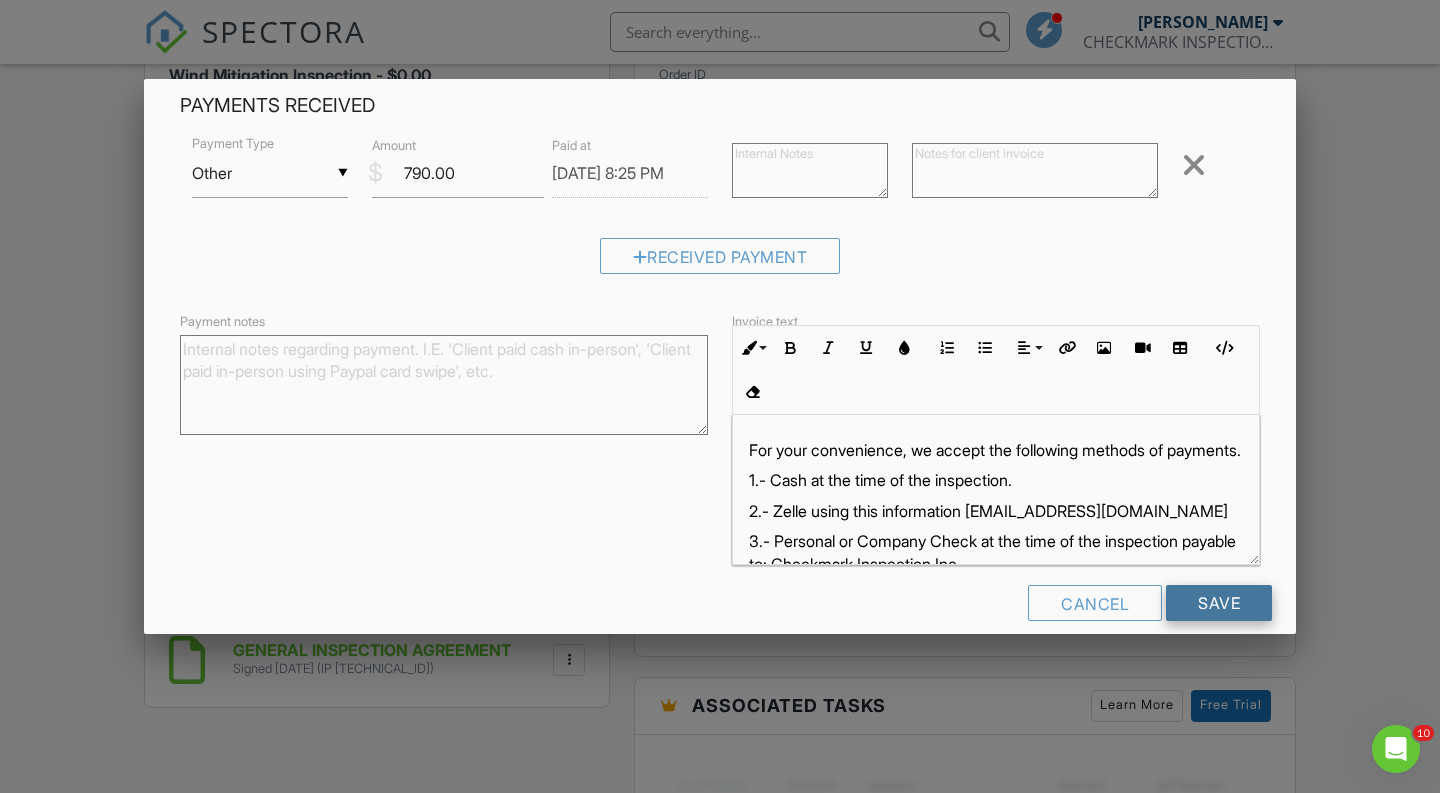 click on "Save" at bounding box center [1219, 603] 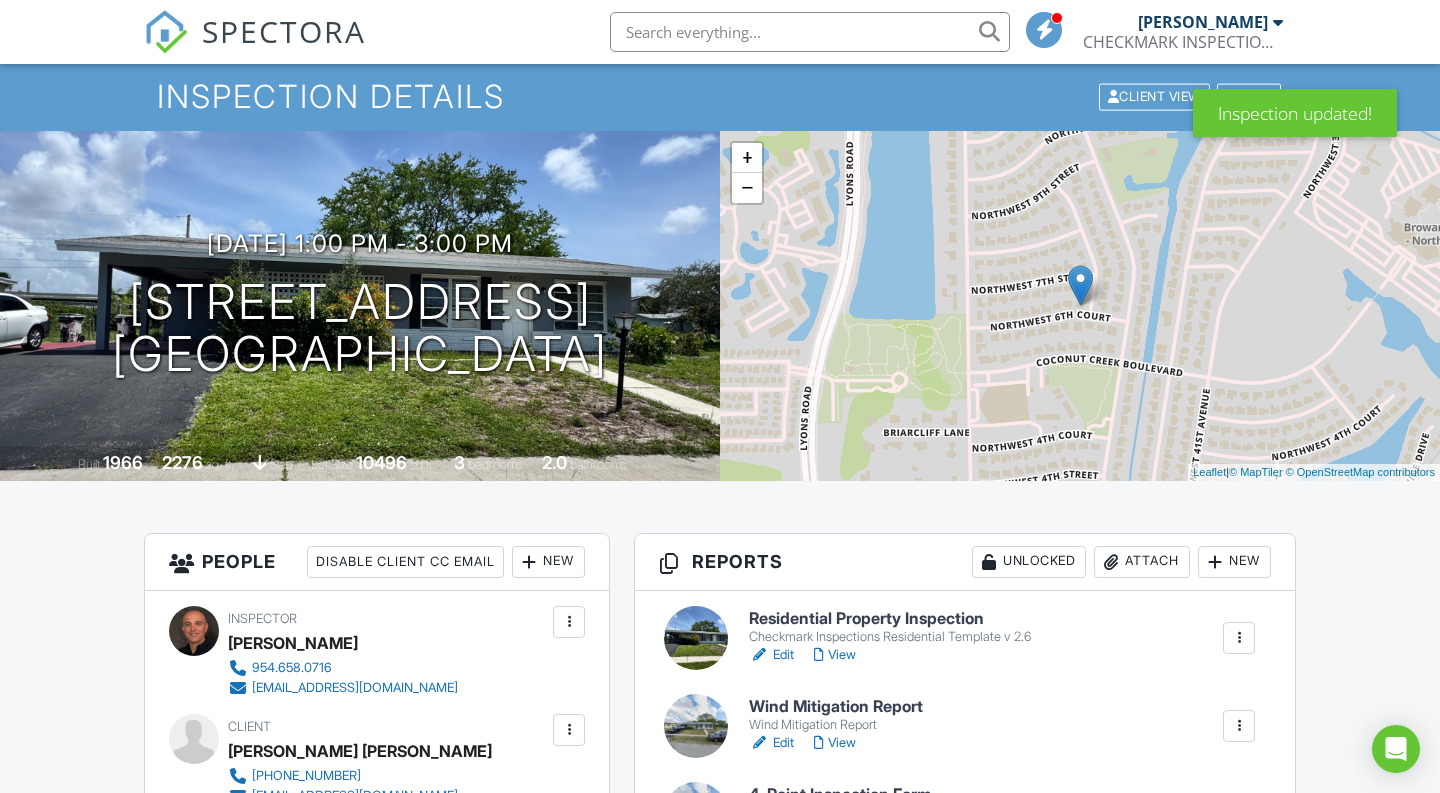 scroll, scrollTop: 455, scrollLeft: 0, axis: vertical 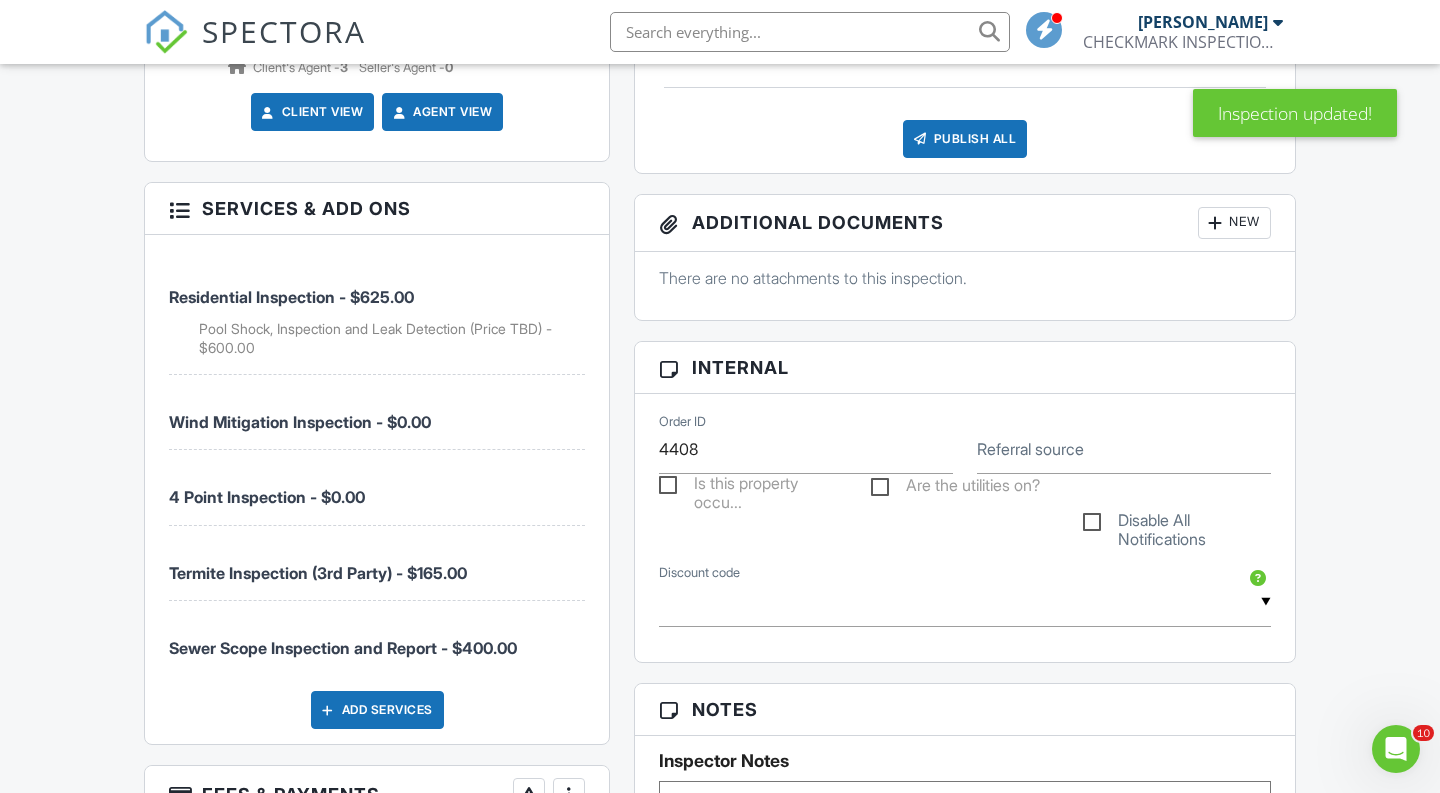 click on "Add Services" at bounding box center (377, 710) 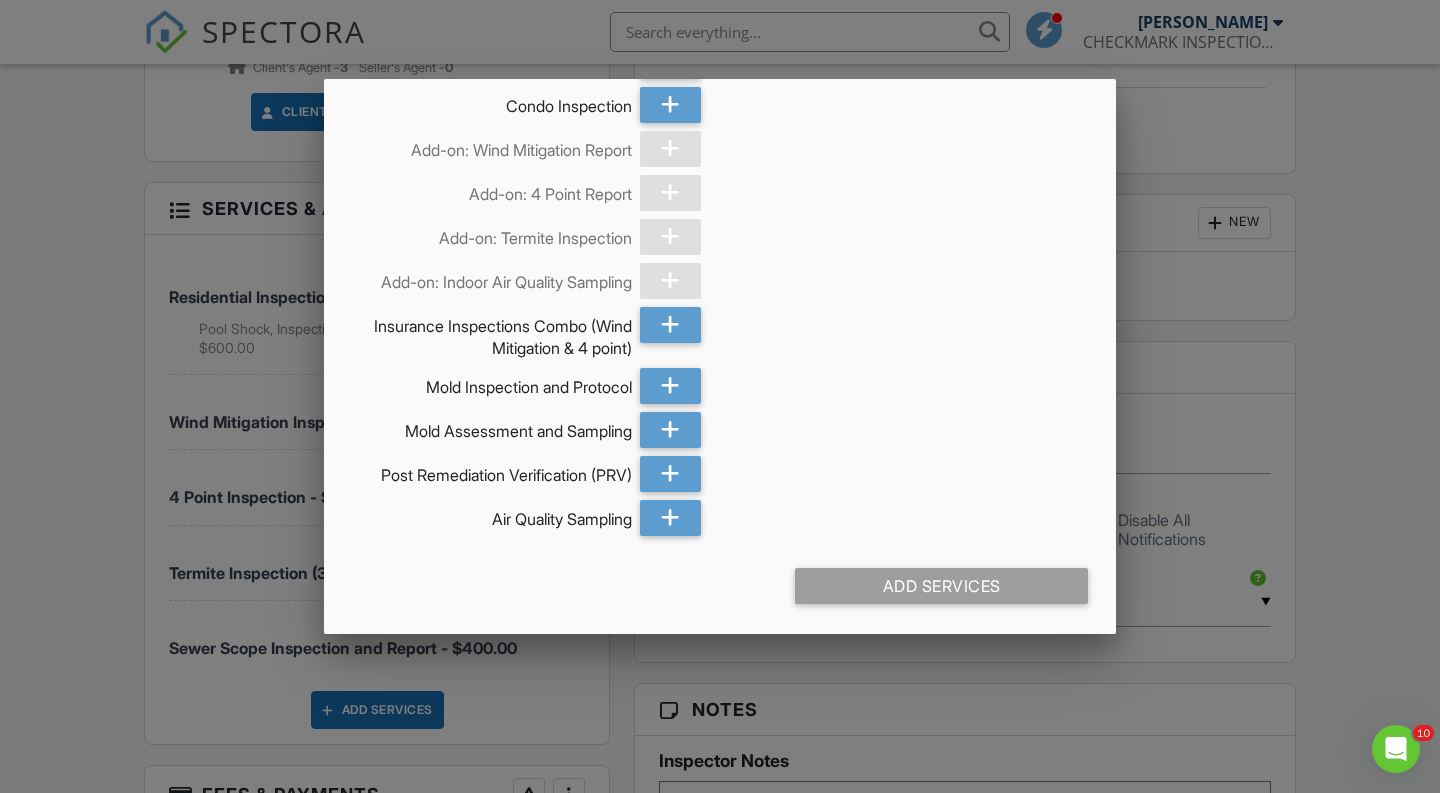 scroll, scrollTop: 657, scrollLeft: 0, axis: vertical 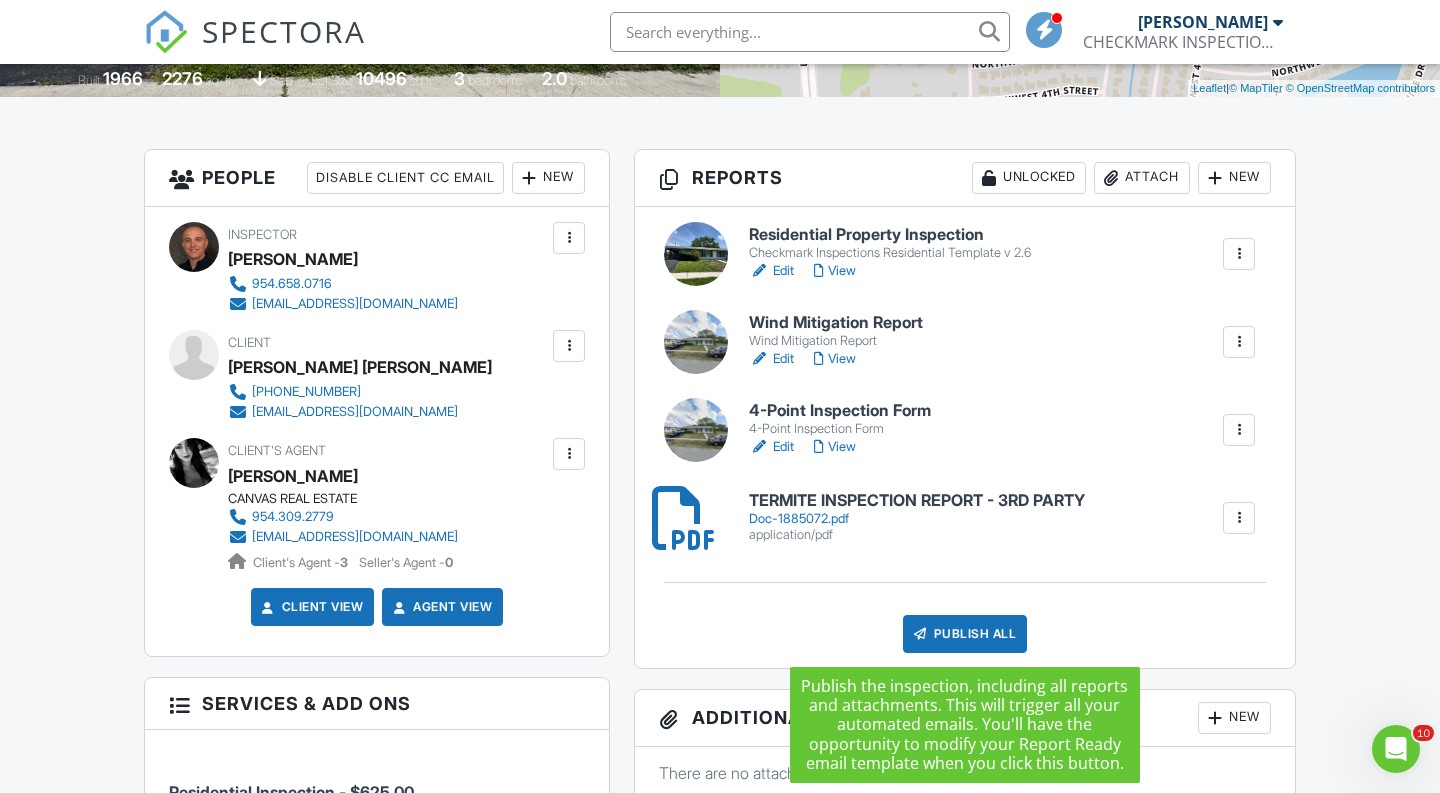 click on "Publish All" at bounding box center [965, 634] 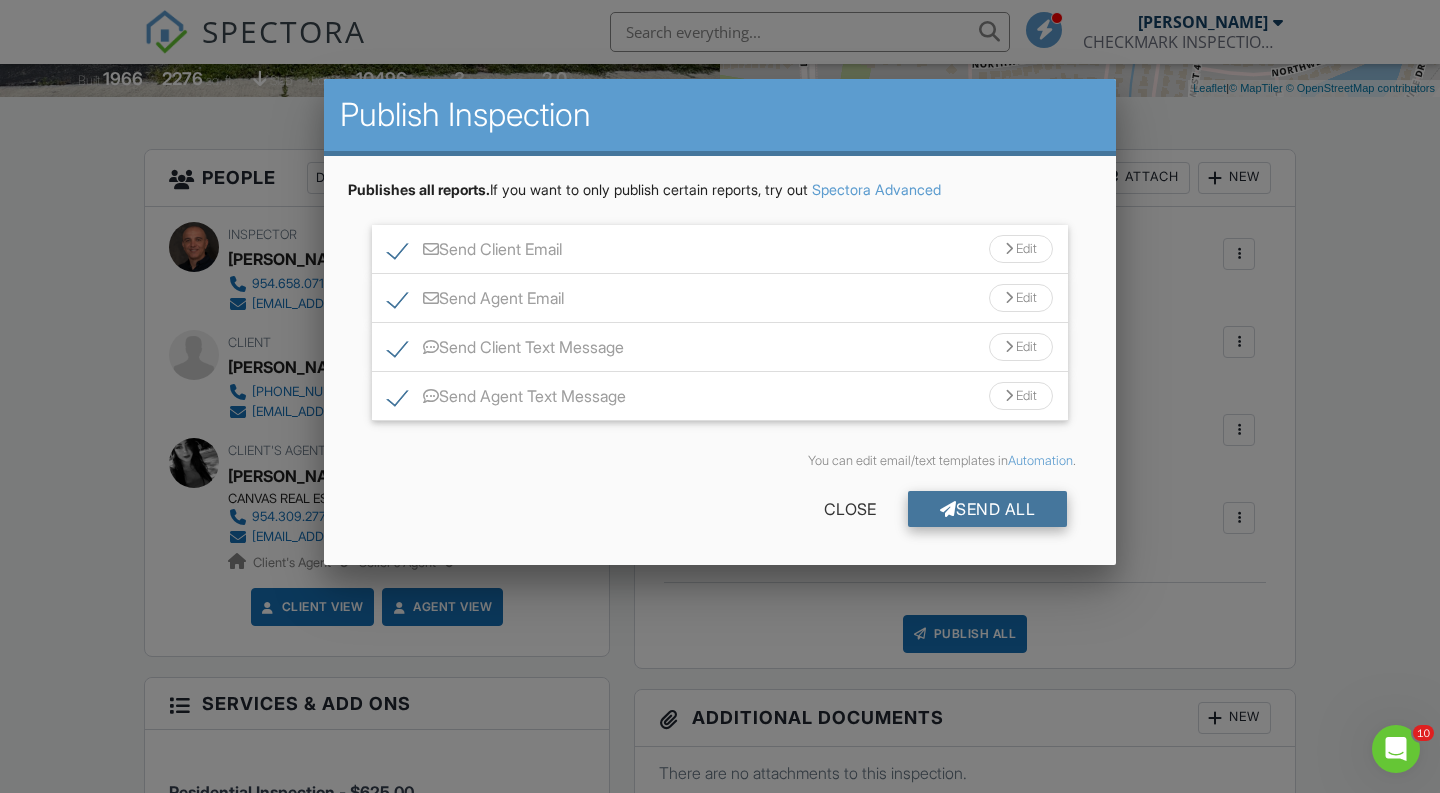 click on "Send All" at bounding box center (988, 509) 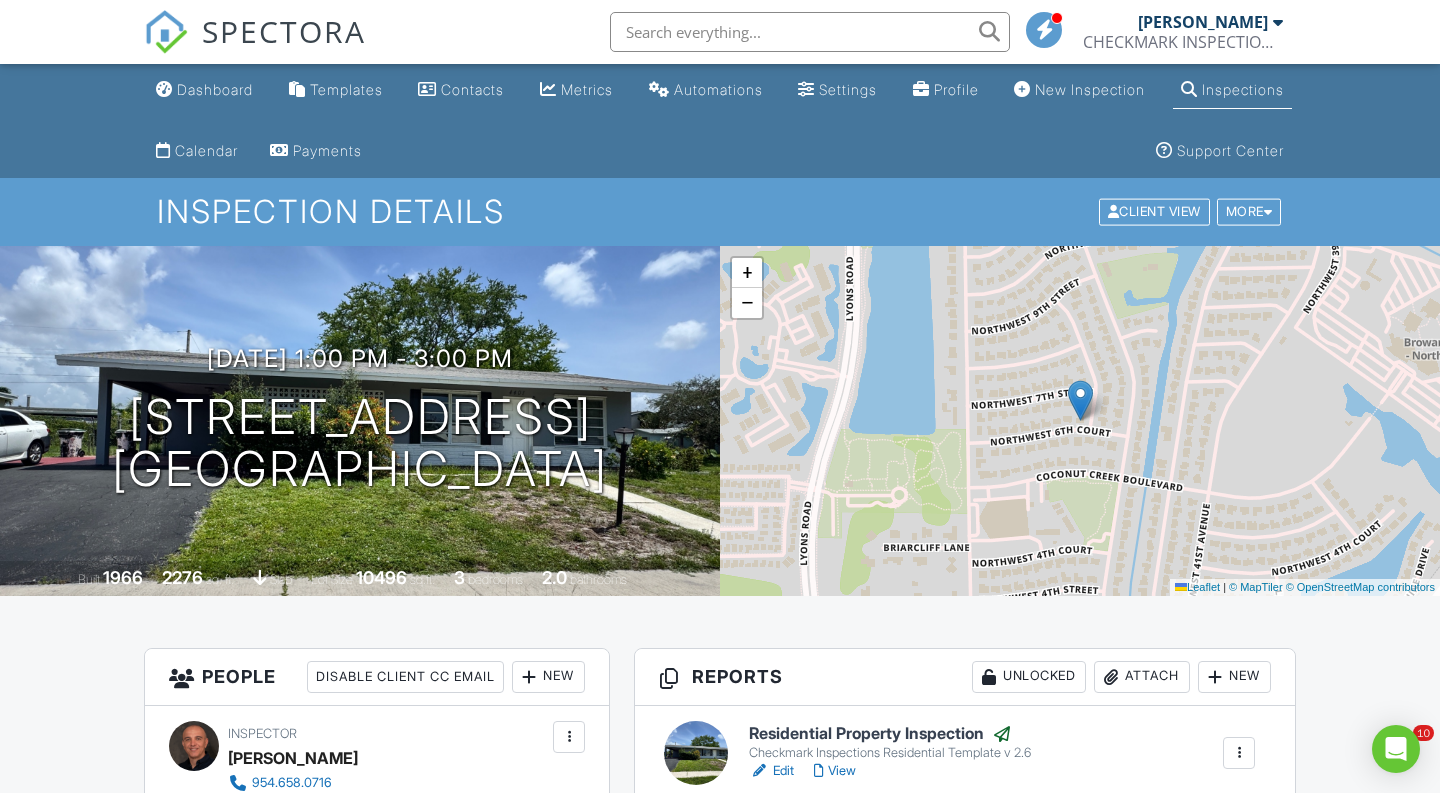 scroll, scrollTop: 424, scrollLeft: 0, axis: vertical 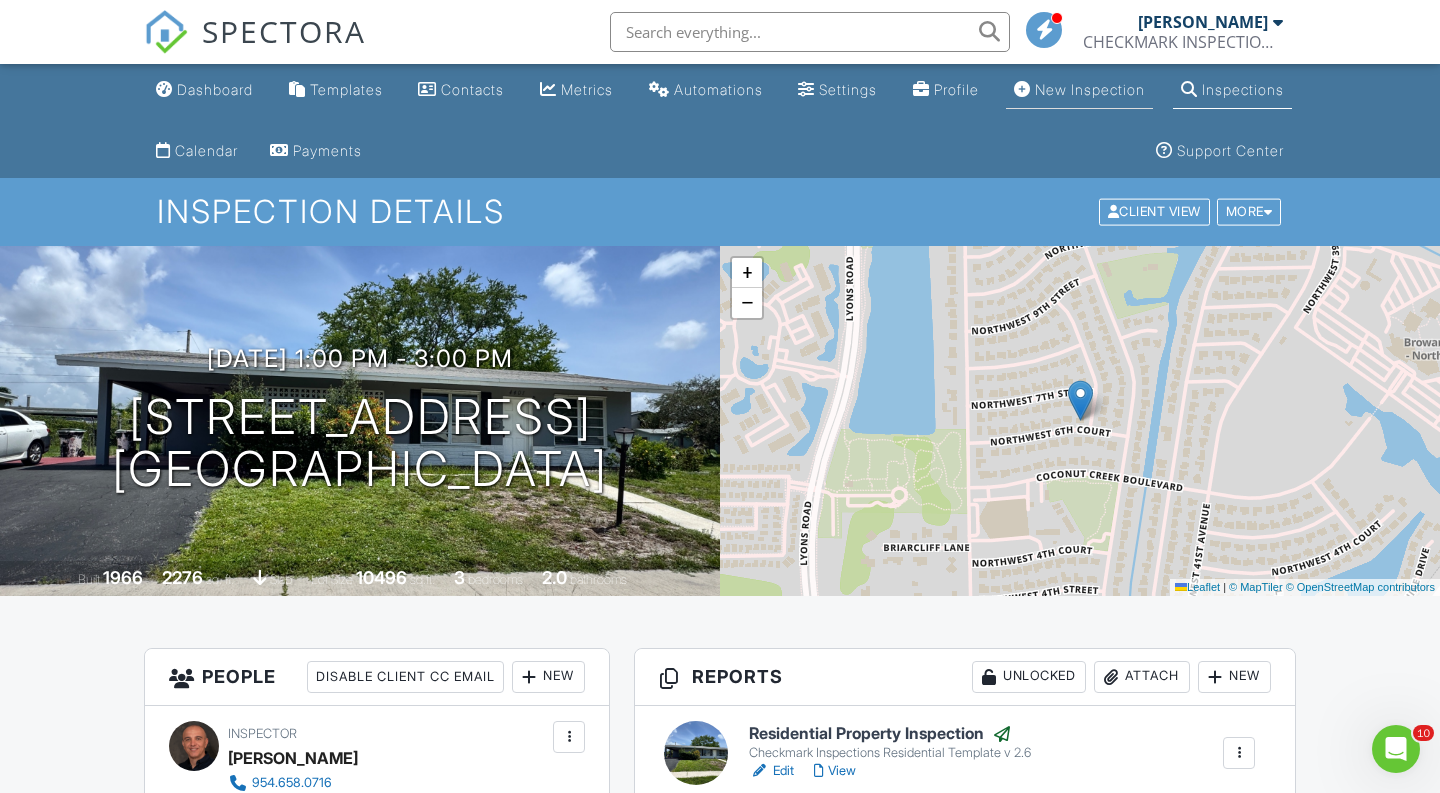 click on "New Inspection" at bounding box center [1090, 89] 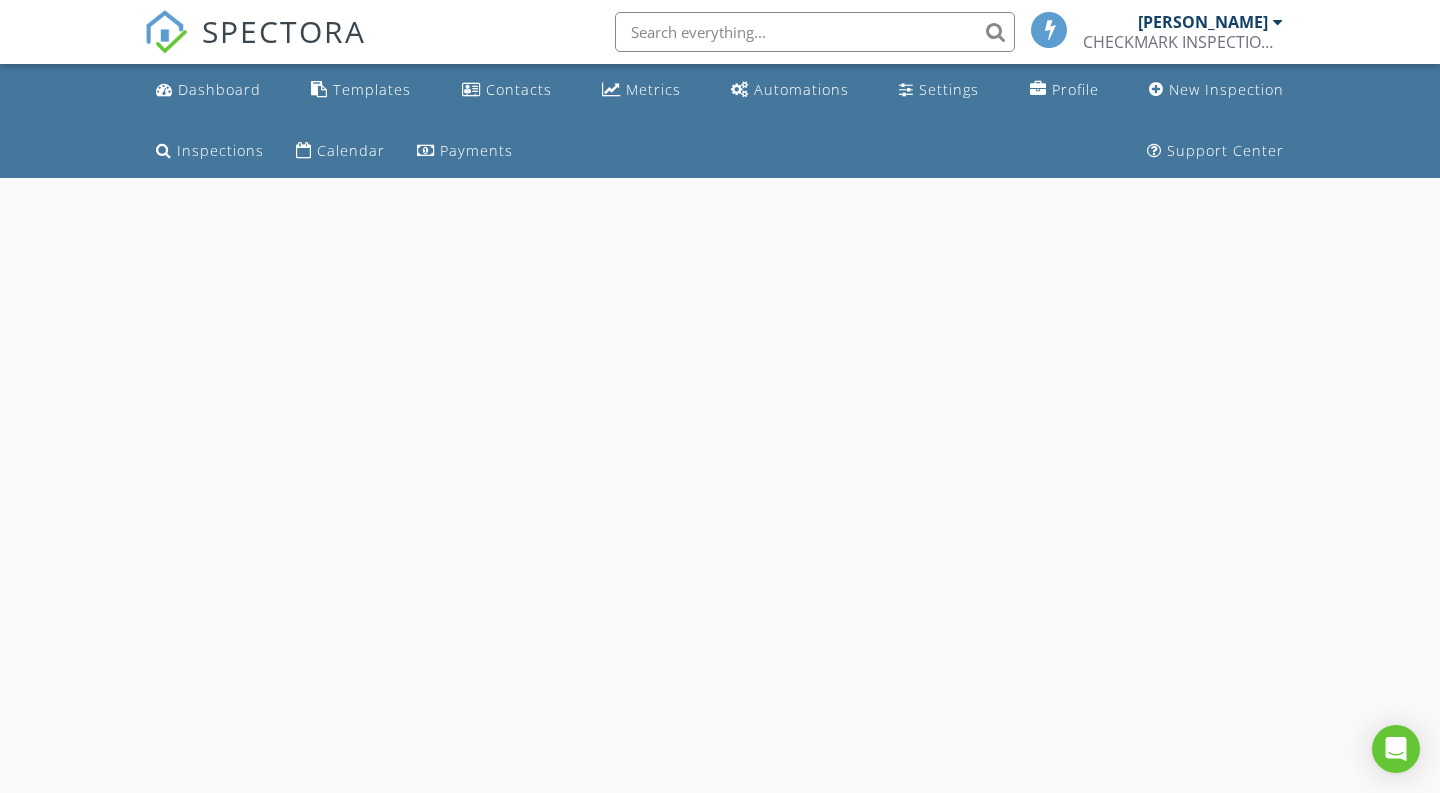 scroll, scrollTop: 0, scrollLeft: 0, axis: both 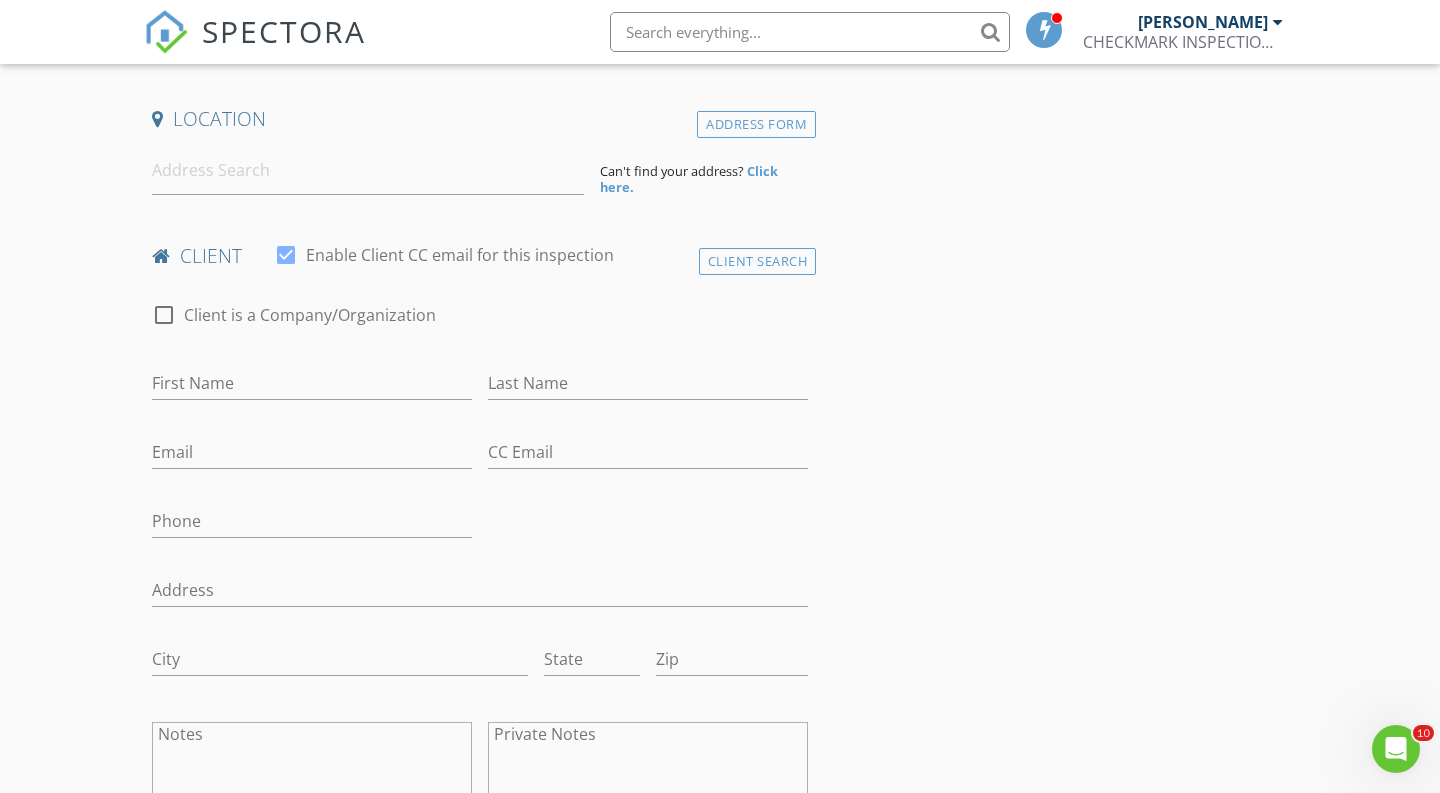click on "First Name" at bounding box center [312, 387] 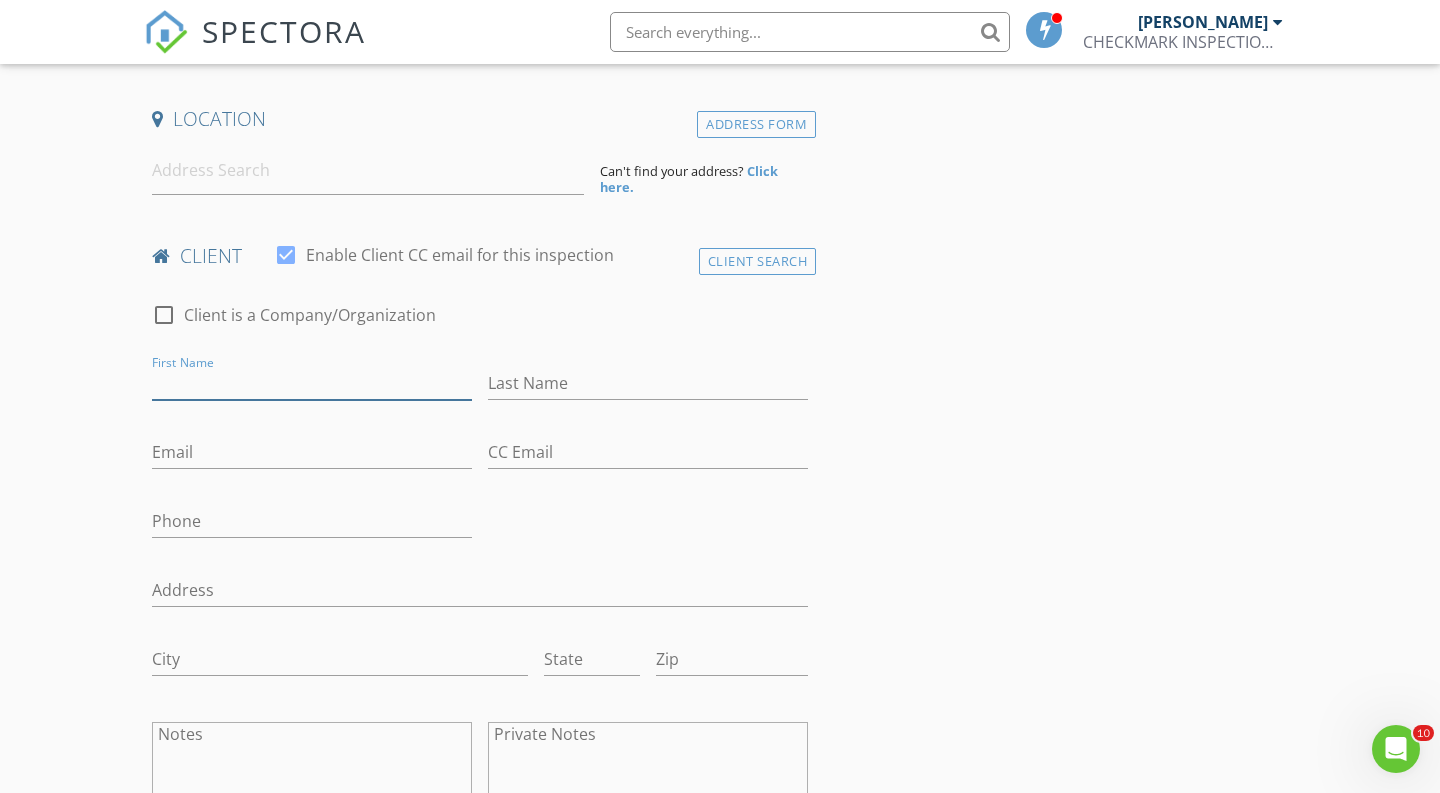 click on "First Name" at bounding box center (312, 383) 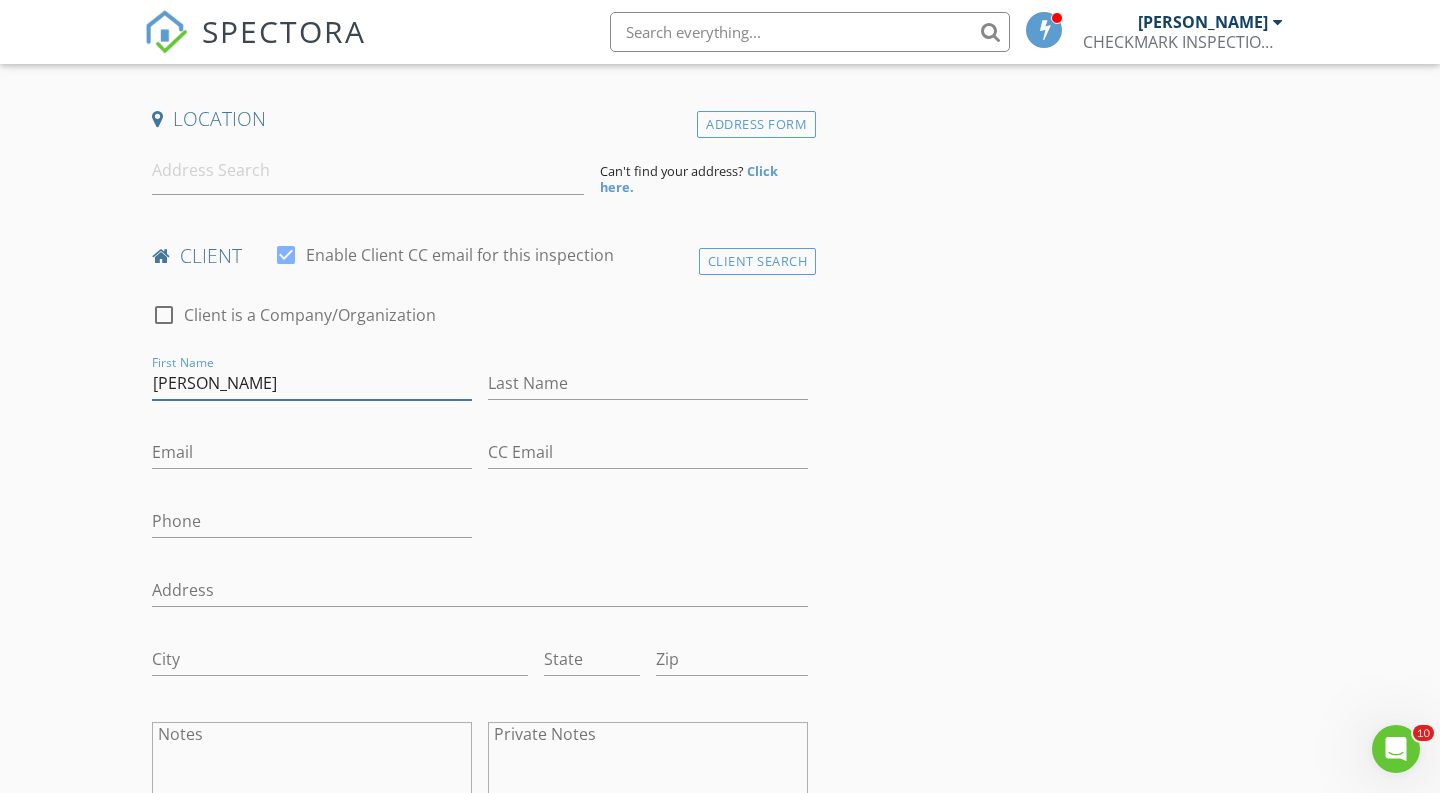type on "[PERSON_NAME]" 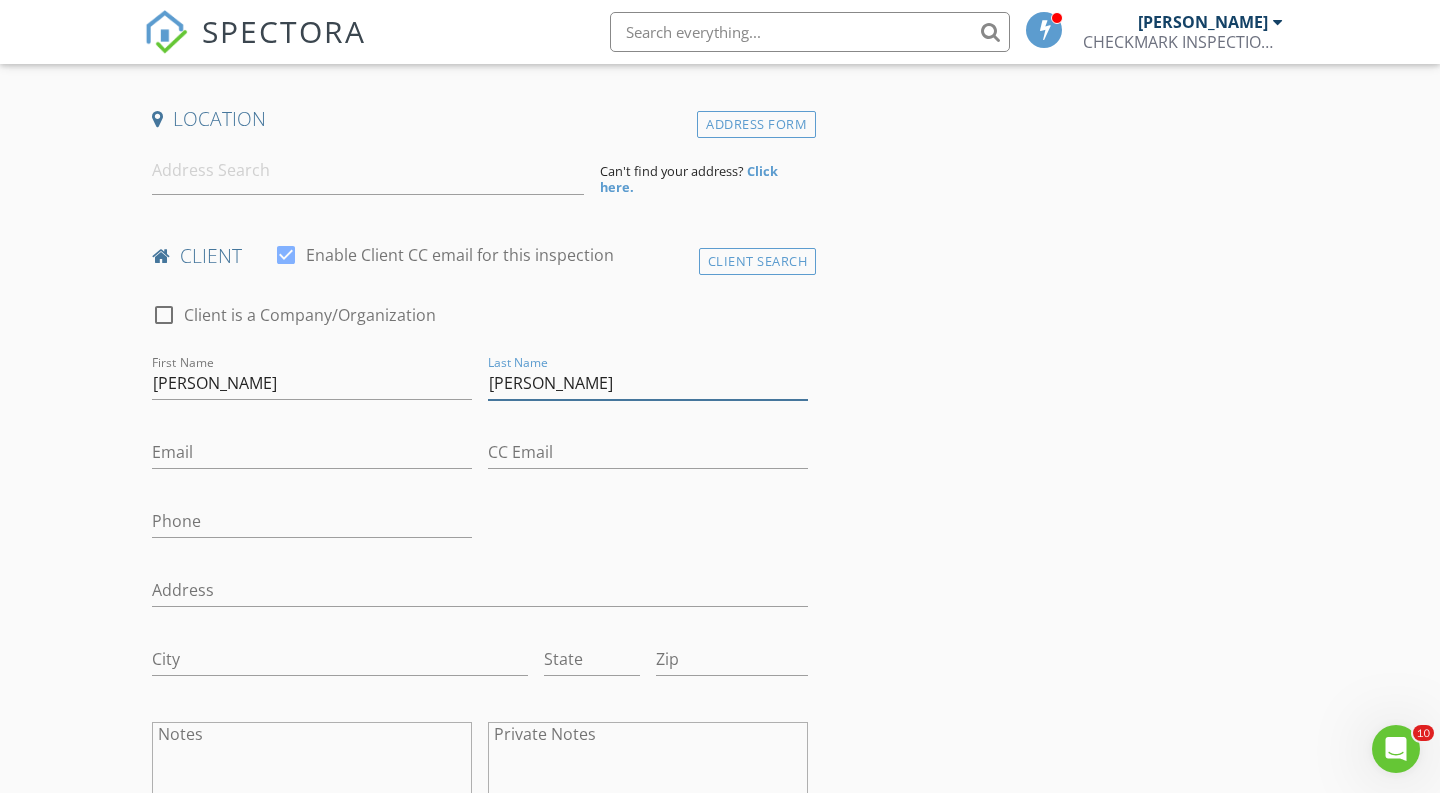 type on "[PERSON_NAME]" 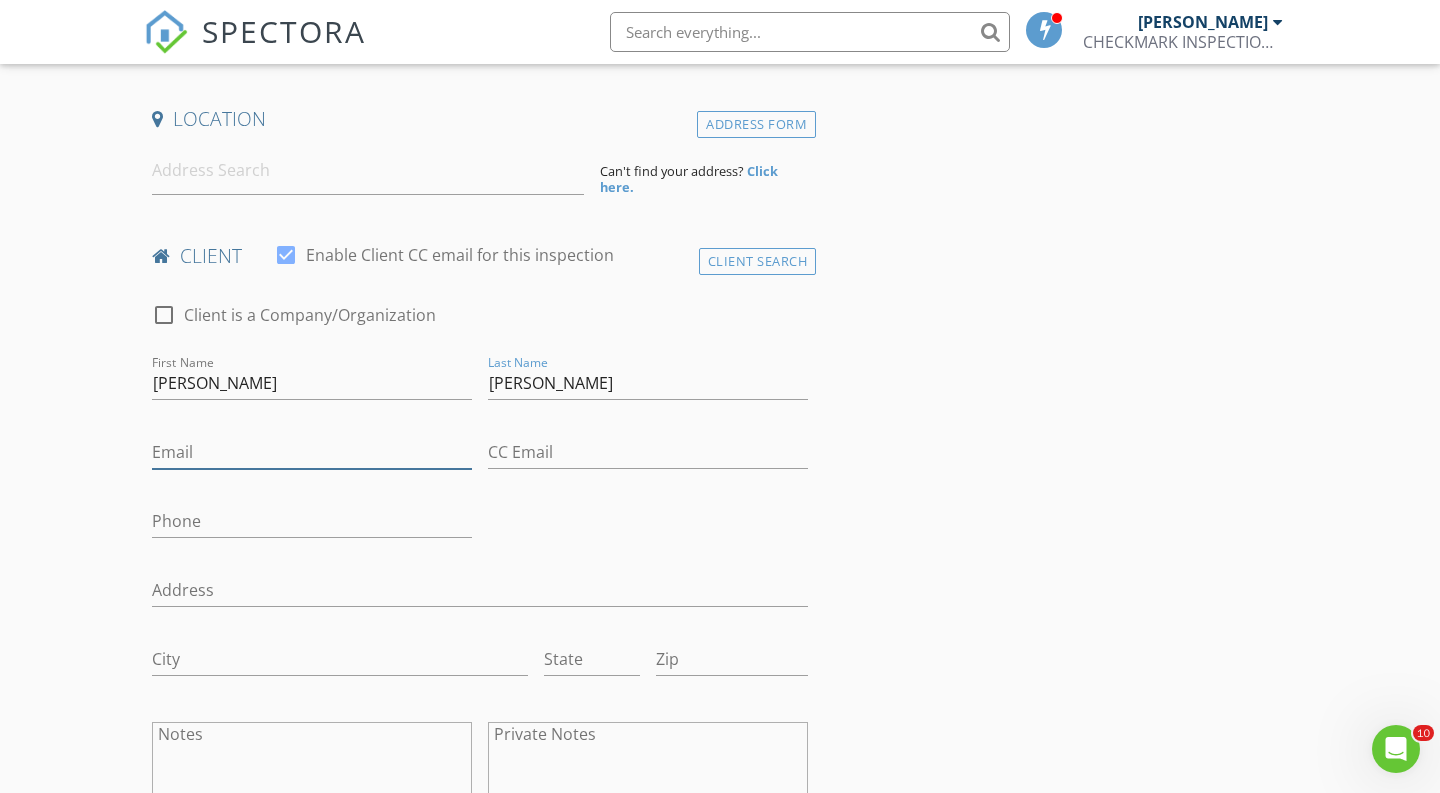click on "Email" at bounding box center [312, 452] 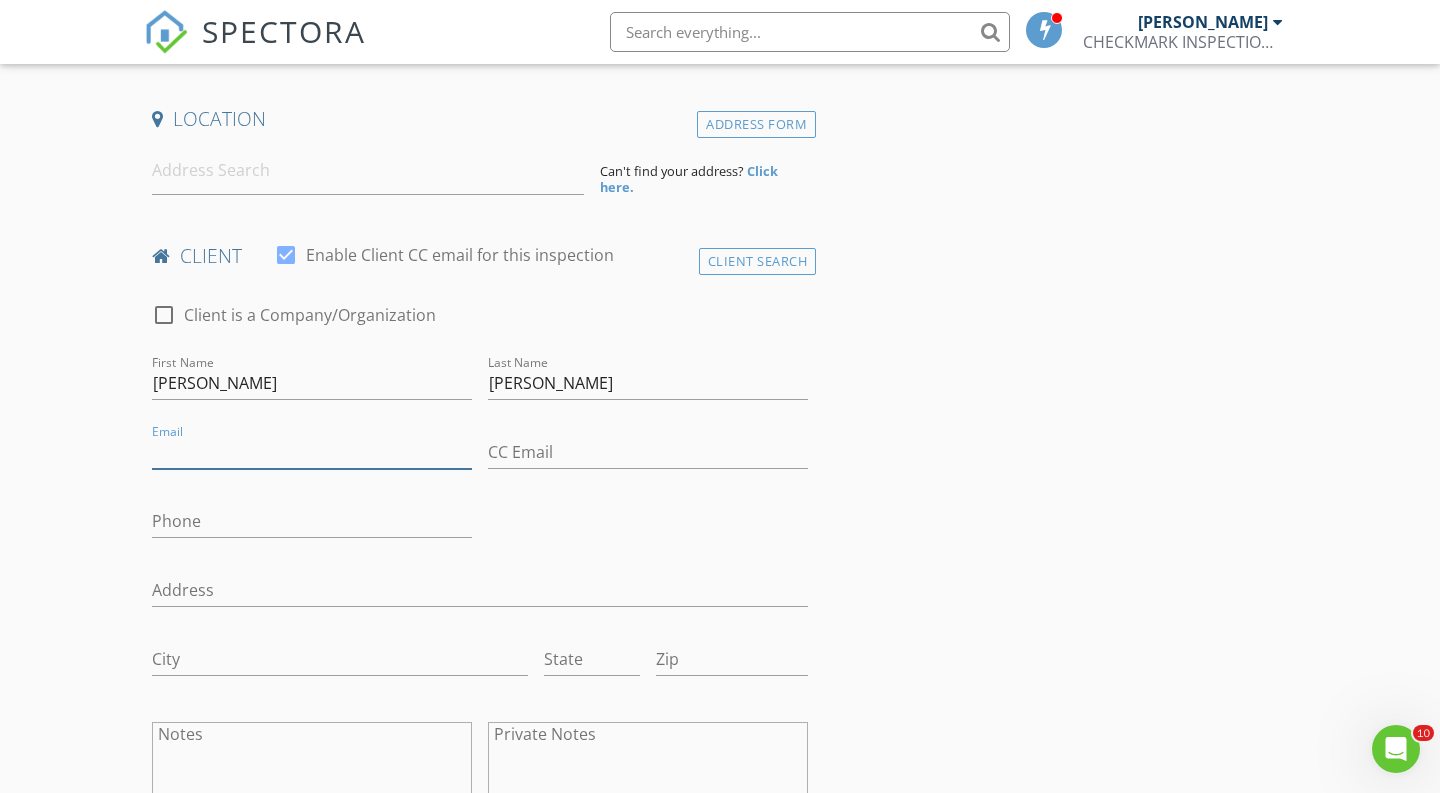 click on "Email" at bounding box center (312, 452) 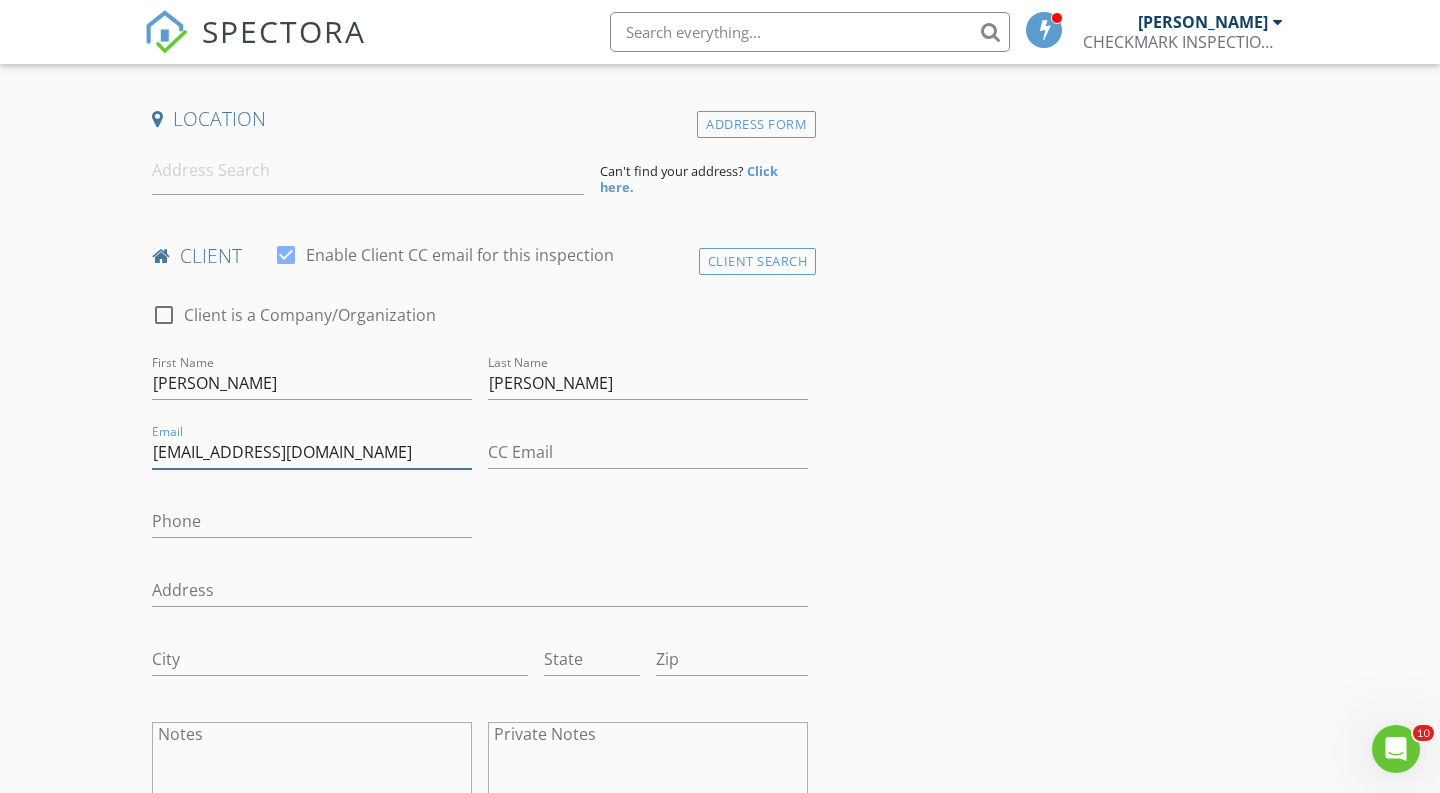 type on "Jgaitan@czag.net" 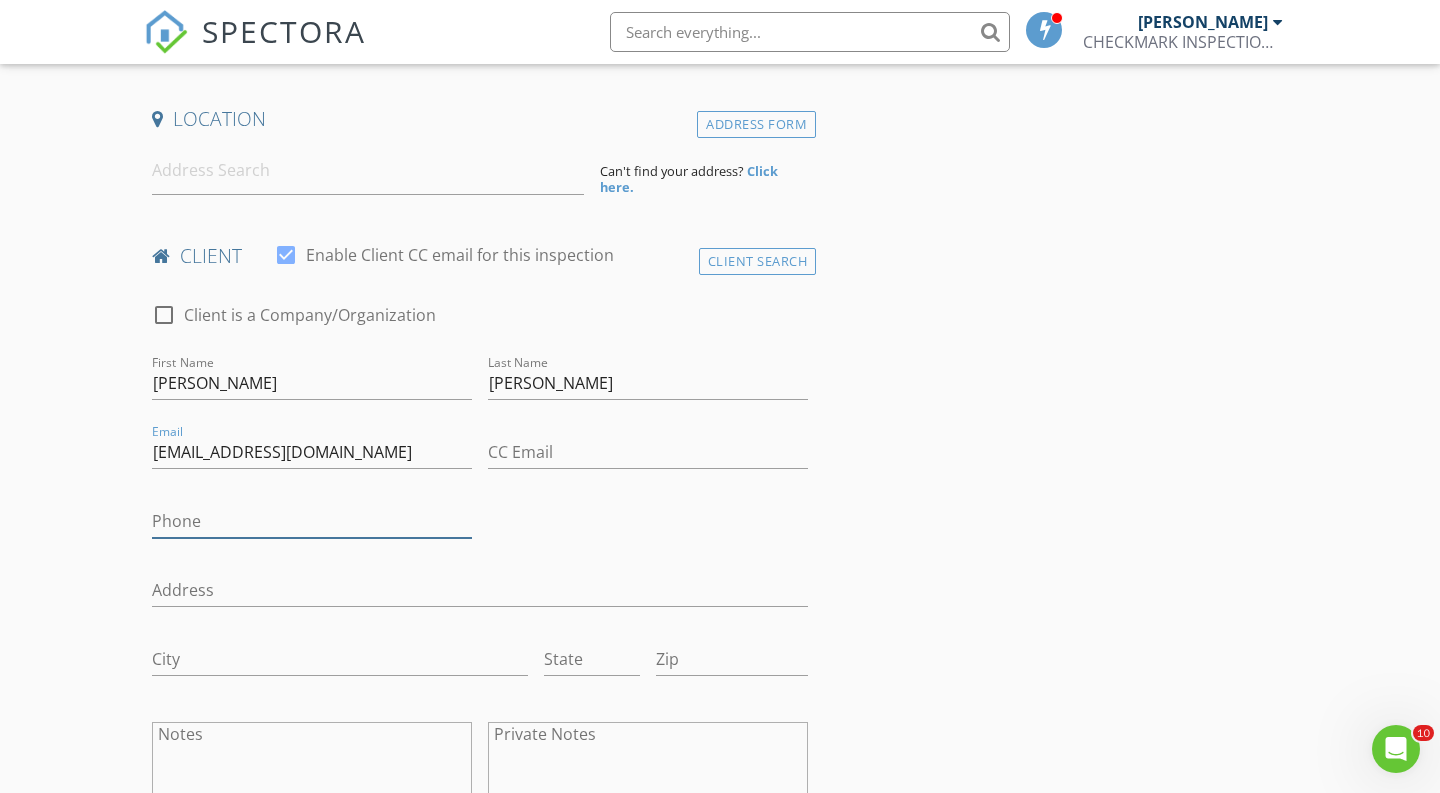 click on "Phone" at bounding box center (312, 521) 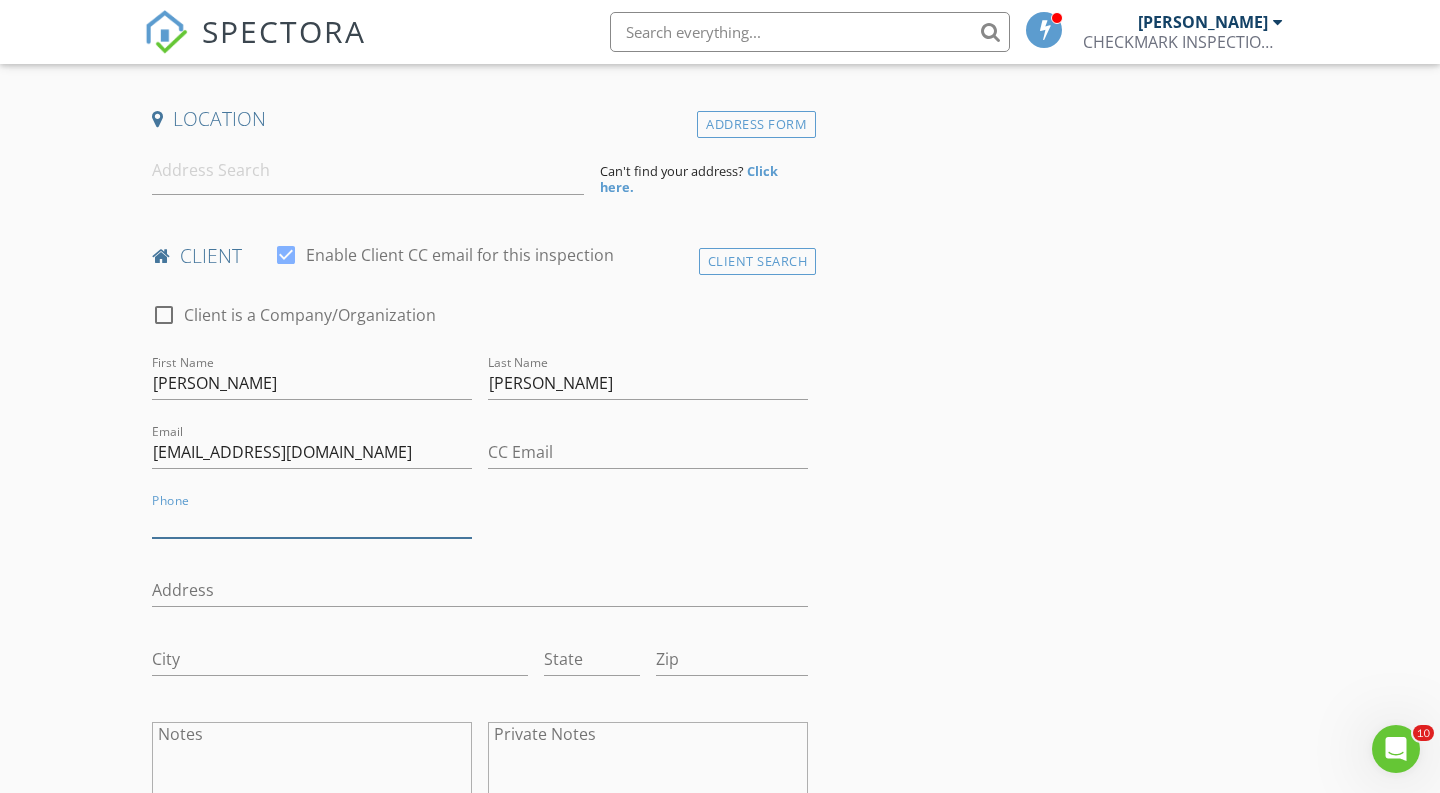 paste on "[PHONE_NUMBER]" 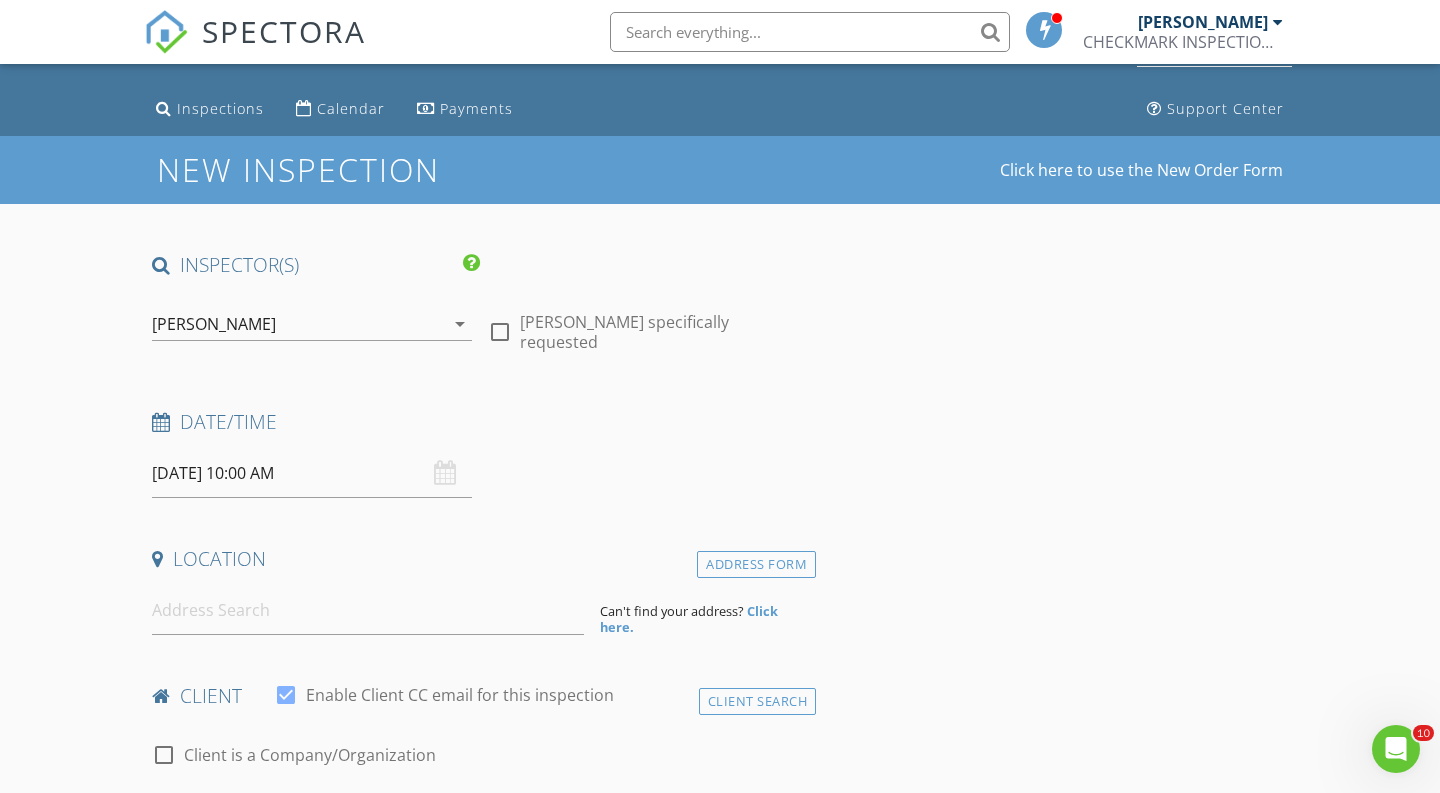 scroll, scrollTop: 70, scrollLeft: 0, axis: vertical 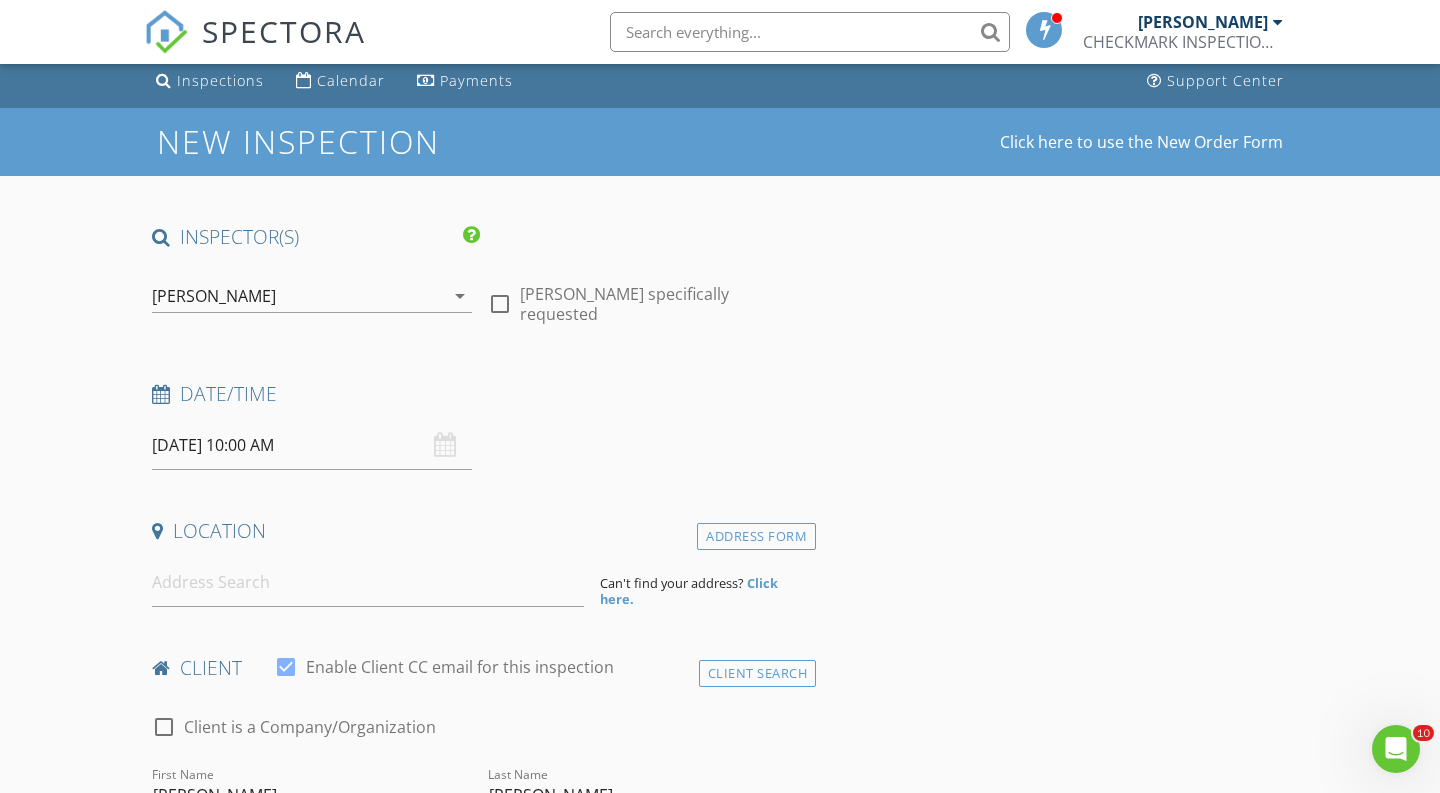 click on "07/12/2025 10:00 AM" at bounding box center [312, 445] 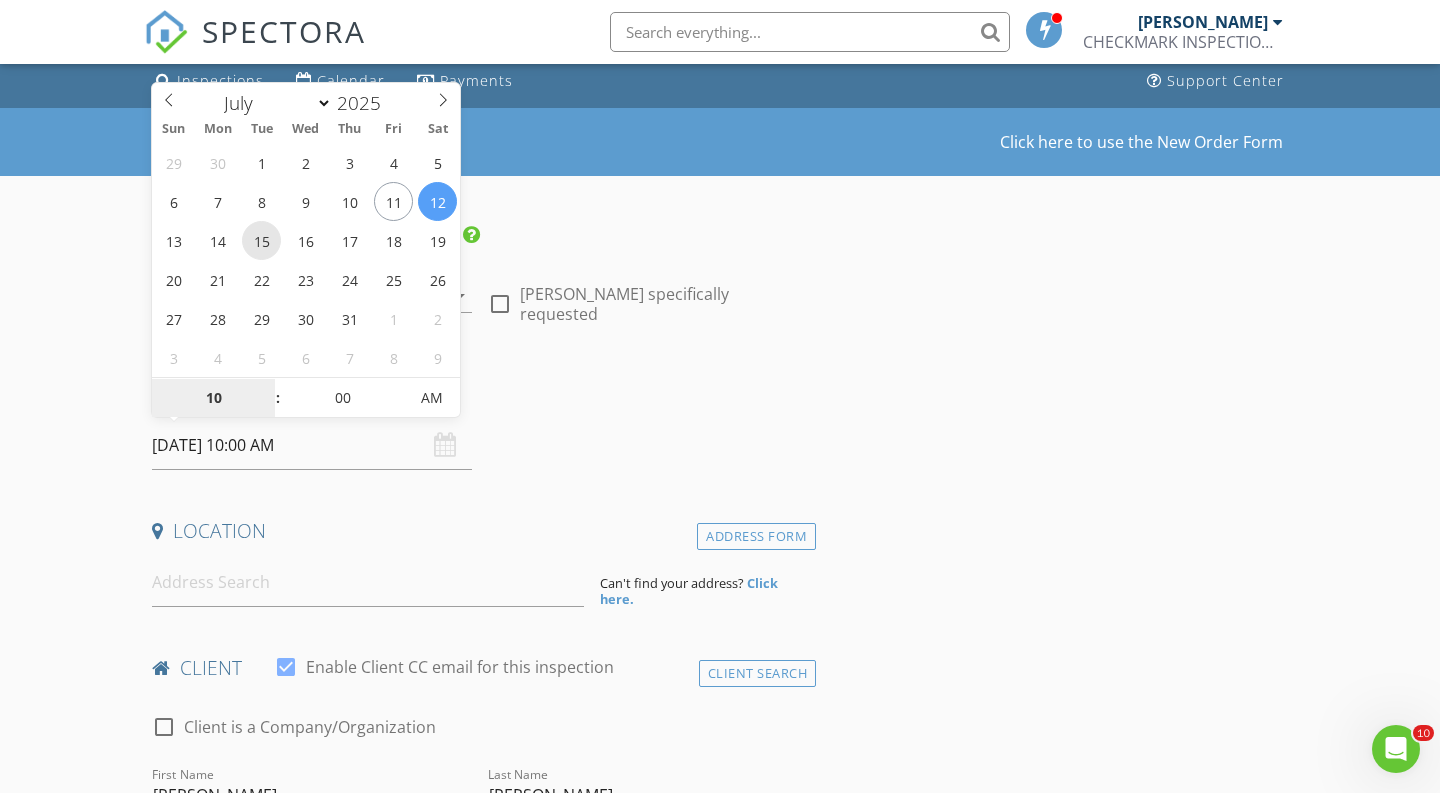 type on "07/15/2025 10:00 AM" 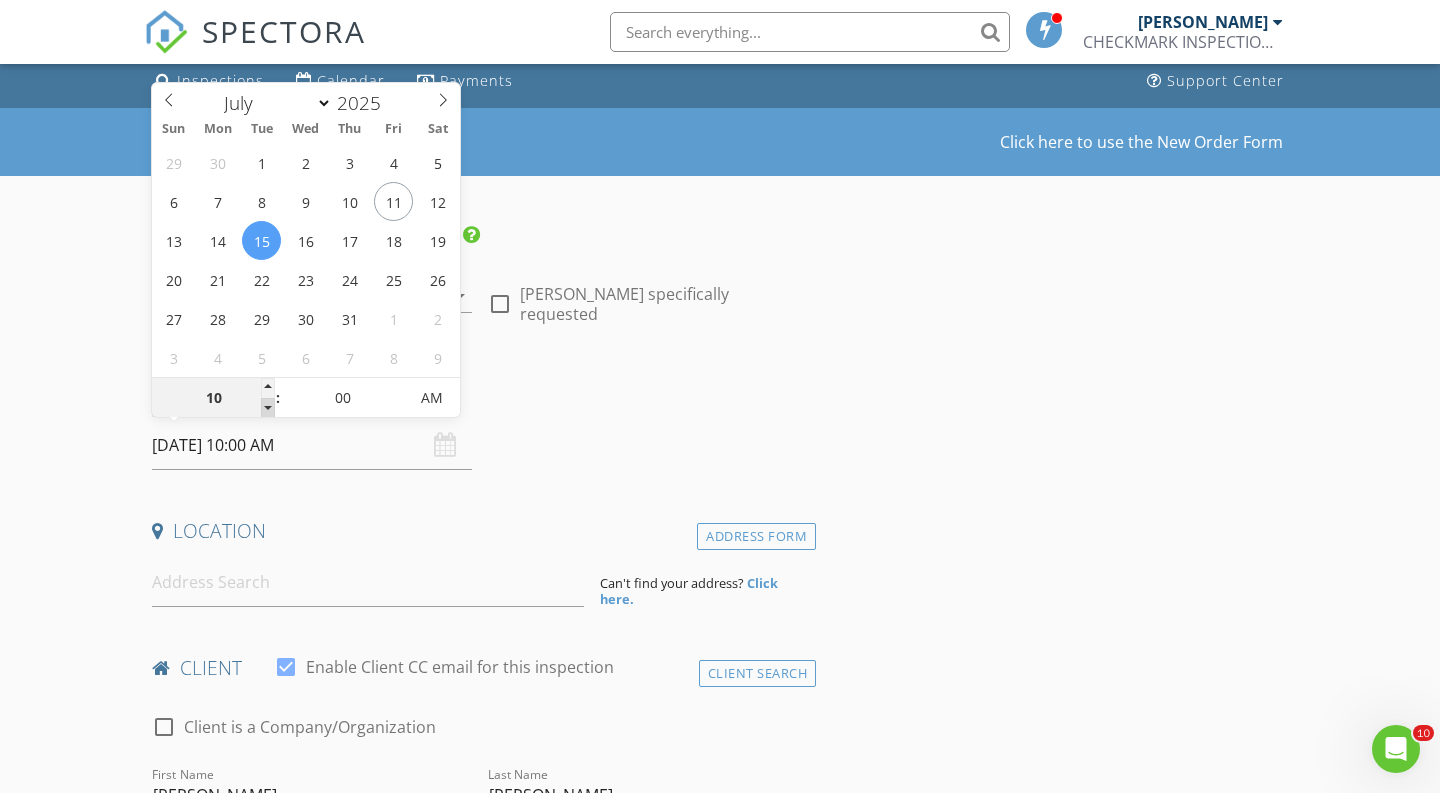type on "09" 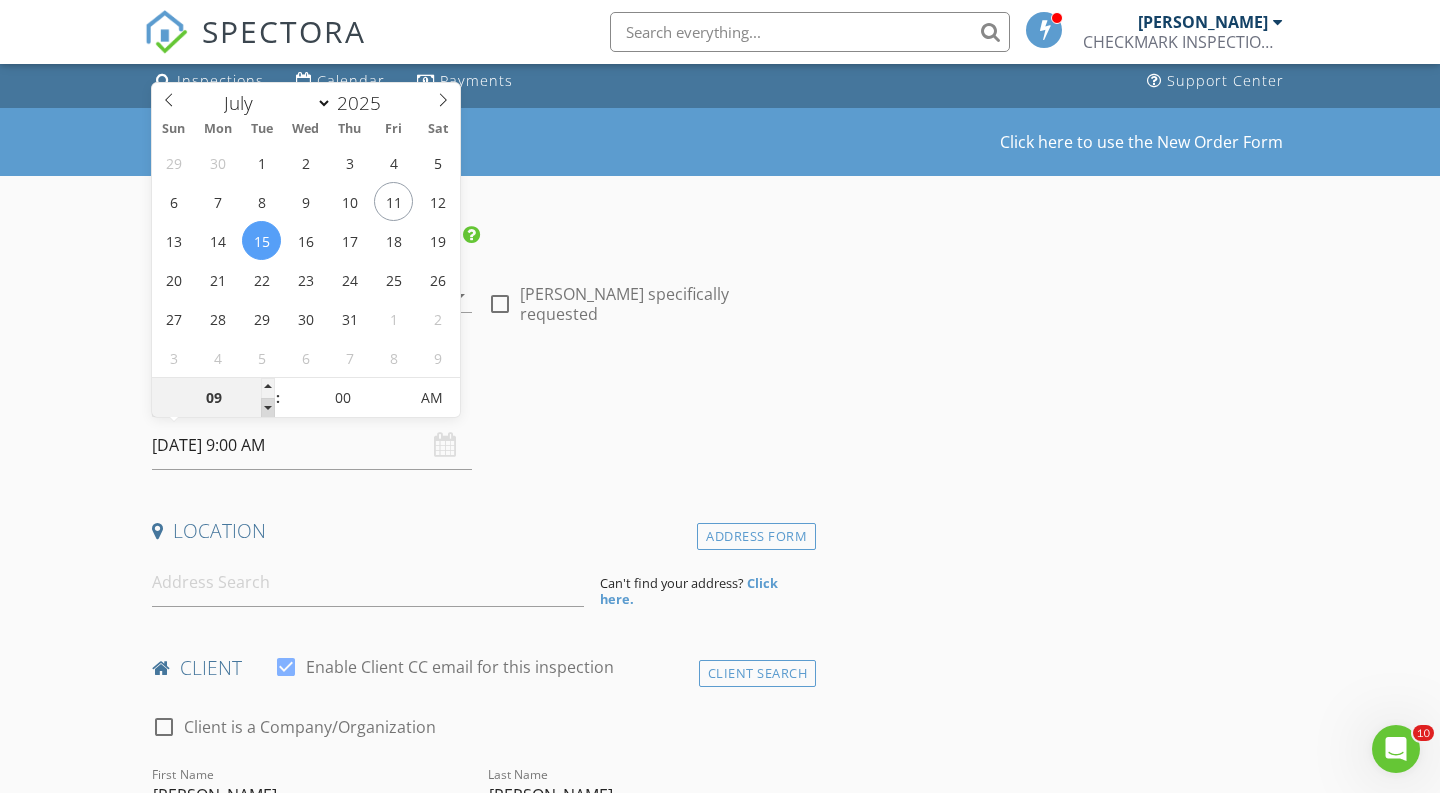 click at bounding box center (268, 408) 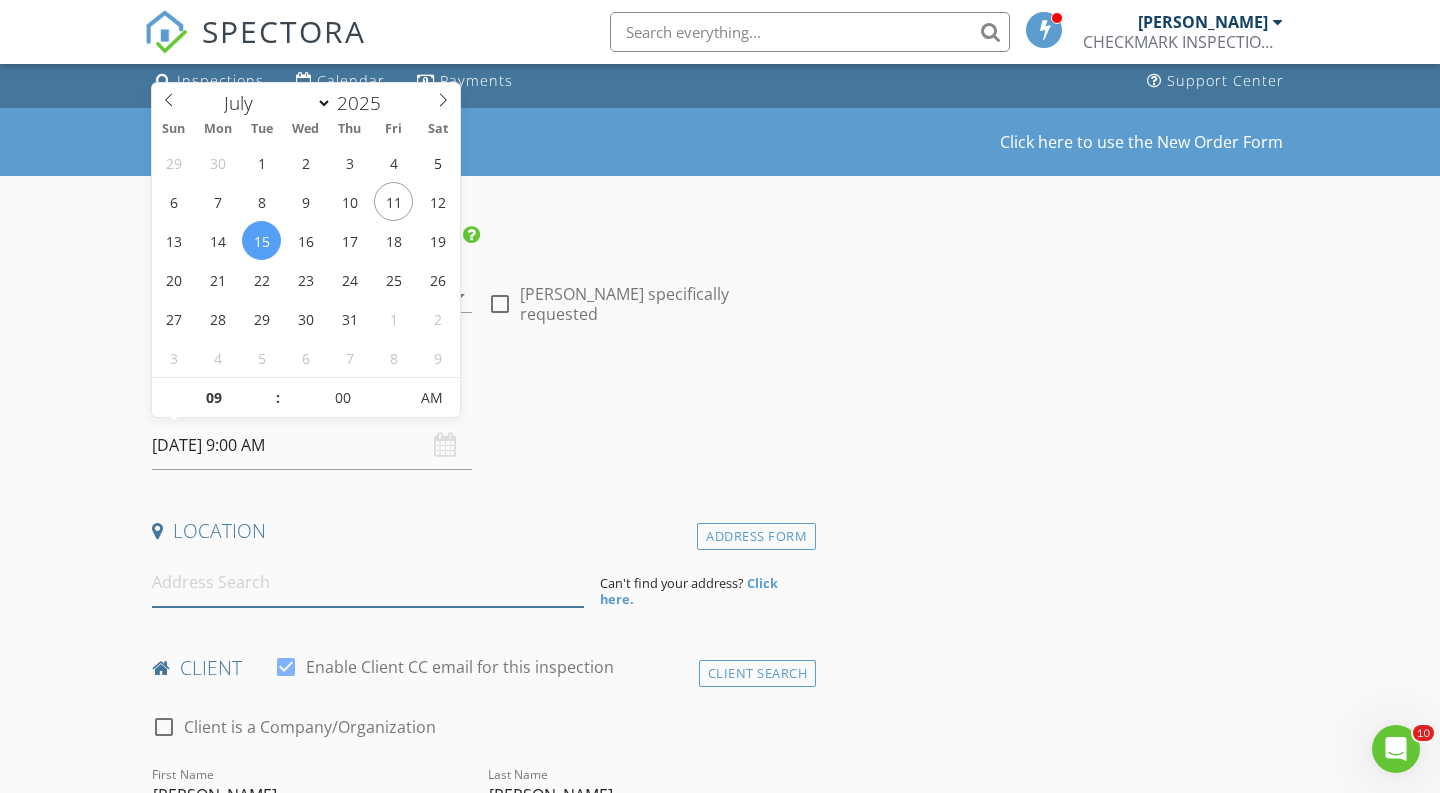click at bounding box center [368, 582] 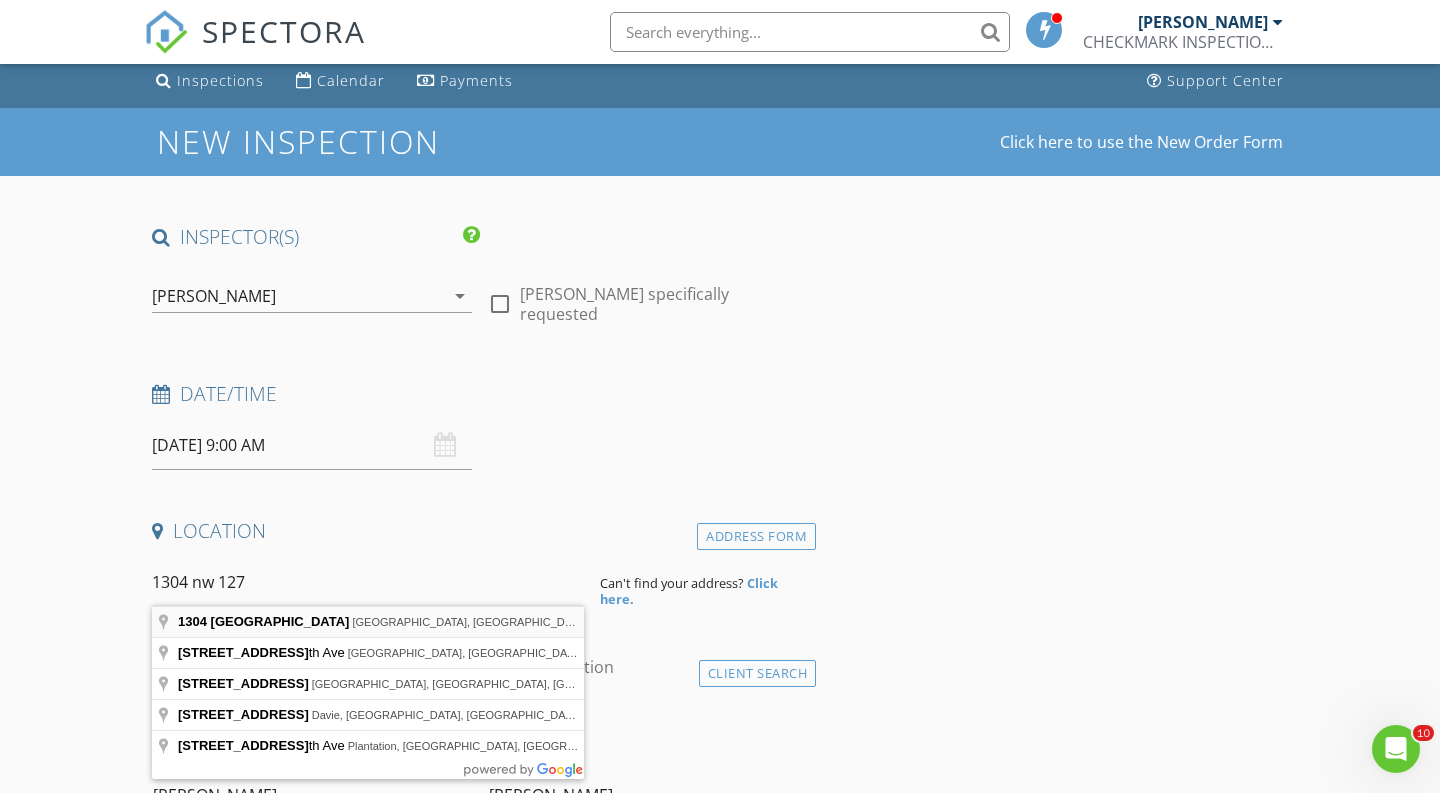 type on "1304 Northwest 127 Drive, Sunrise, FL, USA" 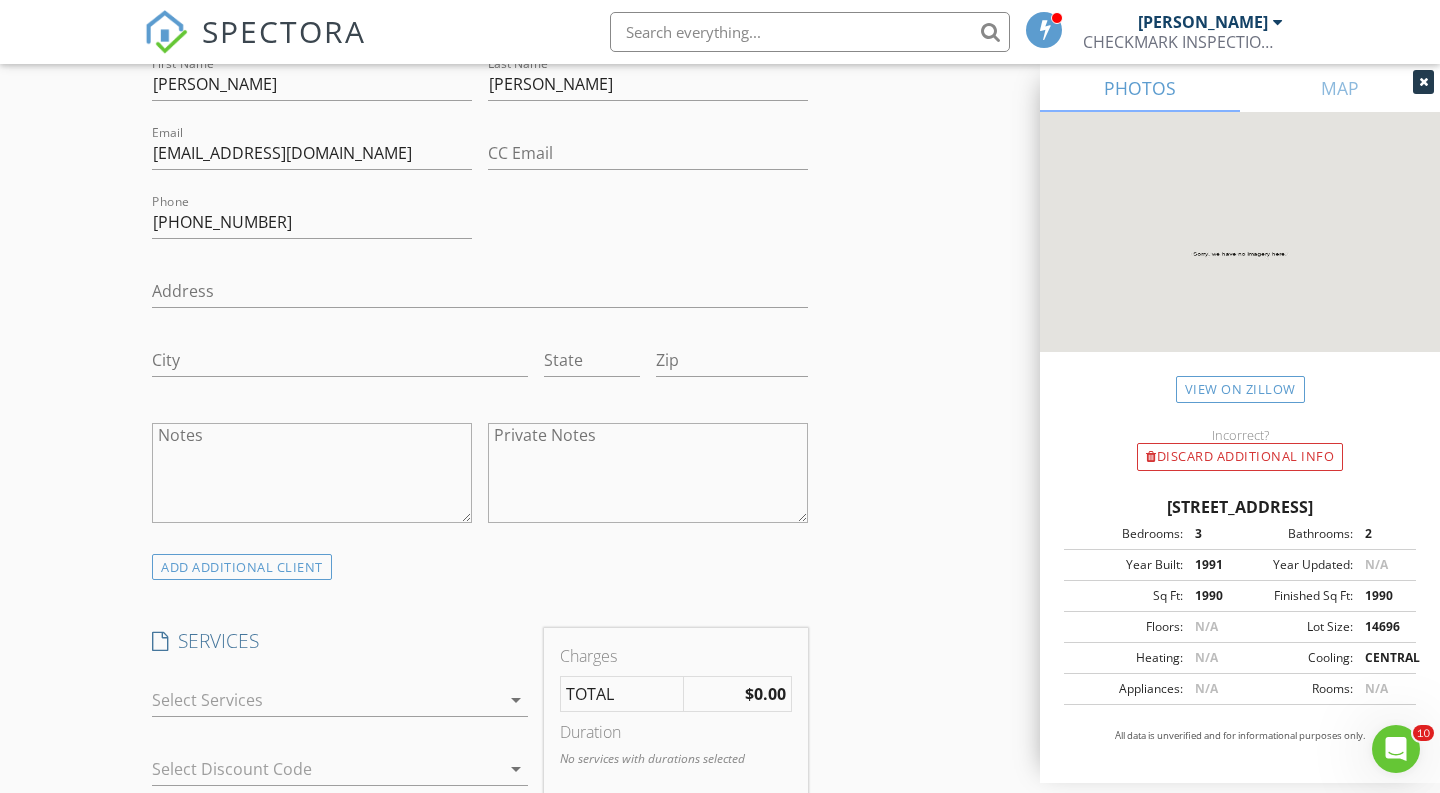 scroll, scrollTop: 1454, scrollLeft: 0, axis: vertical 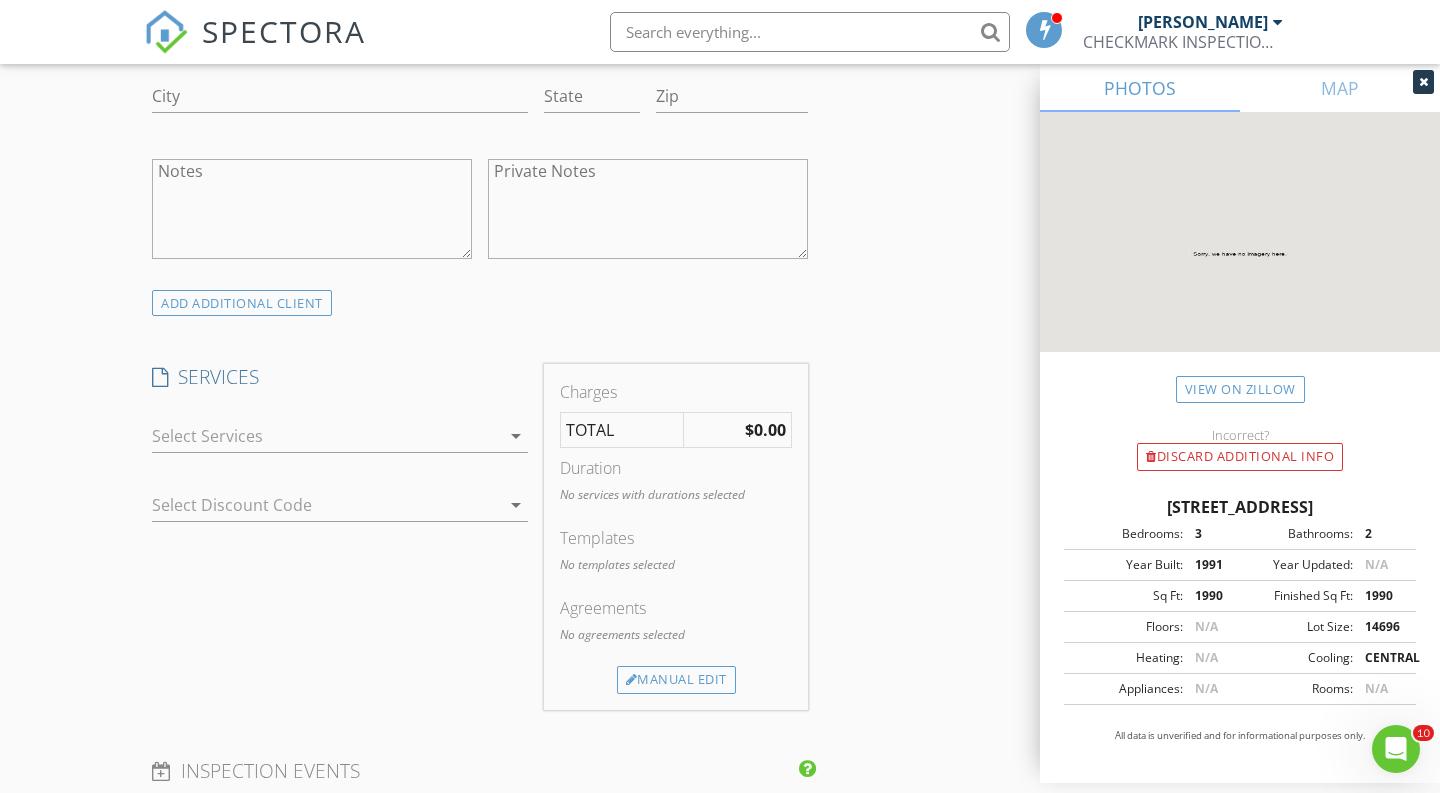 click at bounding box center (326, 436) 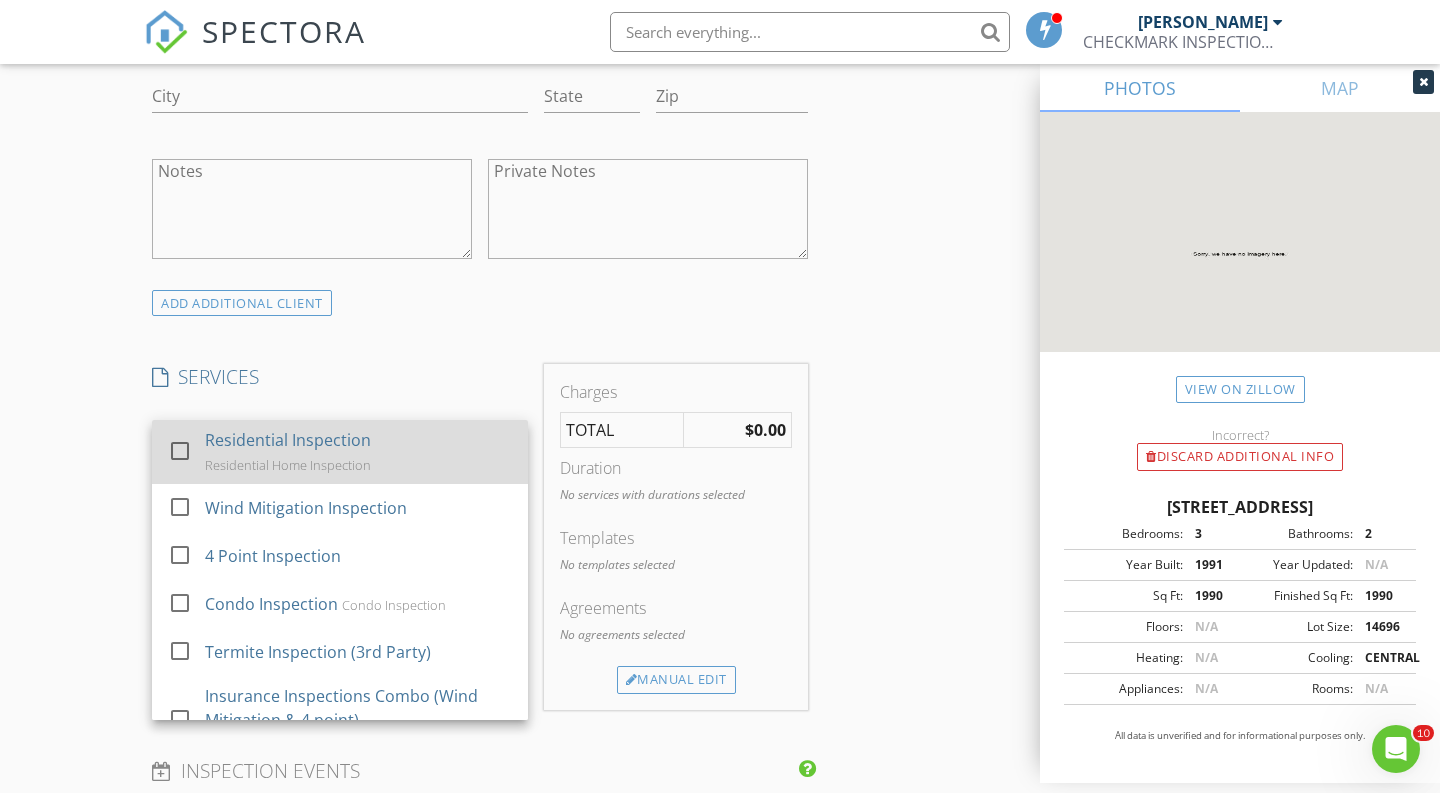 click on "Residential Inspection   Residential Home Inspection" at bounding box center [358, 452] 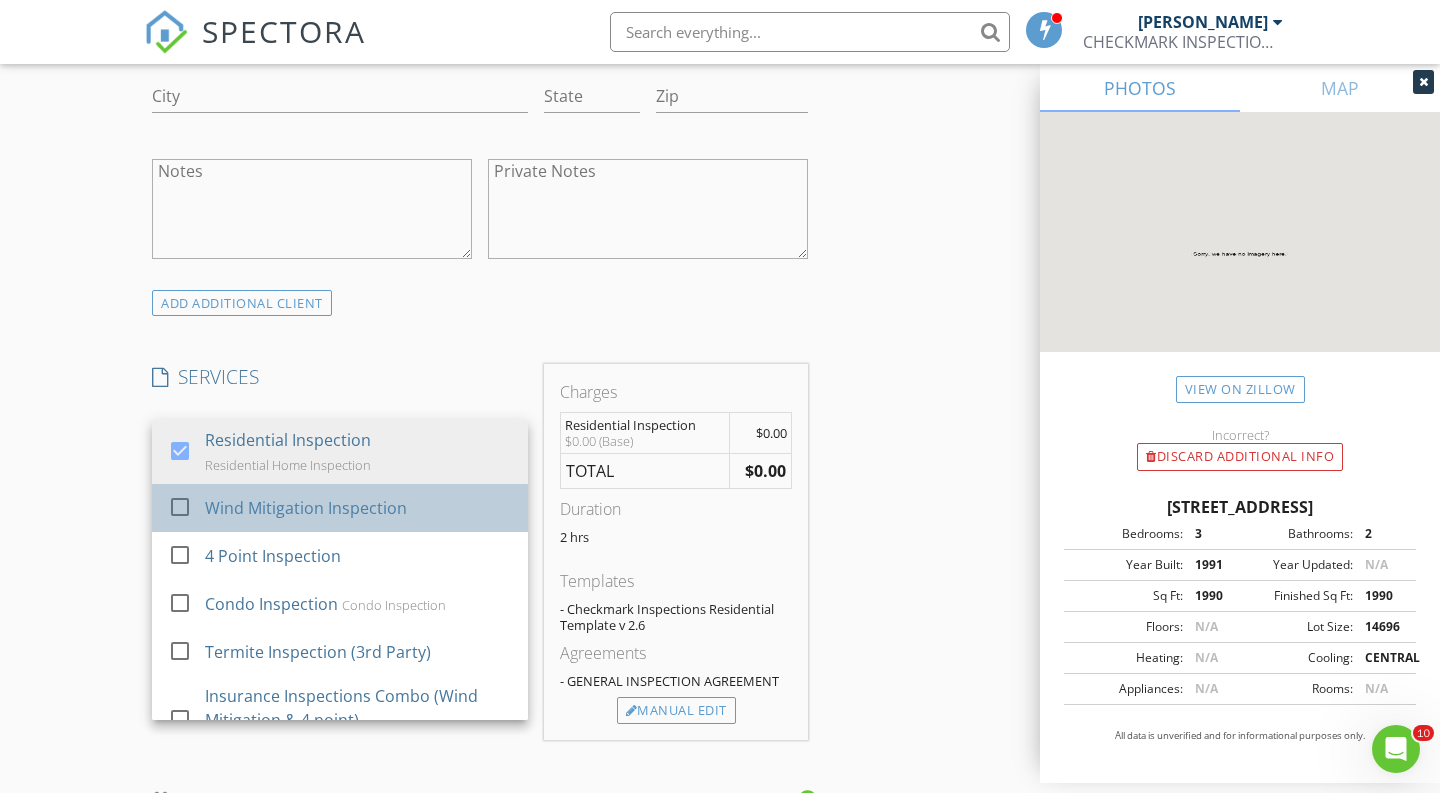 click on "Wind Mitigation Inspection" at bounding box center (358, 508) 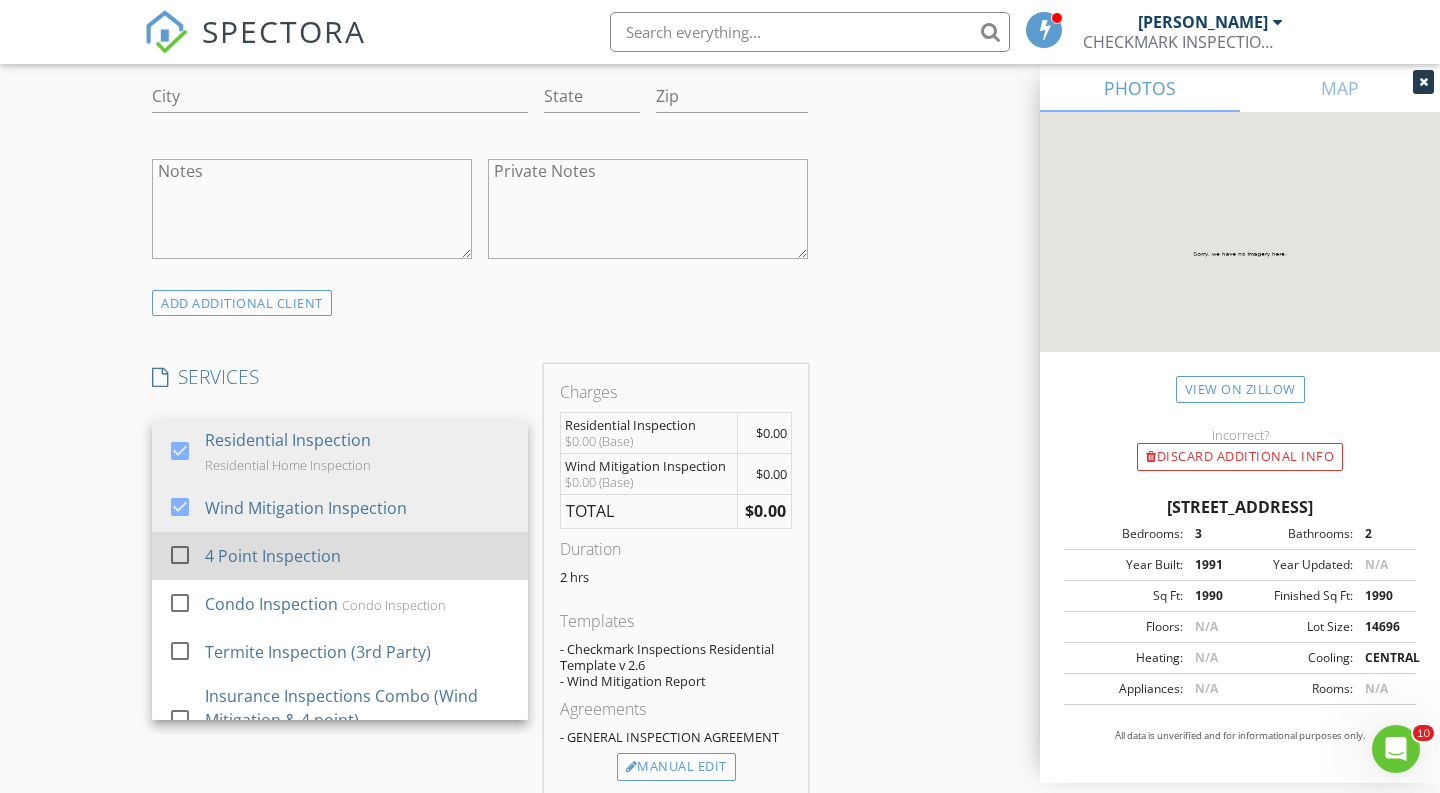 click on "4 Point Inspection" at bounding box center [358, 556] 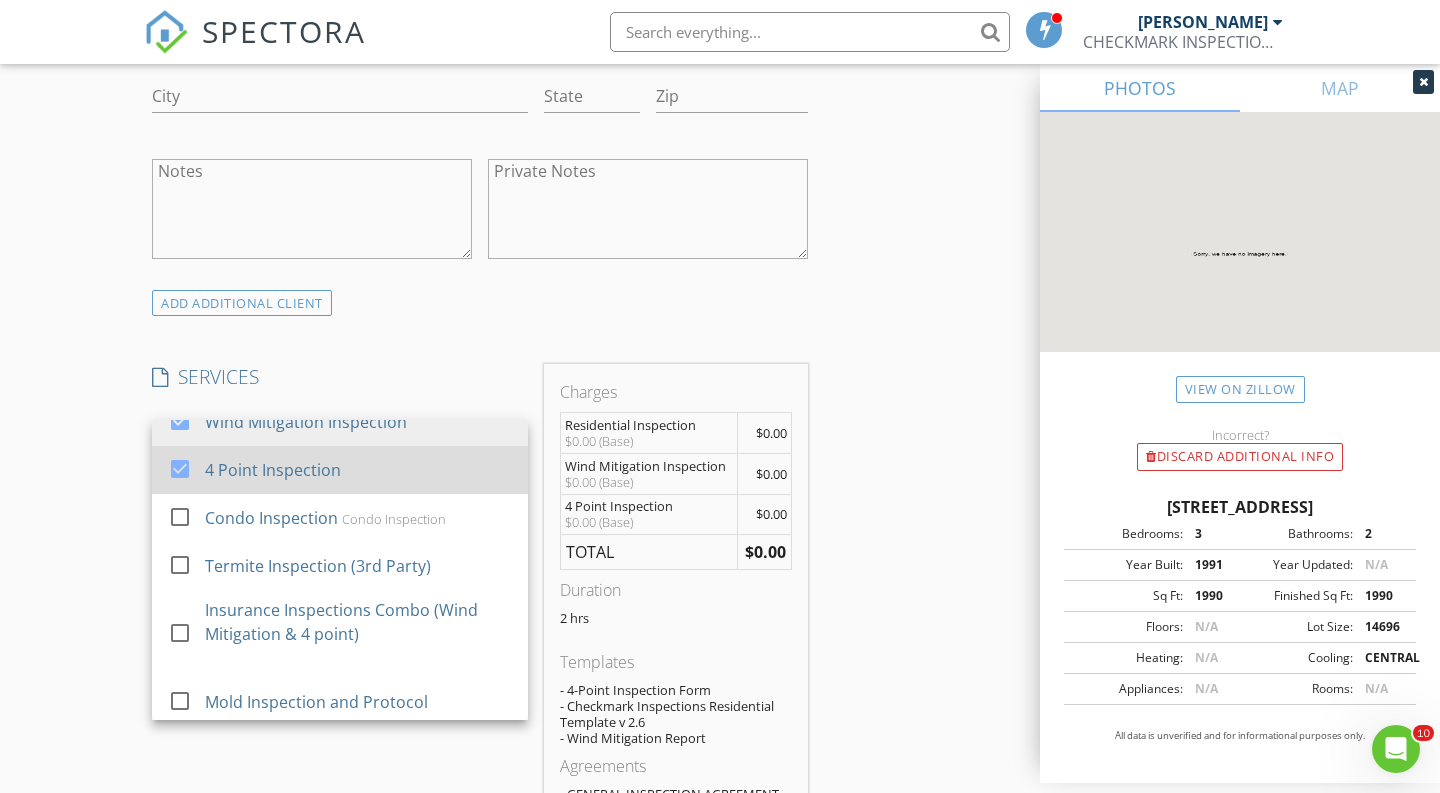 scroll, scrollTop: 133, scrollLeft: 0, axis: vertical 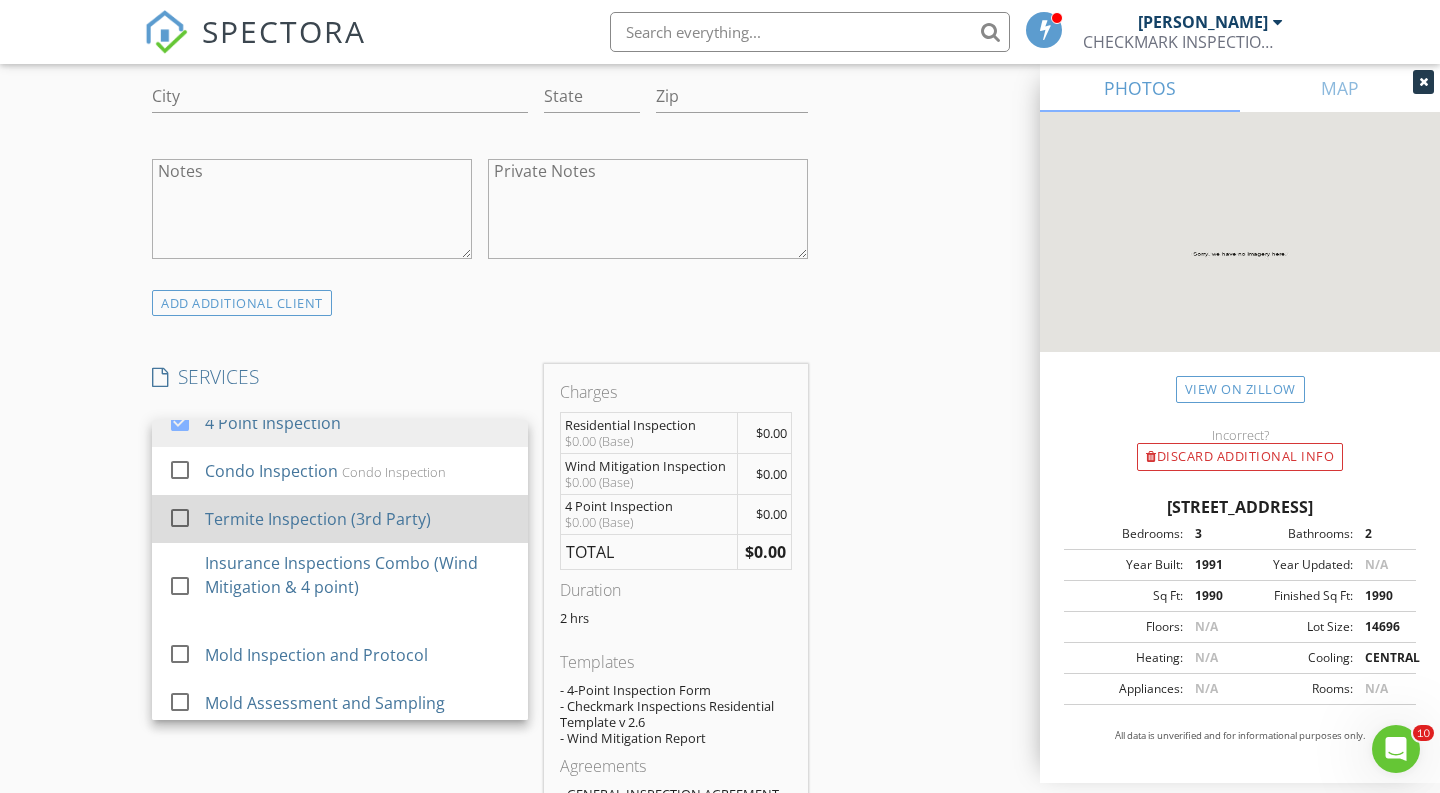 click on "Termite Inspection (3rd Party)" at bounding box center (318, 519) 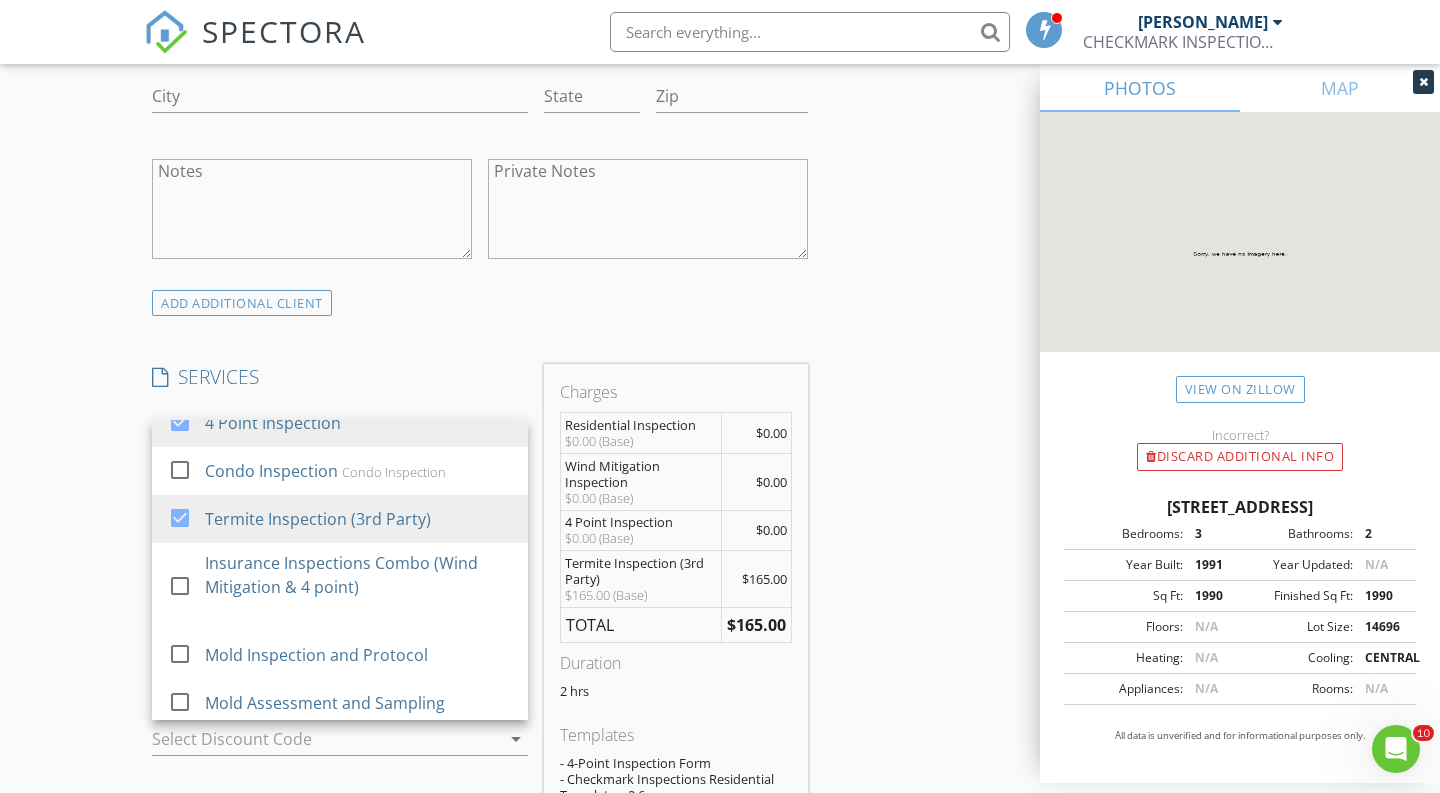 click on "INSPECTOR(S)
check_box   ERNESTO GIL   PRIMARY   ERNESTO GIL arrow_drop_down   check_box_outline_blank ERNESTO GIL specifically requested
Date/Time
07/15/2025 9:00 AM
Location
Address Search       Address 1304 NW 127th Dr   Unit   City Sunrise   State FL   Zip 33323   County Broward     Square Feet 1990   Year Built 1991   Foundation arrow_drop_down     ERNESTO GIL     7.8 miles     (14 minutes)
client
check_box Enable Client CC email for this inspection   Client Search     check_box_outline_blank Client is a Company/Organization     First Name Jaime   Last Name Gaitan   Email Jgaitan@czag.net   CC Email   Phone 954-773-3388   Address   City   State   Zip       Notes   Private Notes
ADD ADDITIONAL client
SERVICES
check_box   Residential Inspection   check_box     check_box" at bounding box center [720, 647] 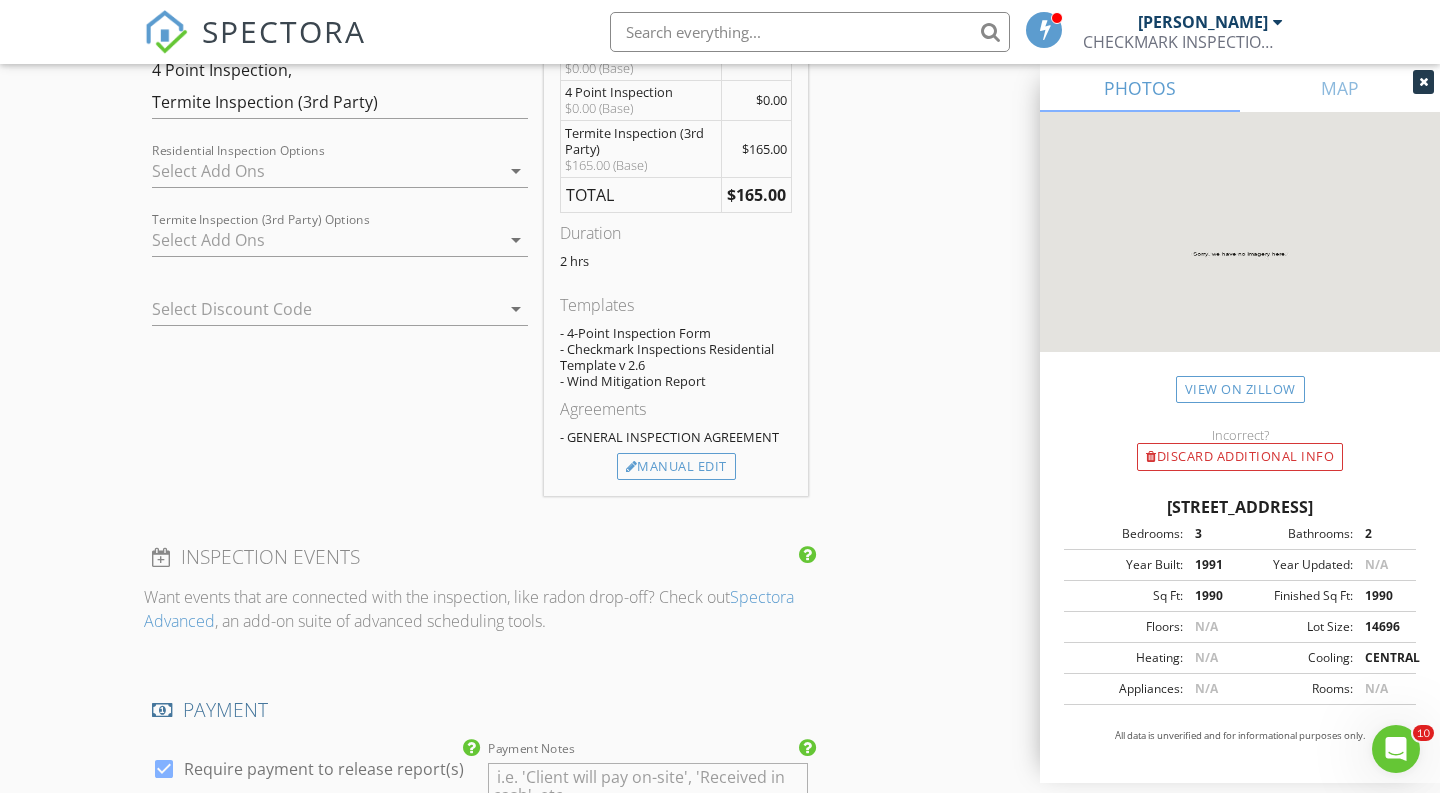scroll, scrollTop: 1920, scrollLeft: 0, axis: vertical 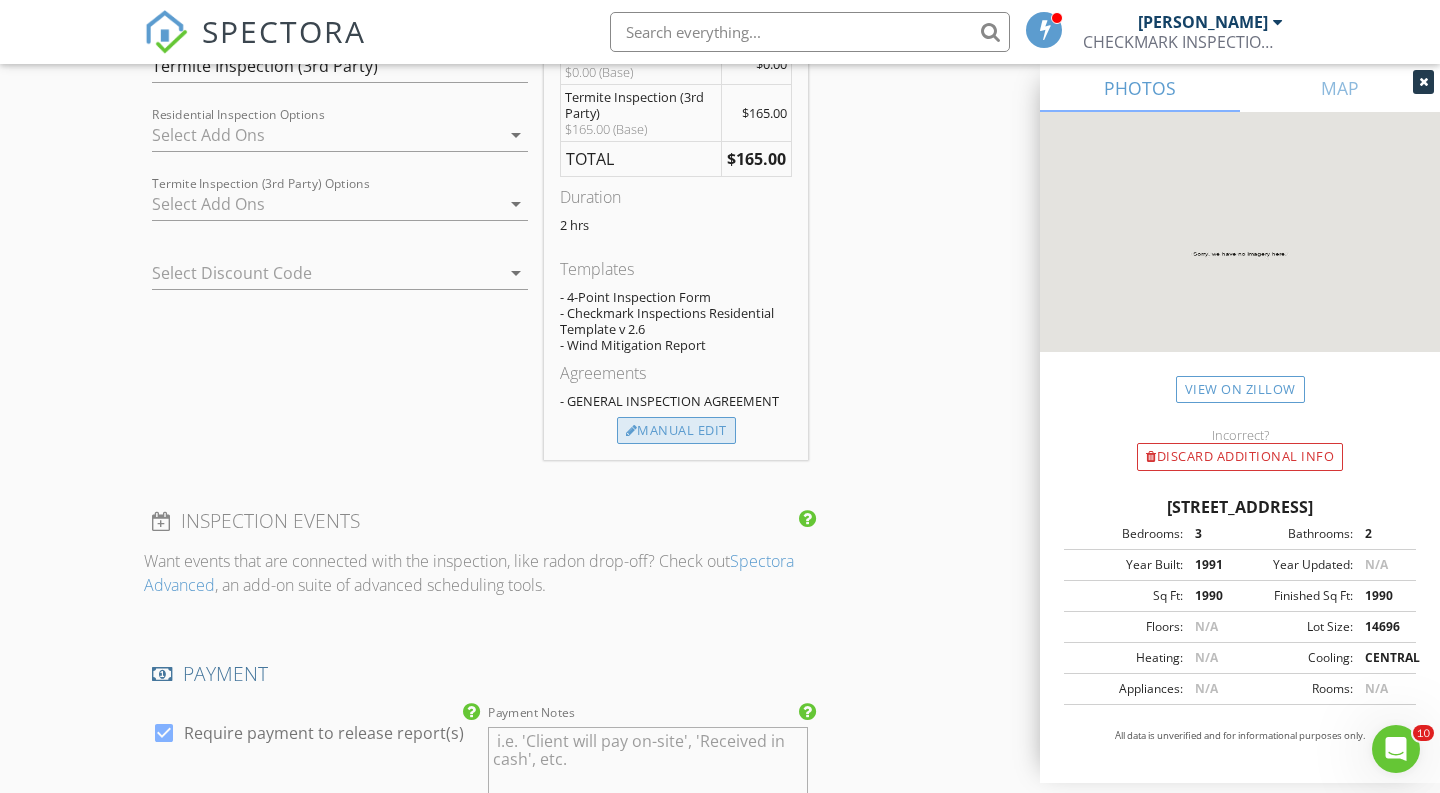 click on "Manual Edit" at bounding box center [676, 431] 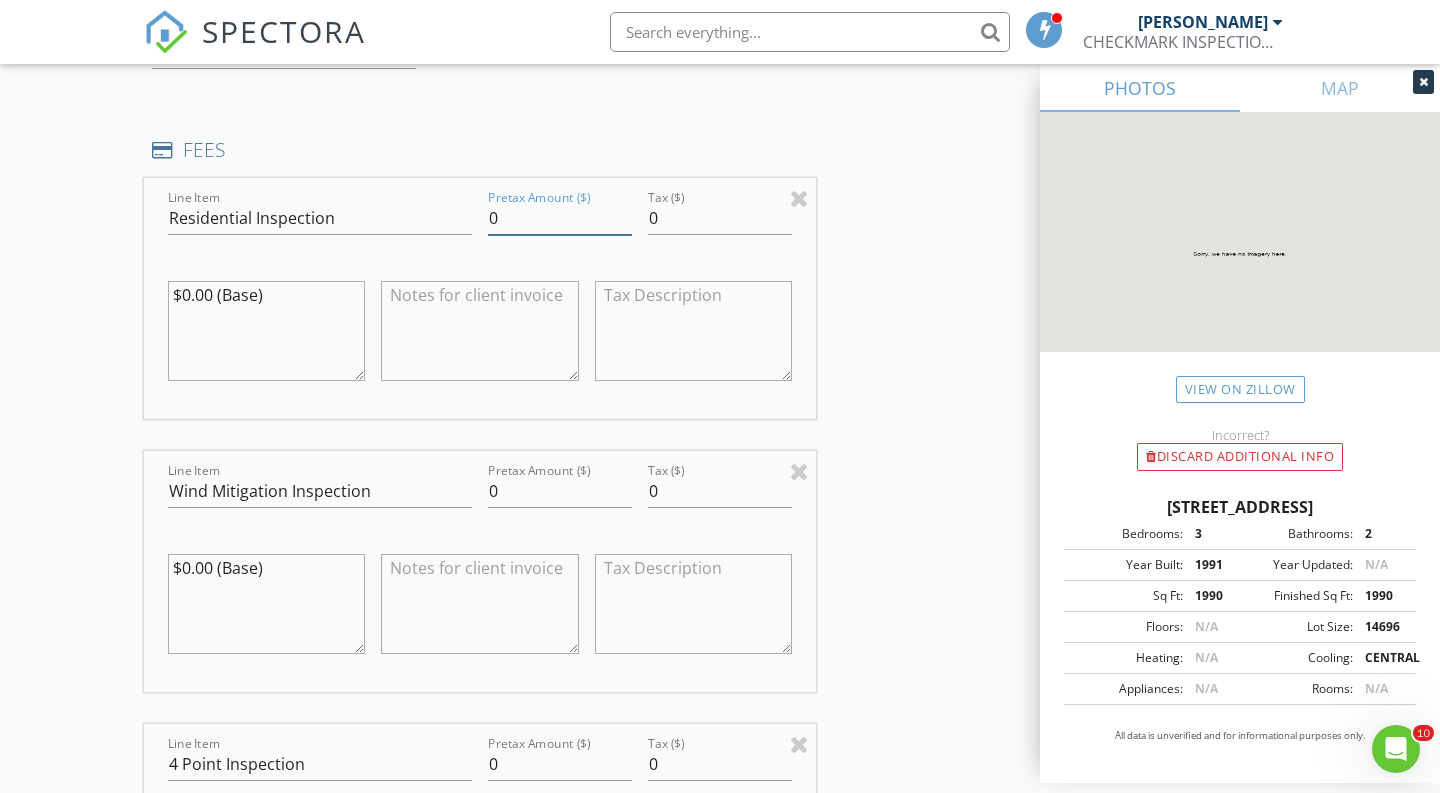 drag, startPoint x: 517, startPoint y: 207, endPoint x: 425, endPoint y: 206, distance: 92.00543 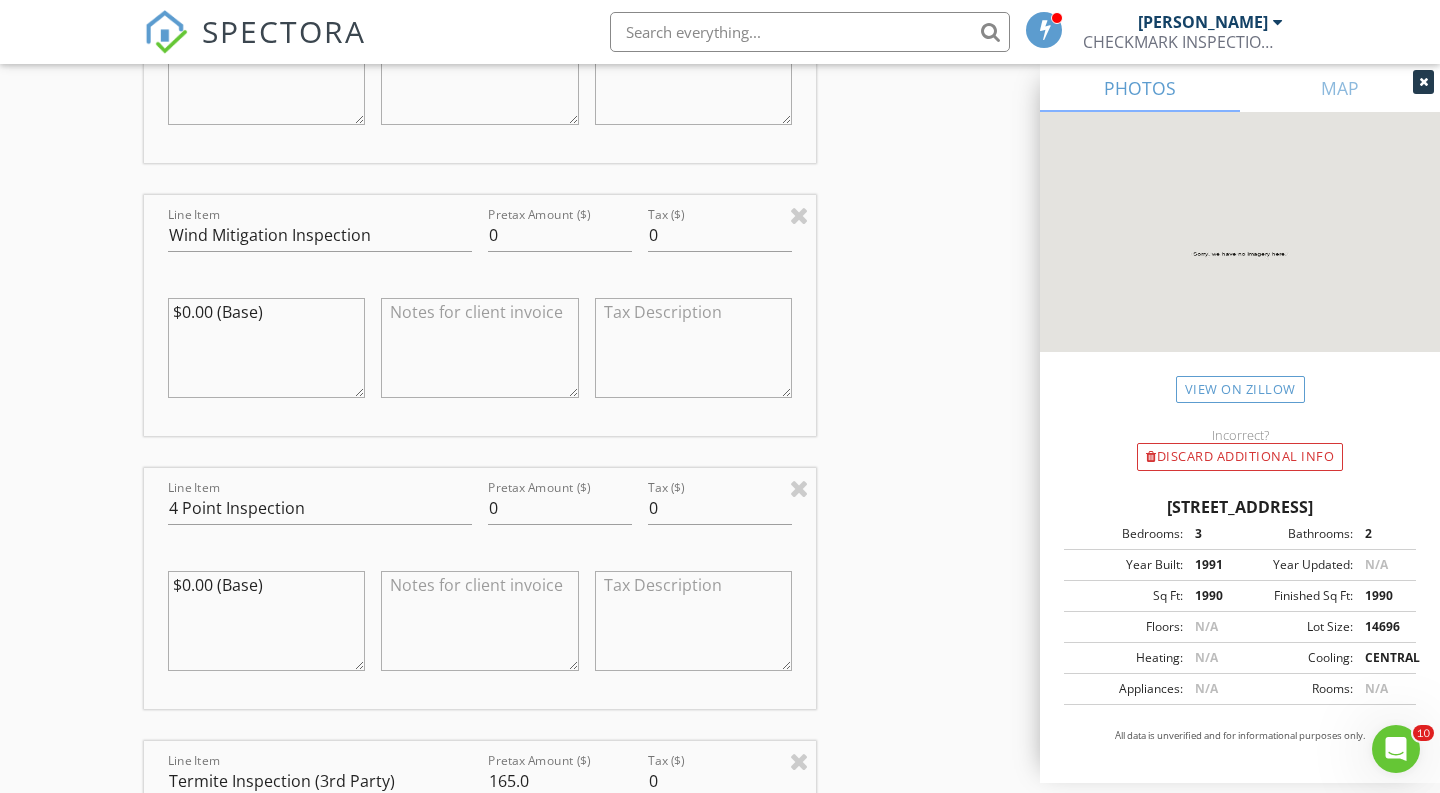type on "674.84" 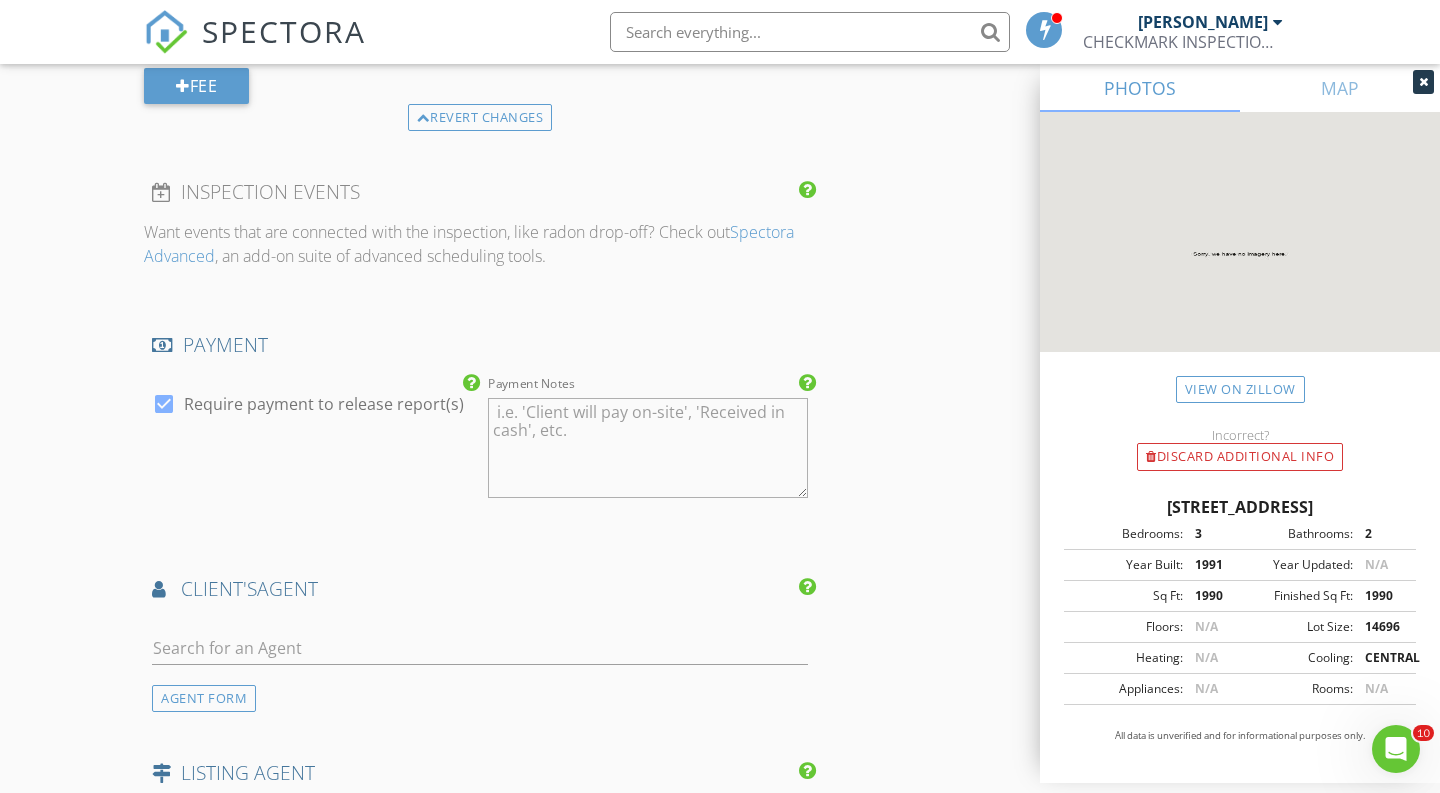 scroll, scrollTop: 3169, scrollLeft: 0, axis: vertical 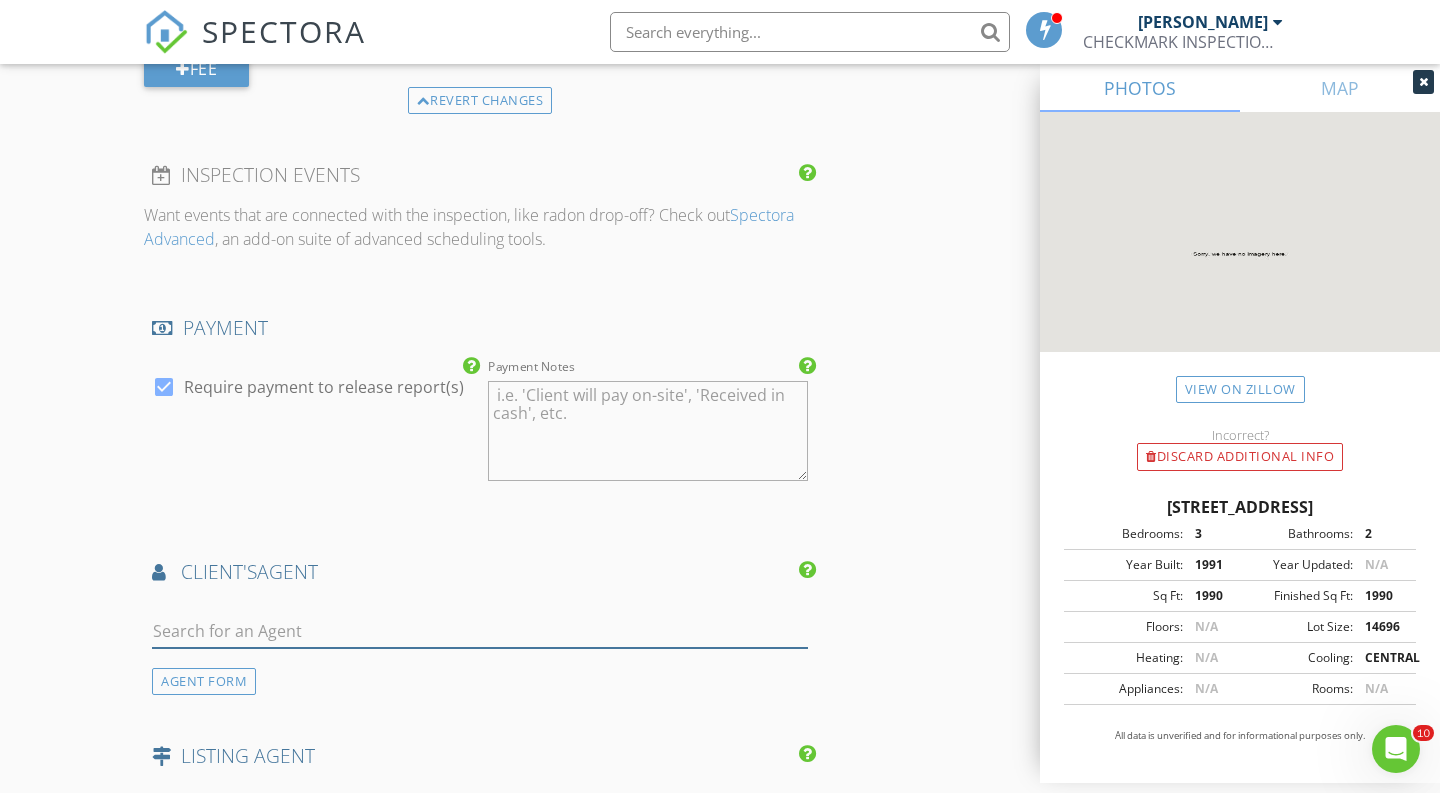 click at bounding box center (480, 631) 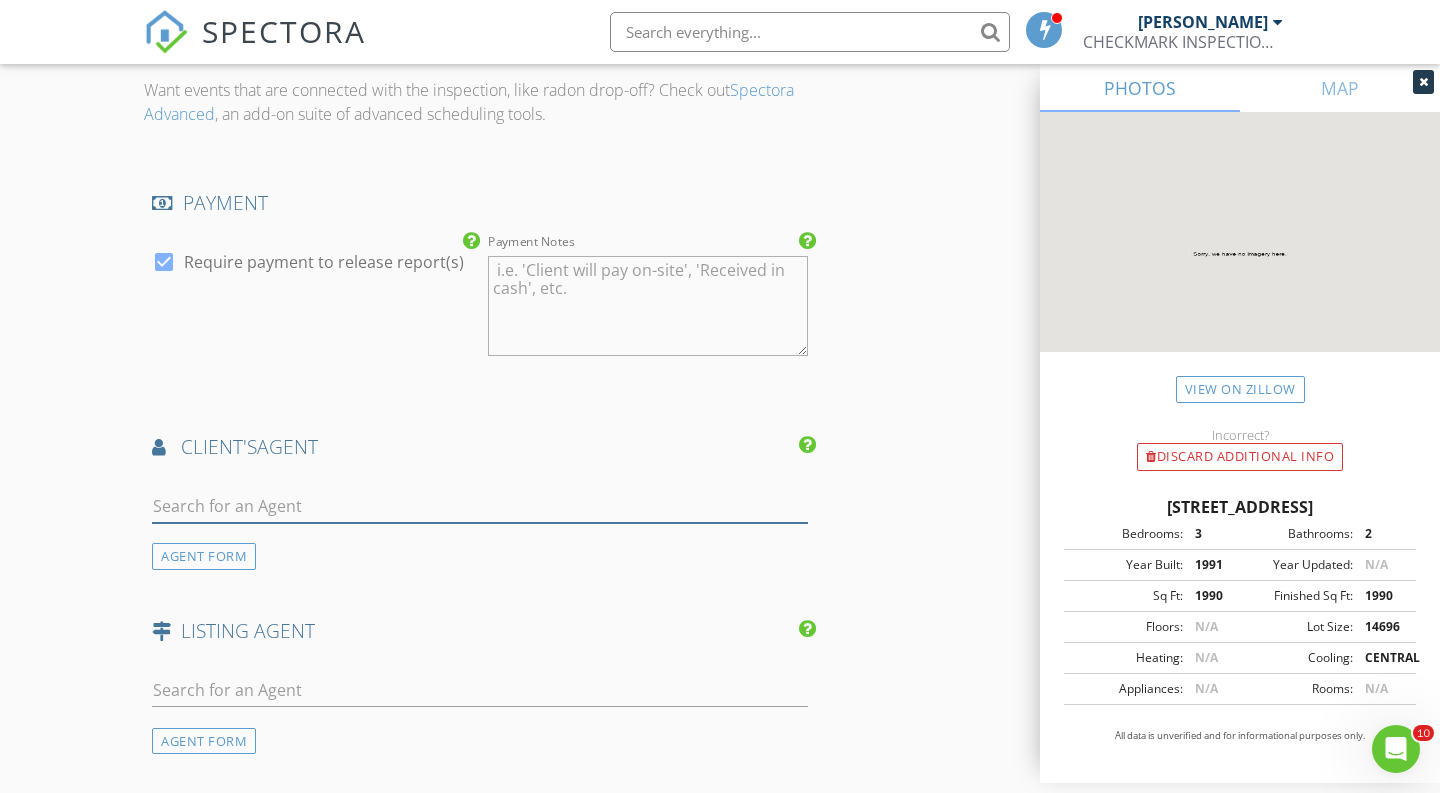 scroll, scrollTop: 3300, scrollLeft: 0, axis: vertical 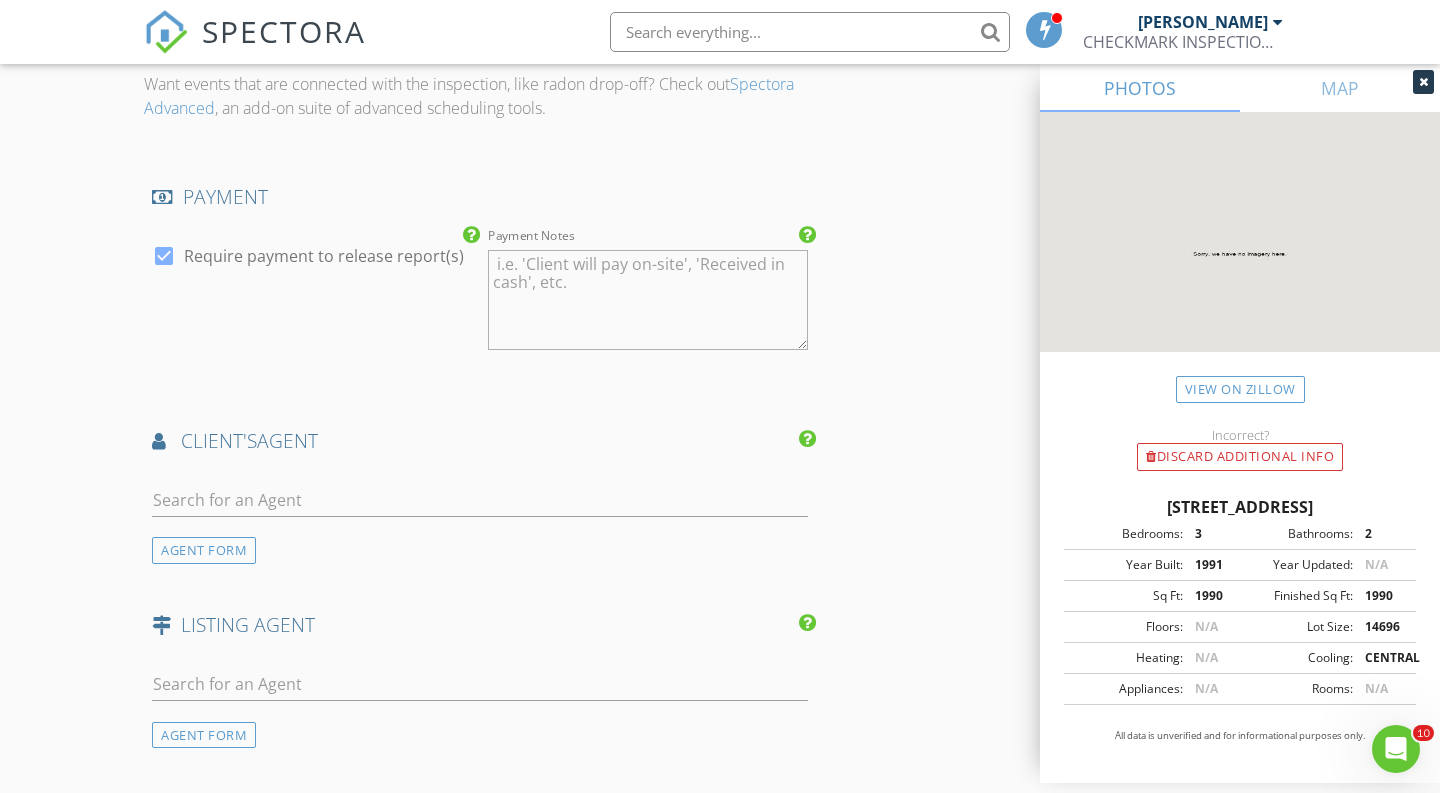 click at bounding box center [480, 531] 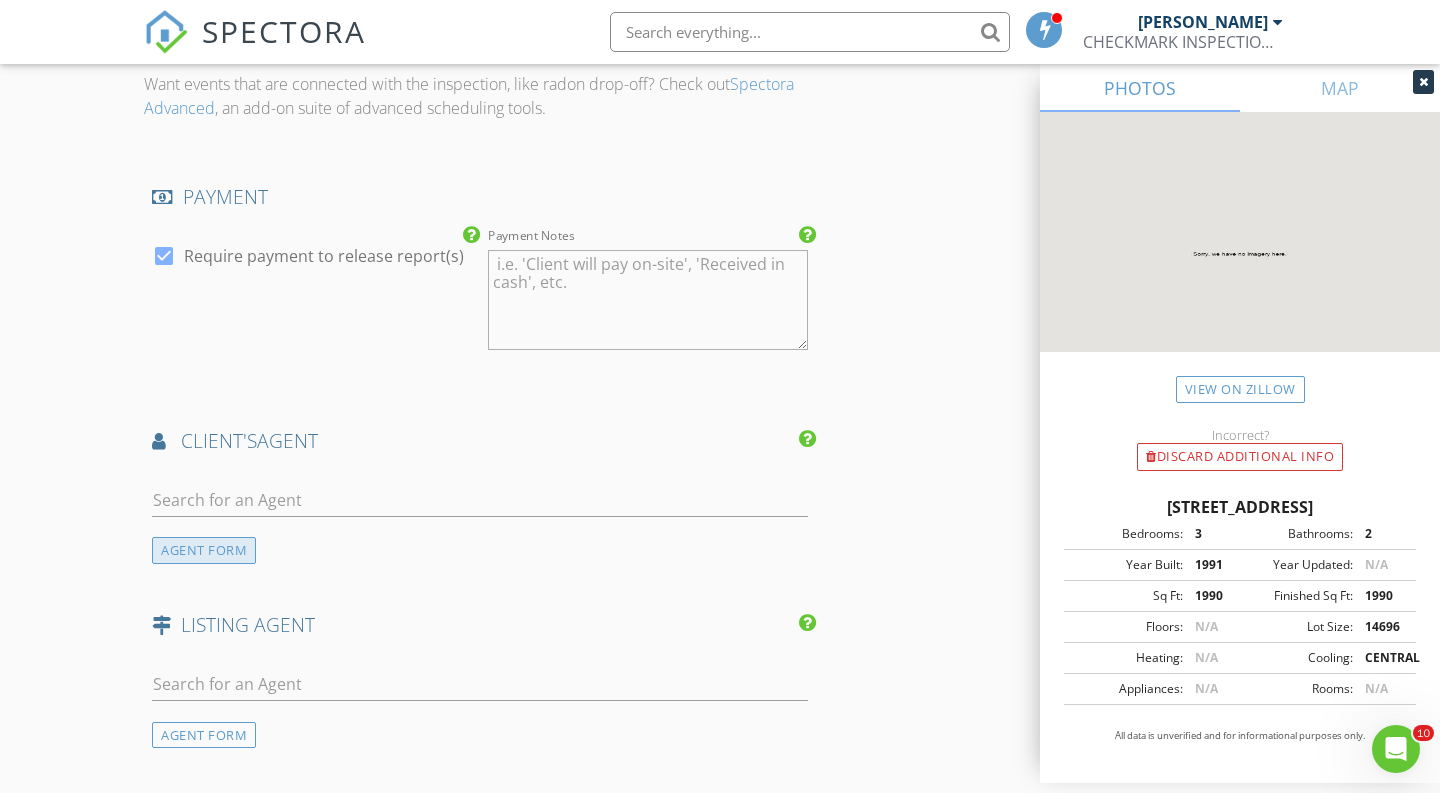 click on "AGENT FORM" at bounding box center [204, 550] 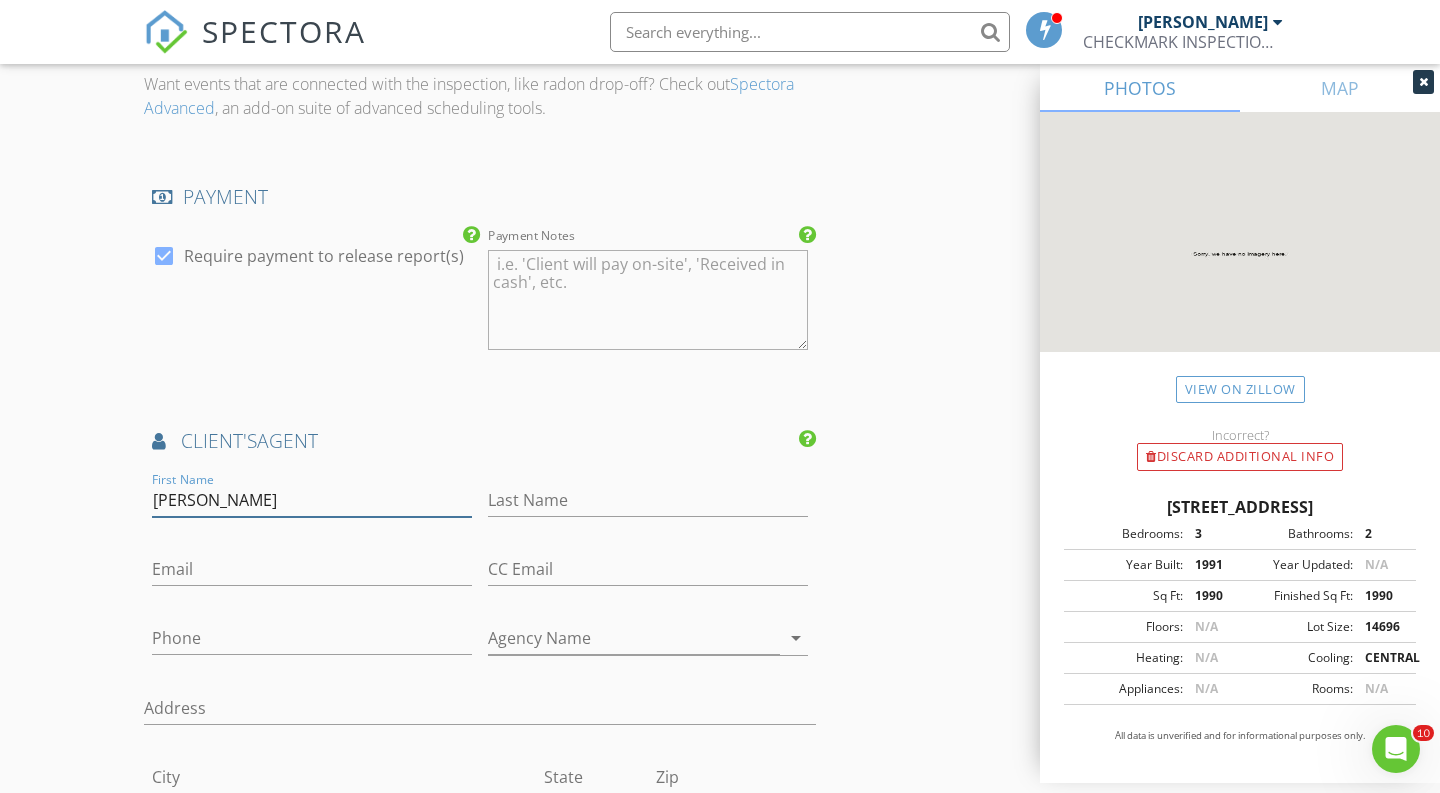 type on "Julieta" 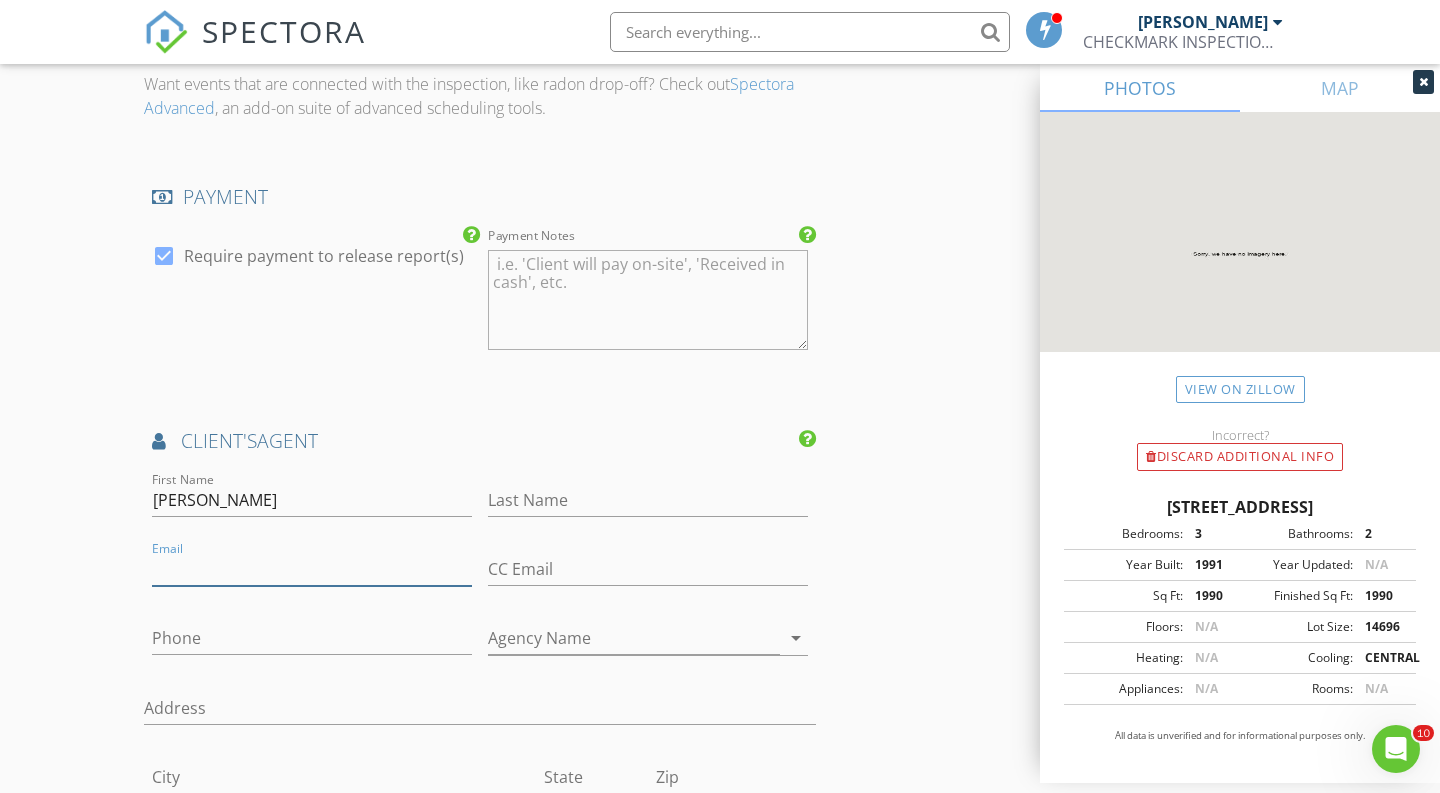paste on "julyh@hotmail.com" 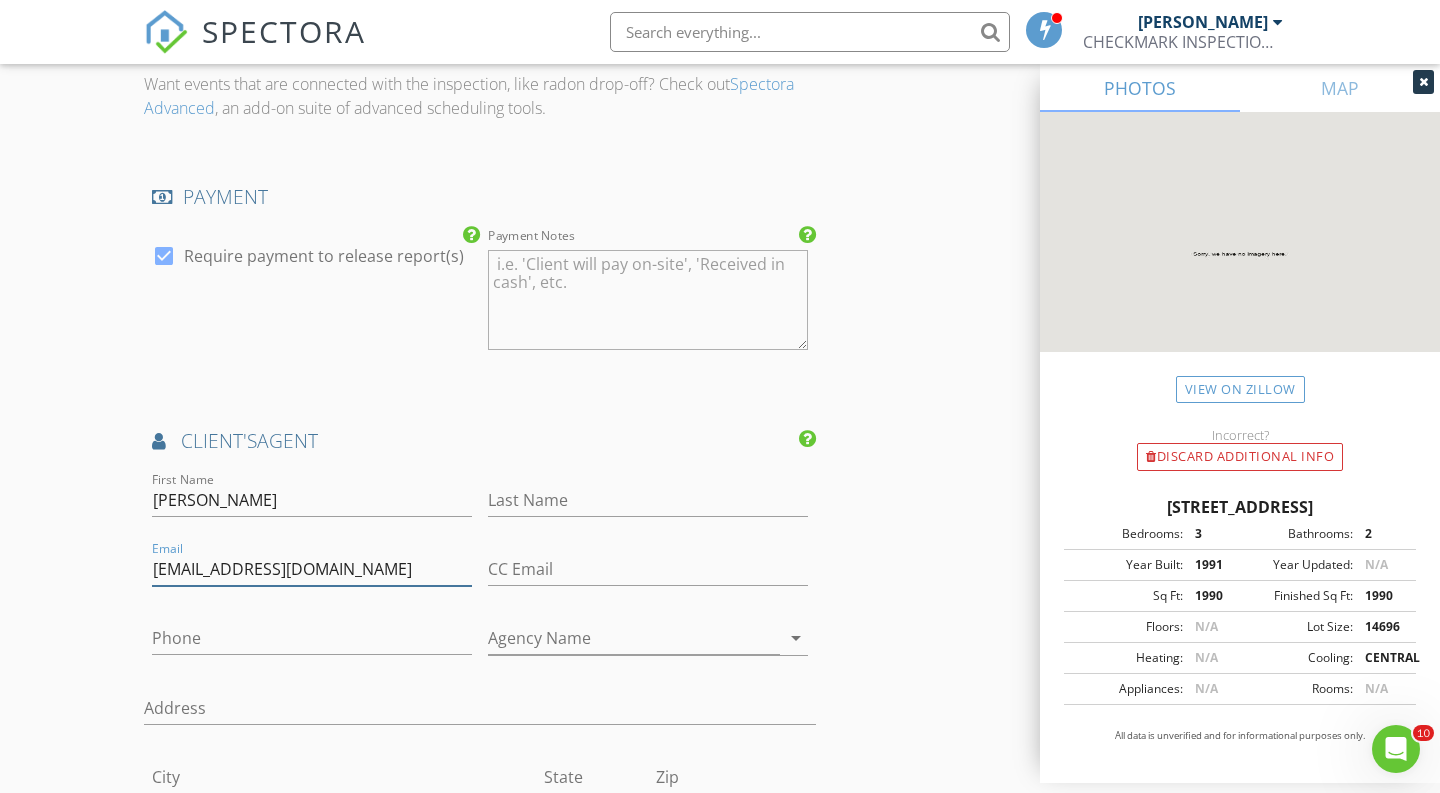 type on "julyh@hotmail.com" 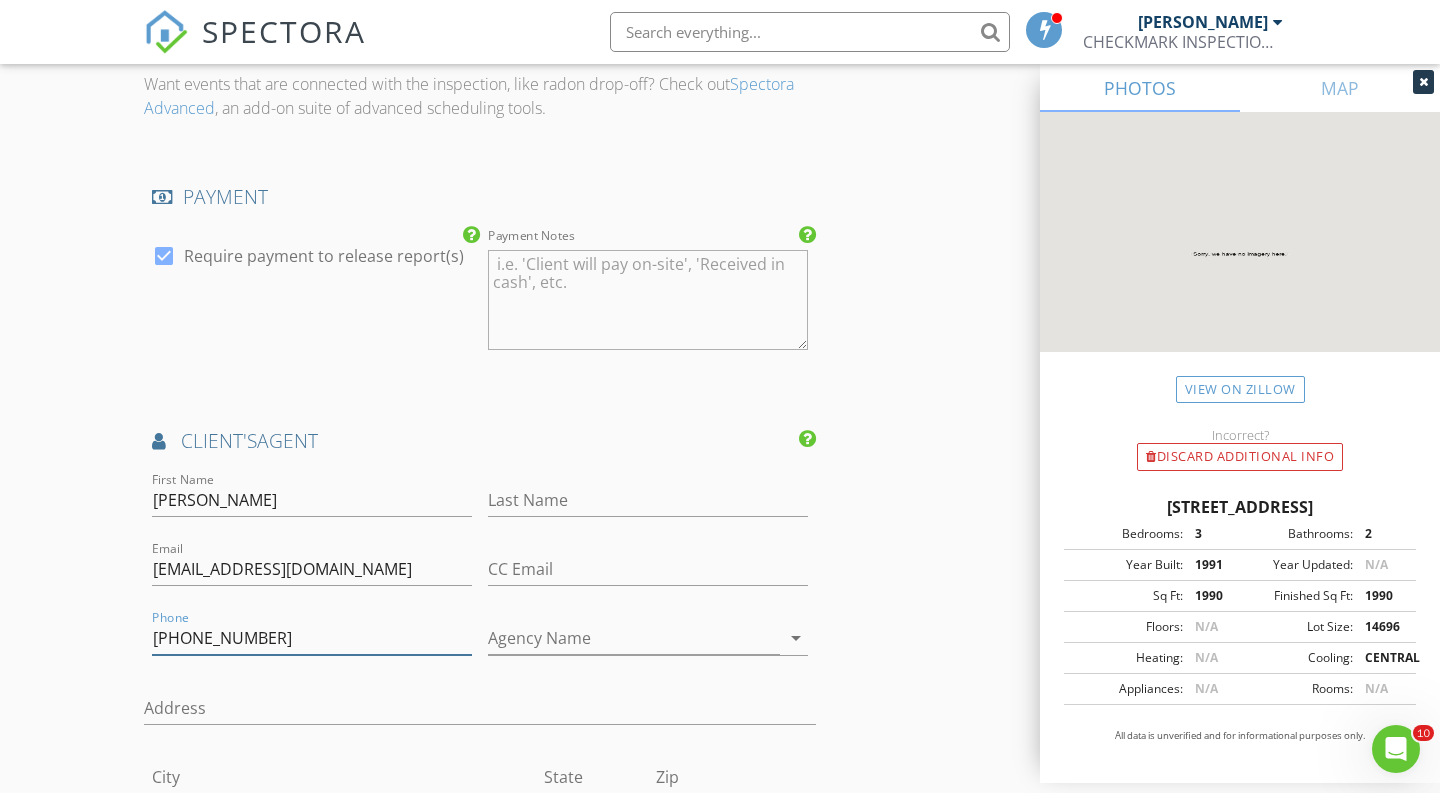 type on "954-496-2714" 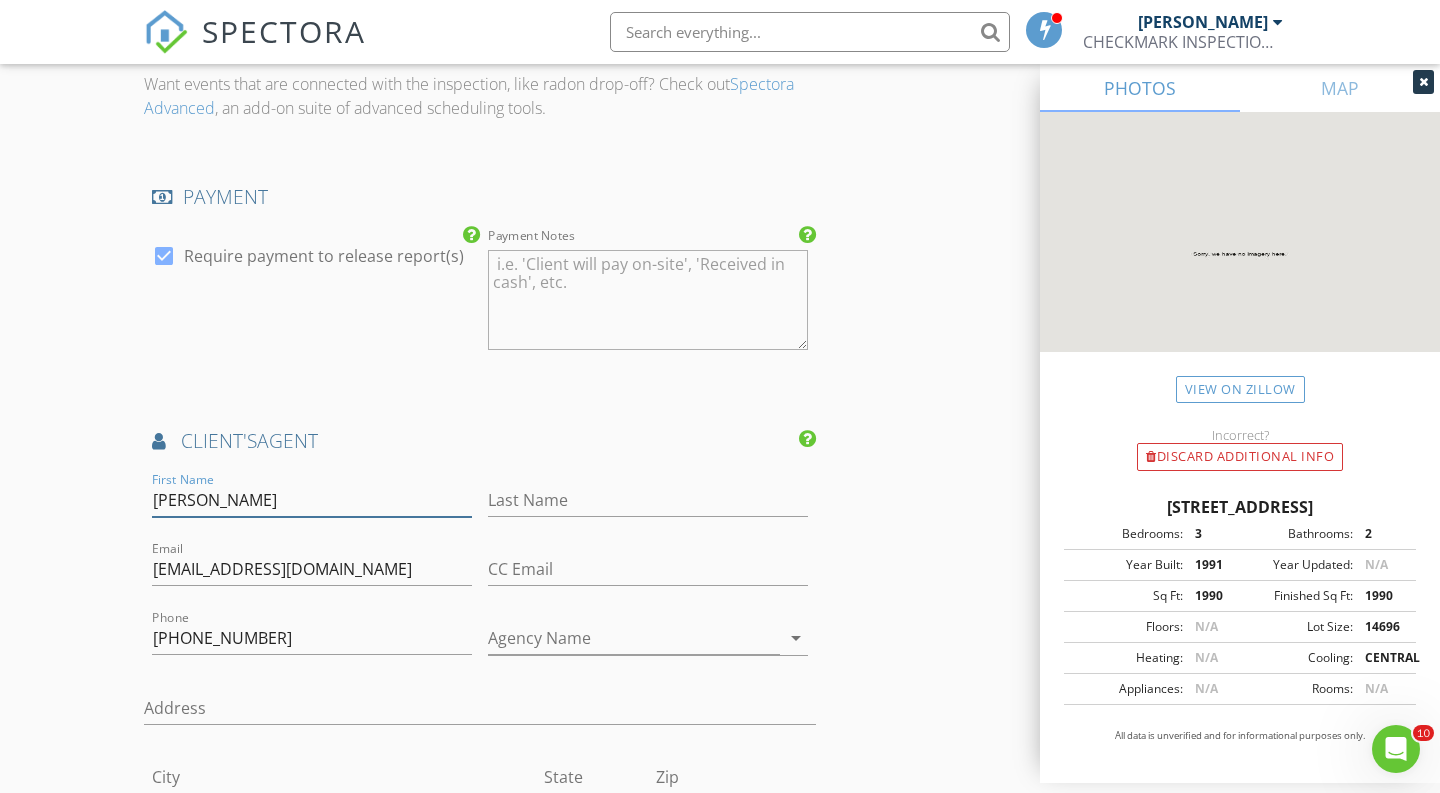 drag, startPoint x: 207, startPoint y: 493, endPoint x: 101, endPoint y: 492, distance: 106.004715 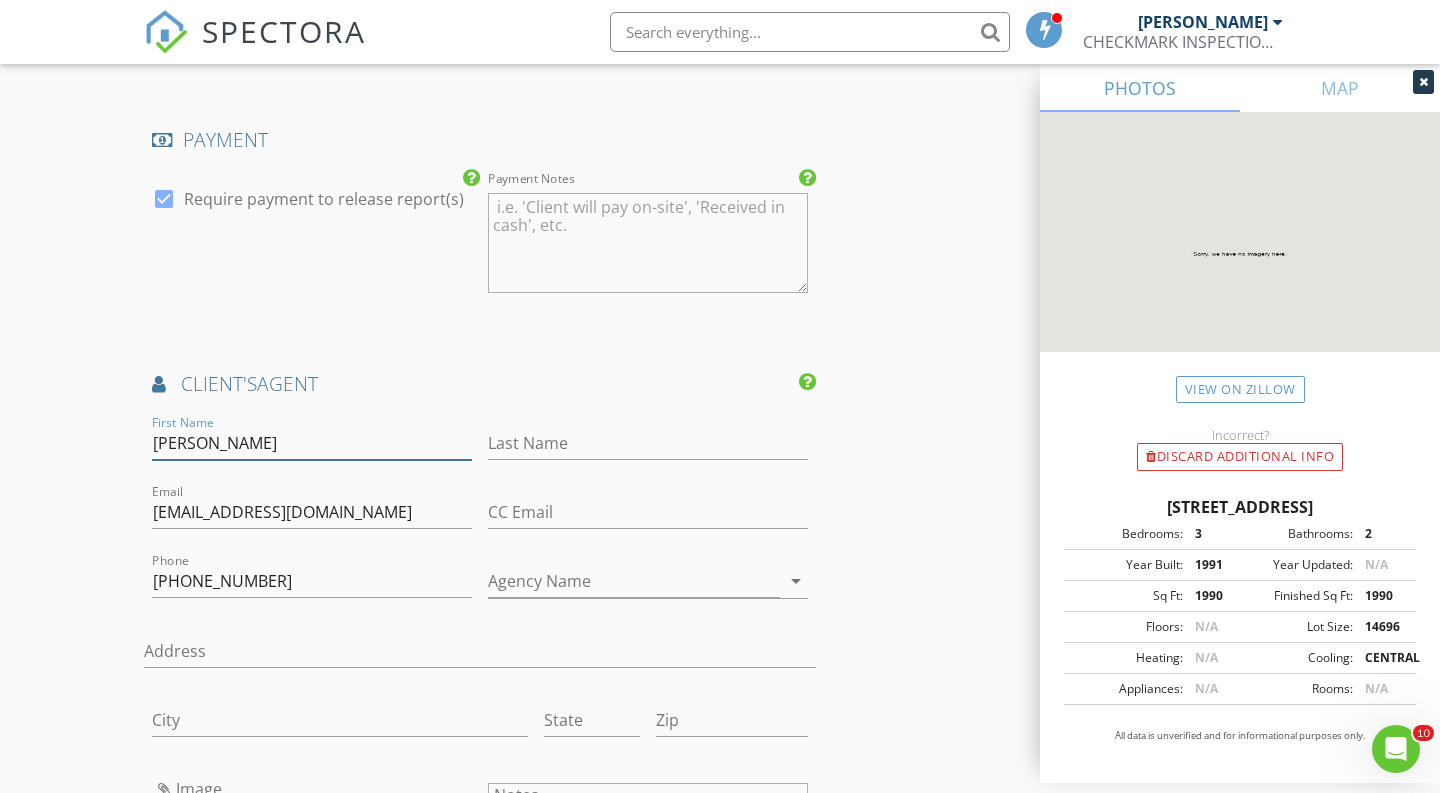 scroll, scrollTop: 3432, scrollLeft: 0, axis: vertical 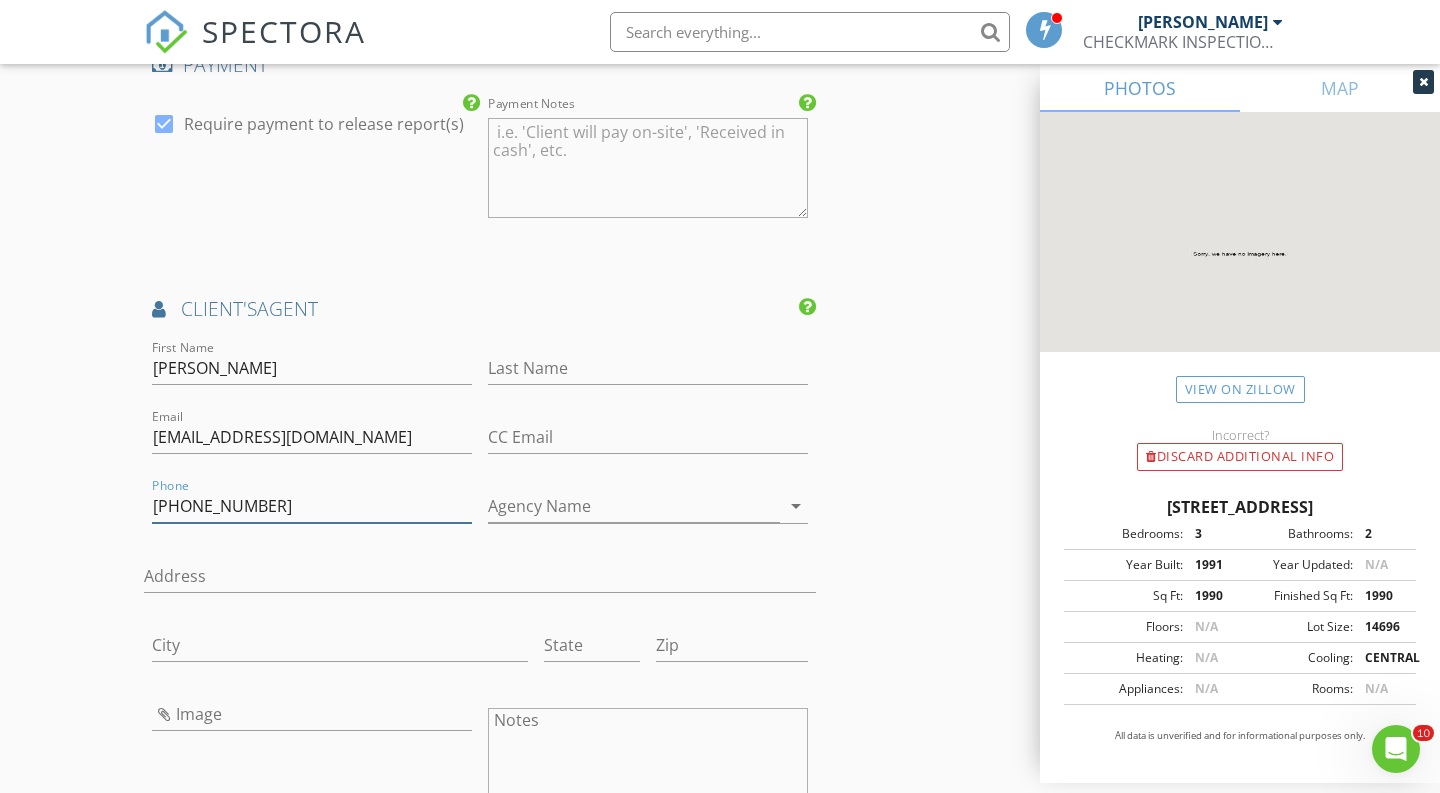 drag, startPoint x: 287, startPoint y: 498, endPoint x: 143, endPoint y: 498, distance: 144 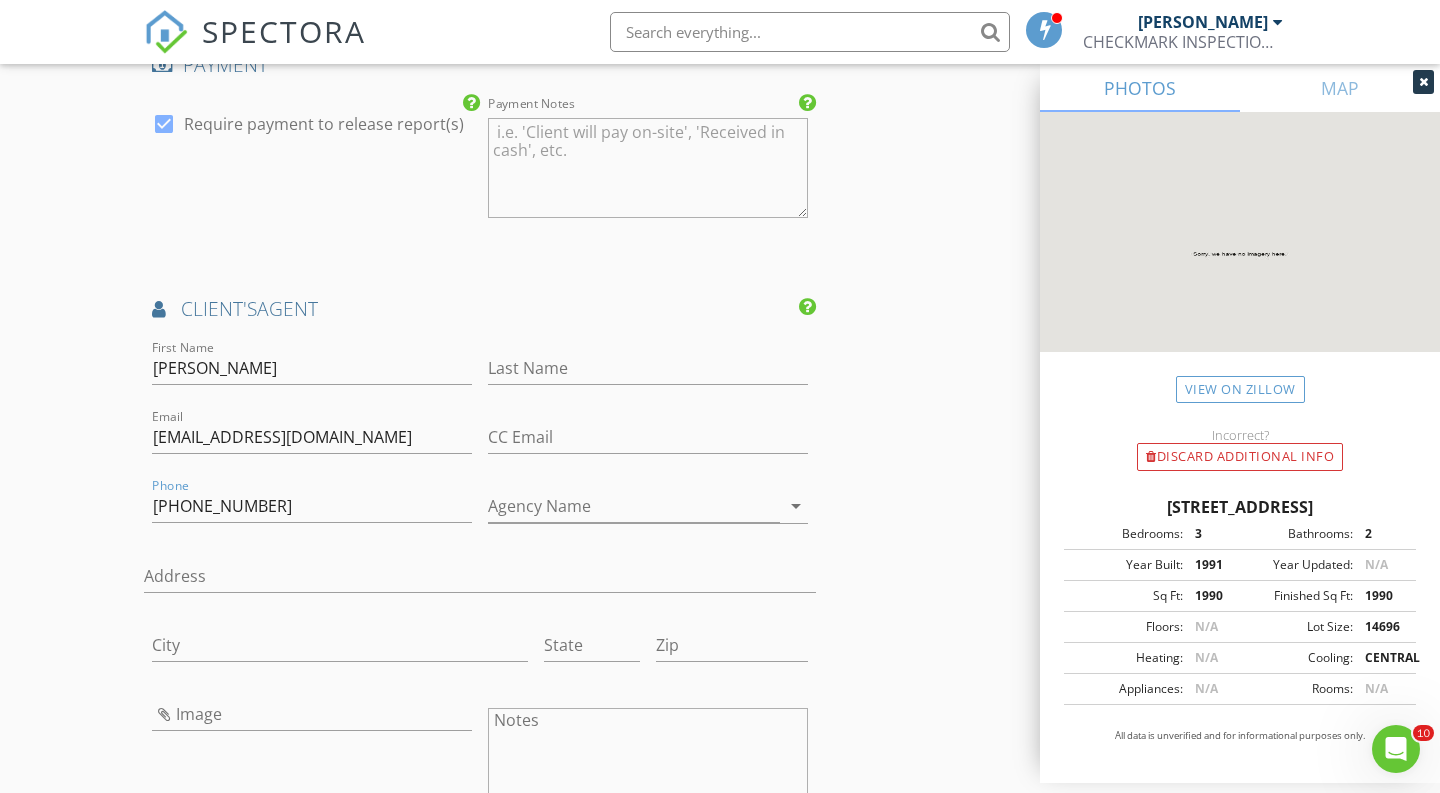 click on "Last Name" at bounding box center (648, 372) 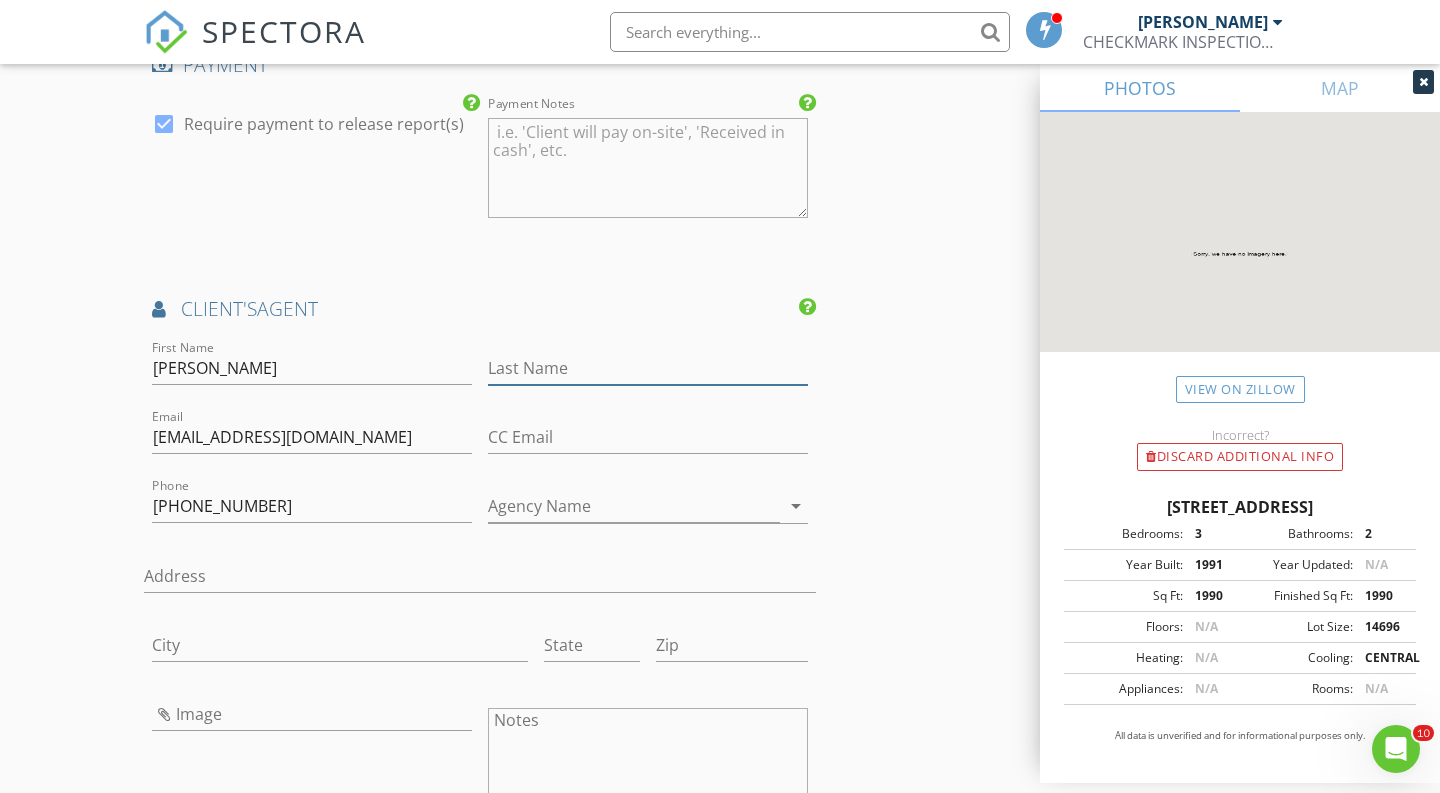 click on "Last Name" at bounding box center (648, 368) 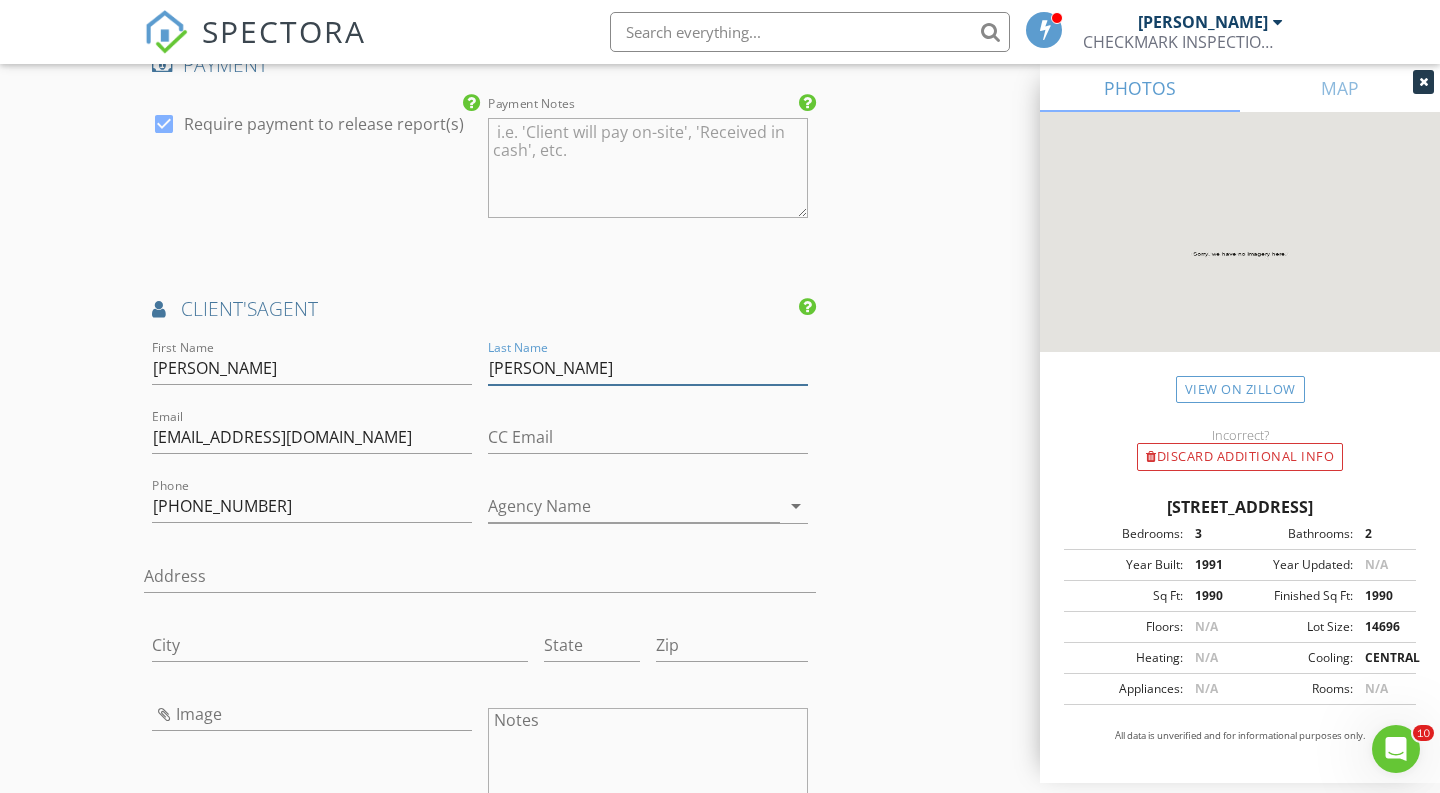 type on "Renteria" 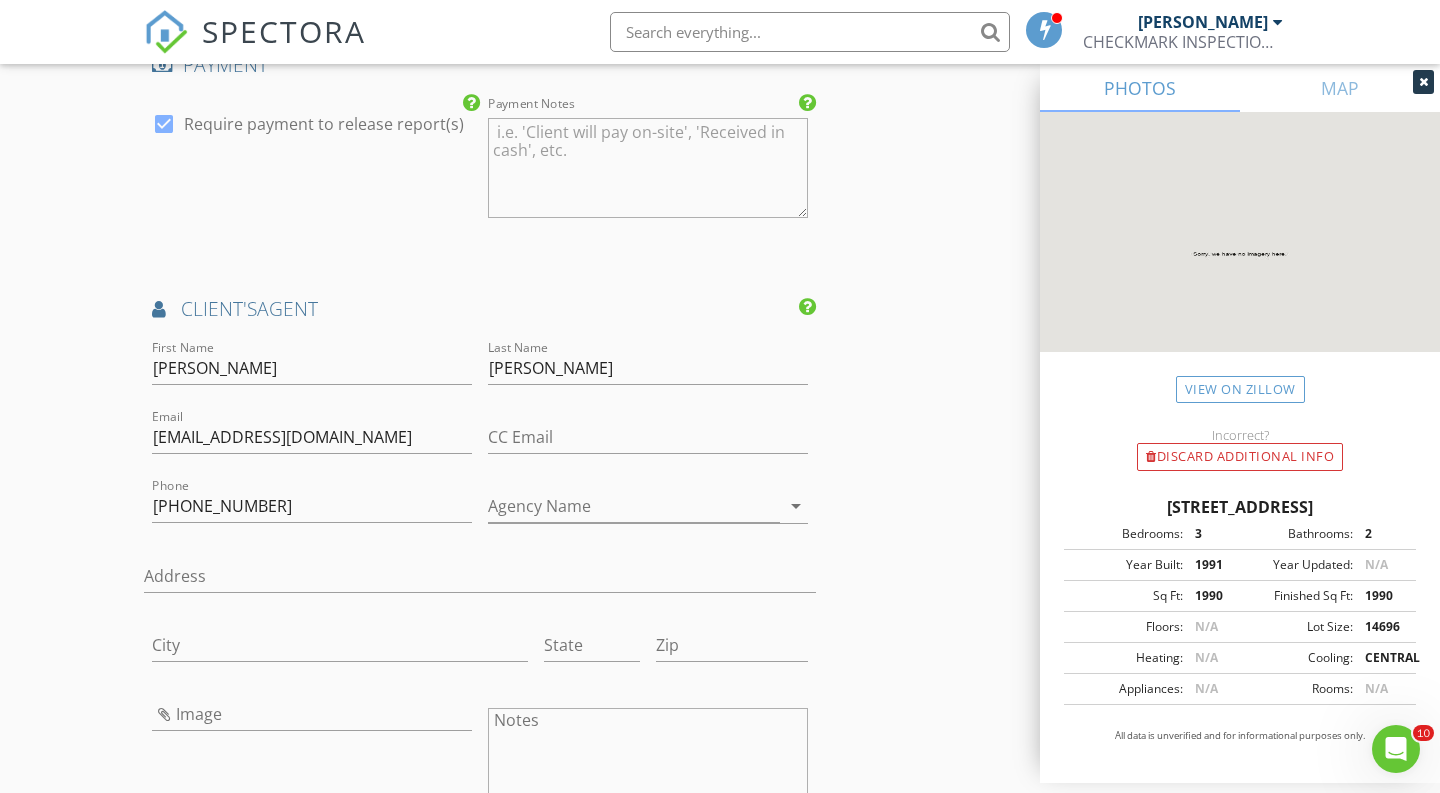 click on "INSPECTOR(S)
check_box   ERNESTO GIL   PRIMARY   ERNESTO GIL arrow_drop_down   check_box_outline_blank ERNESTO GIL specifically requested
Date/Time
07/15/2025 9:00 AM
Location
Address Search       Address 1304 NW 127th Dr   Unit   City Sunrise   State FL   Zip 33323   County Broward     Square Feet 1990   Year Built 1991   Foundation arrow_drop_down     ERNESTO GIL     7.8 miles     (14 minutes)
client
check_box Enable Client CC email for this inspection   Client Search     check_box_outline_blank Client is a Company/Organization     First Name Jaime   Last Name Gaitan   Email Jgaitan@czag.net   CC Email   Phone 954-773-3388   Address   City   State   Zip       Notes   Private Notes
ADD ADDITIONAL client
SERVICES
check_box   Residential Inspection   check_box     check_box" at bounding box center [720, -585] 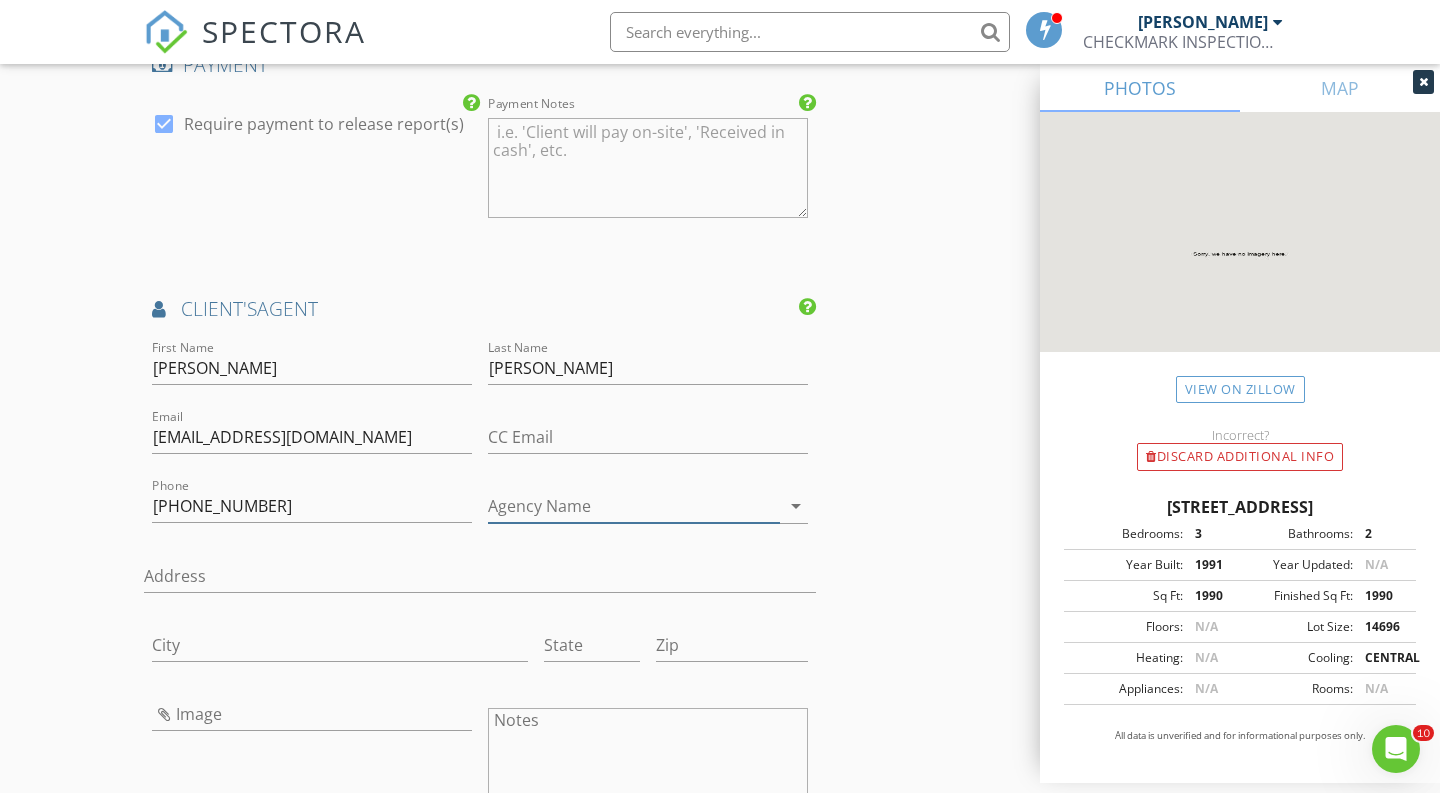 paste on "Grand Realty of America" 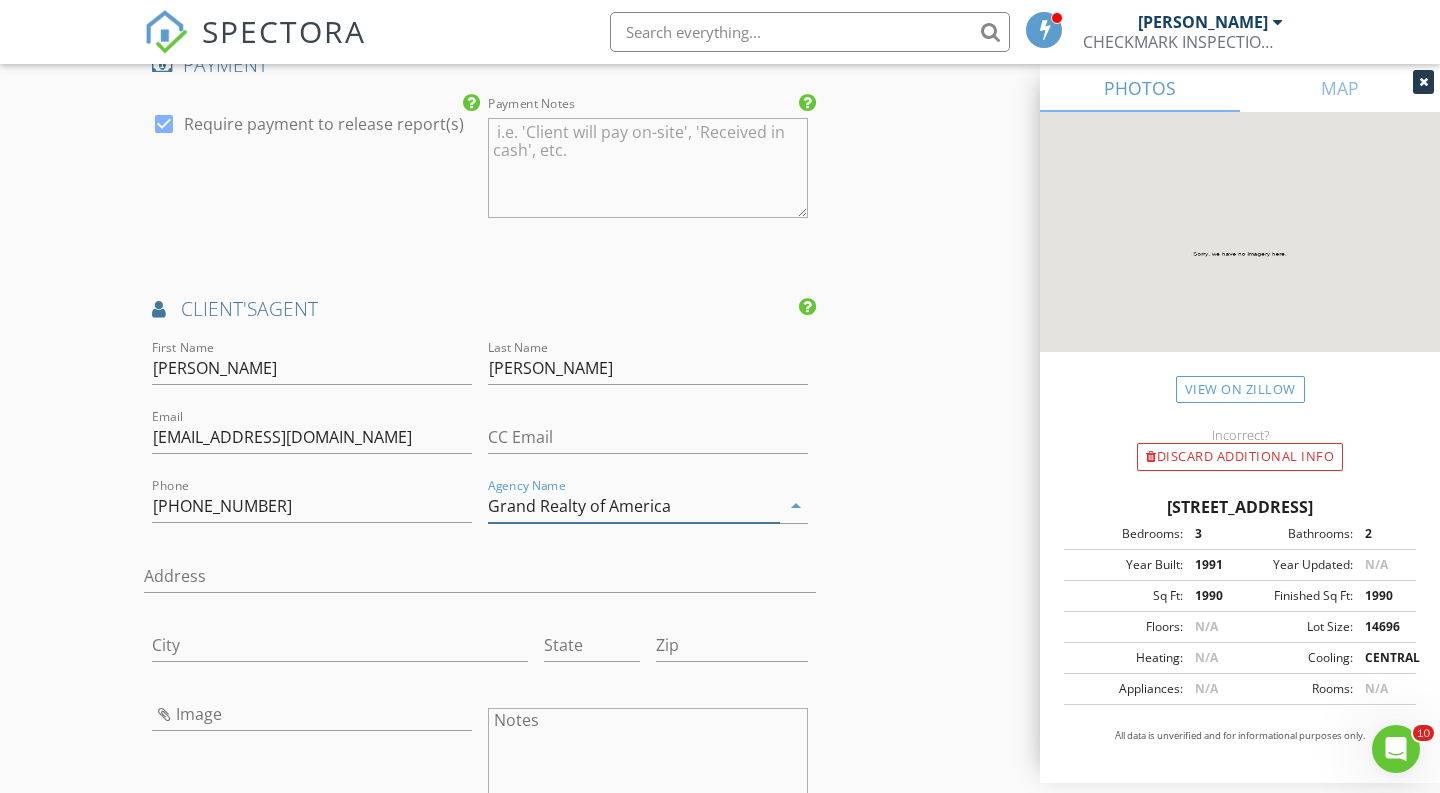 type on "Grand Realty of America" 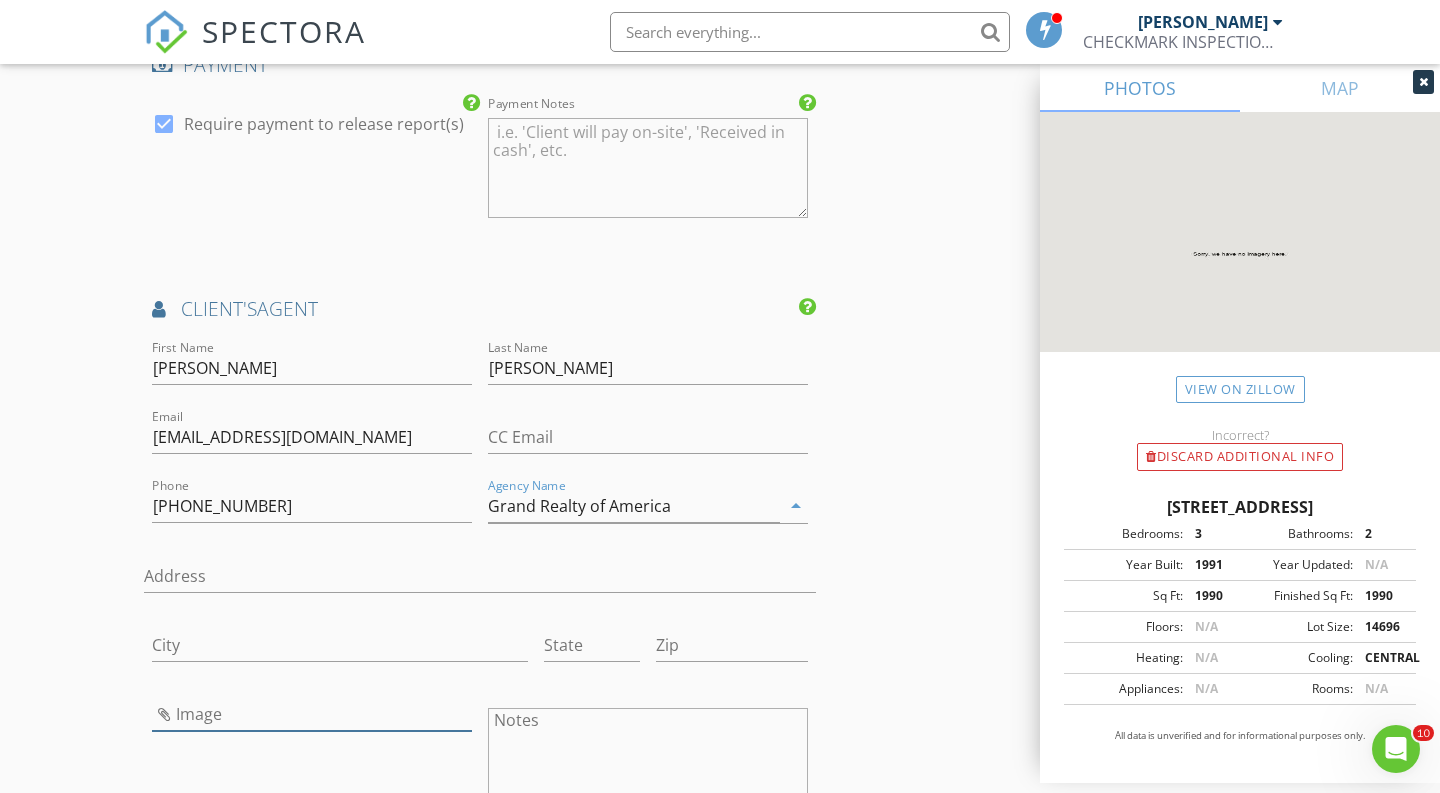 click at bounding box center (312, 714) 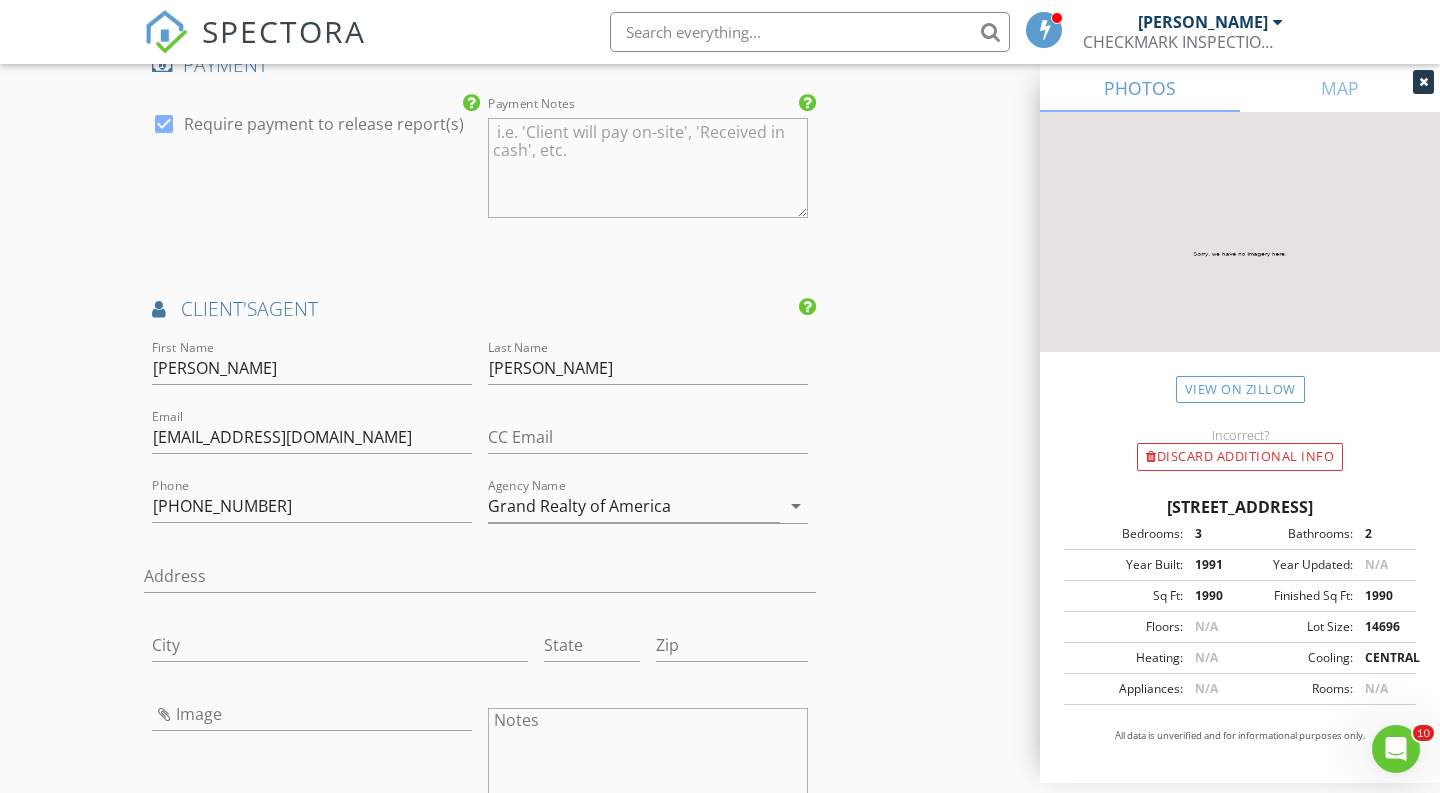 type on "c3b362fe566be5d6c6410a444d651f0e-h_l.jpg" 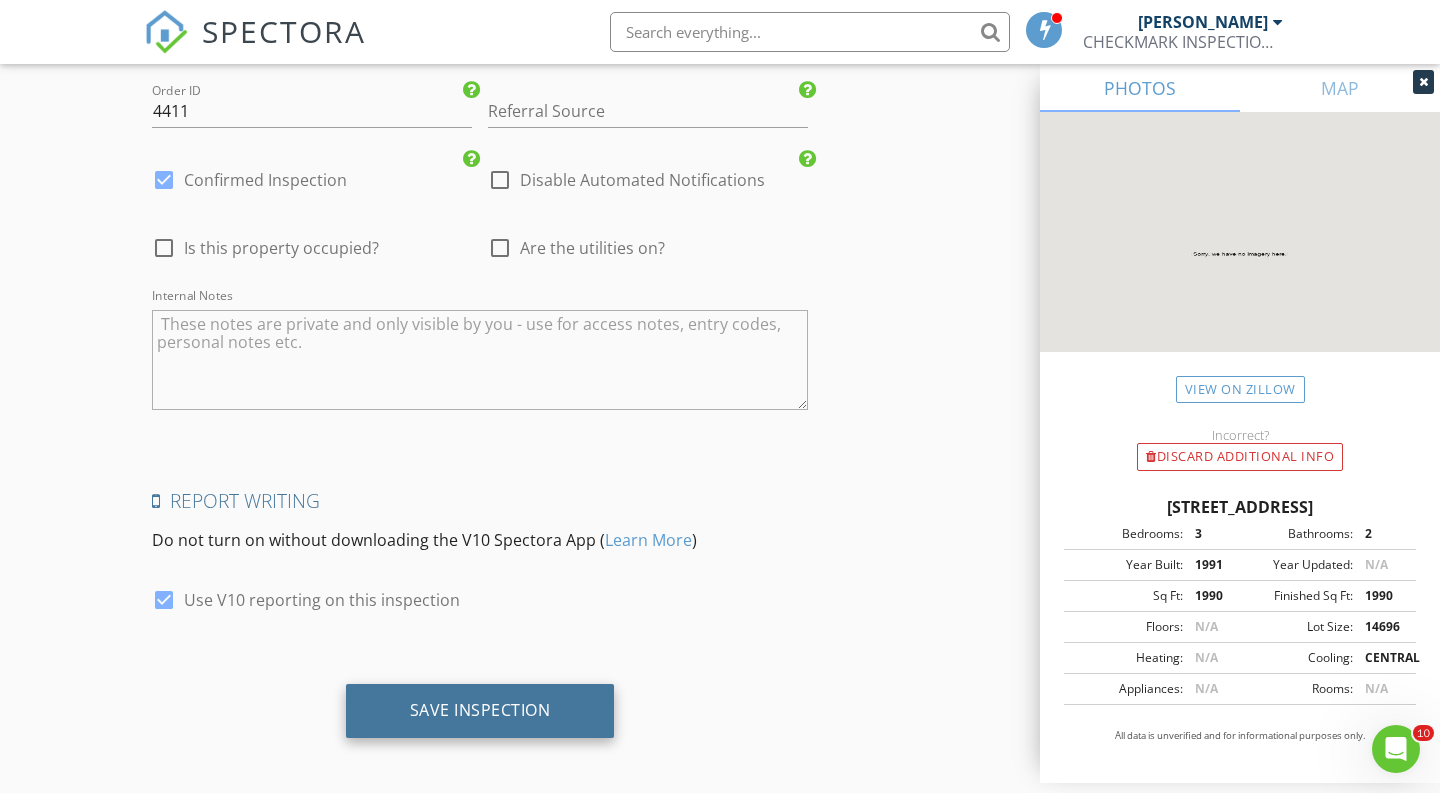 scroll, scrollTop: 4646, scrollLeft: 0, axis: vertical 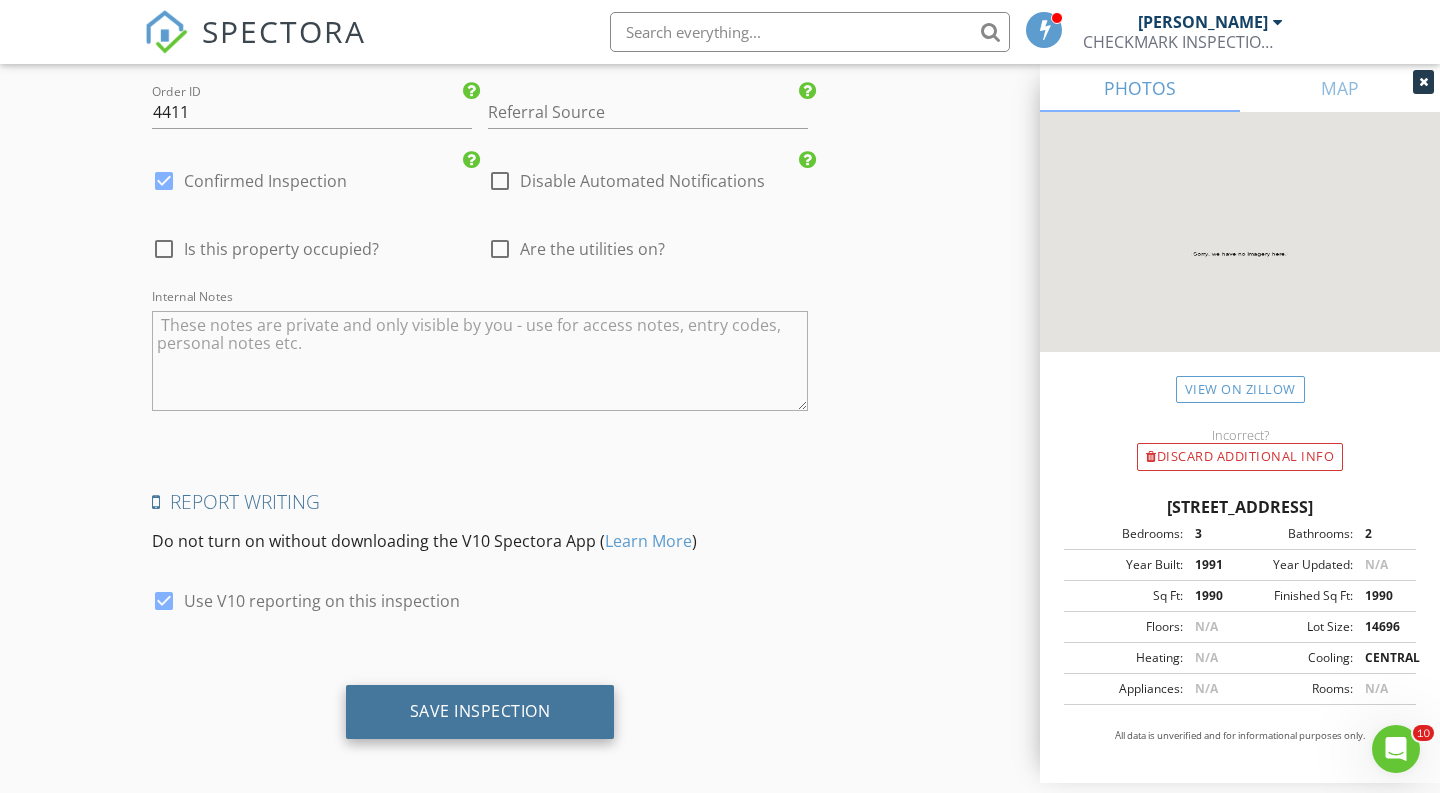 click on "Save Inspection" at bounding box center (480, 711) 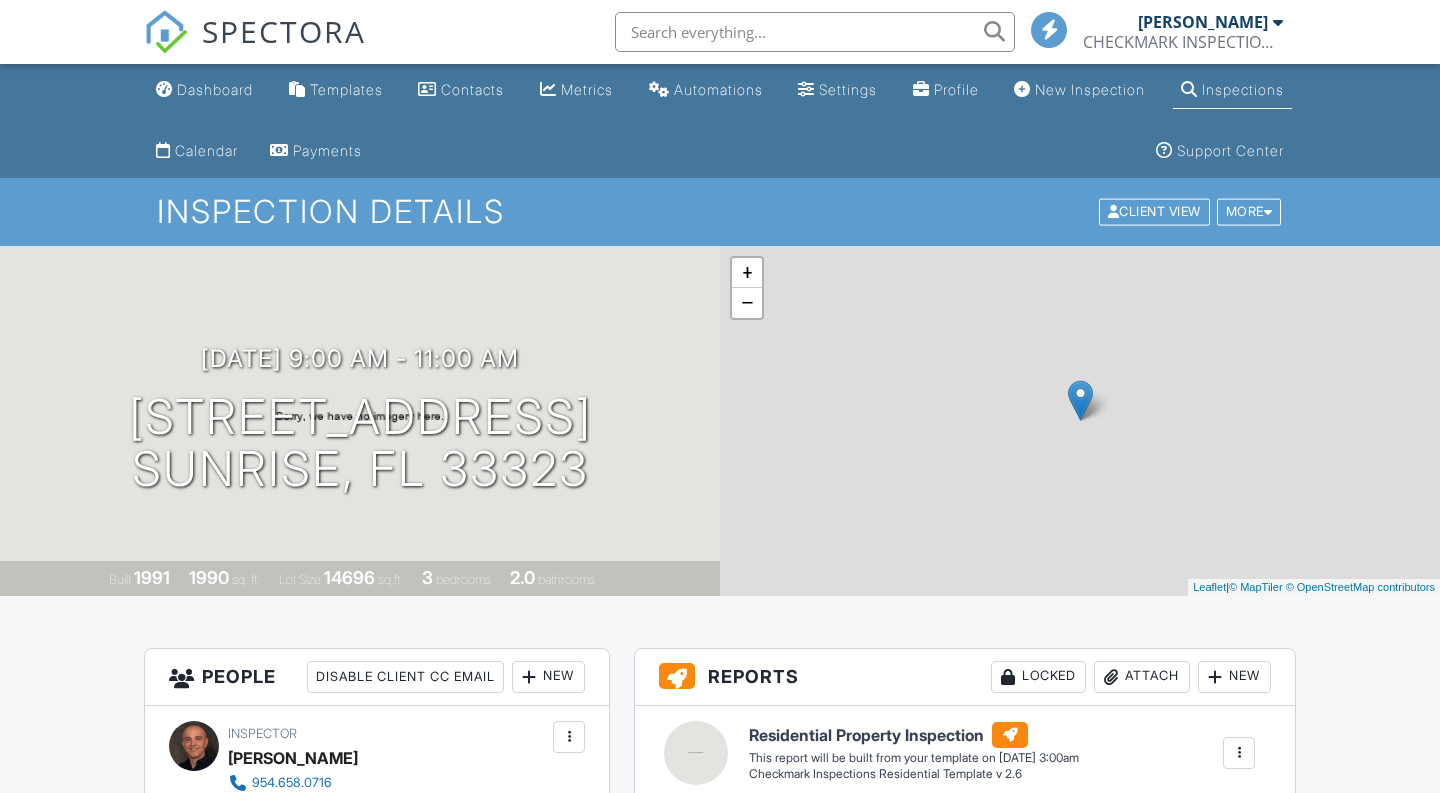 scroll, scrollTop: 0, scrollLeft: 0, axis: both 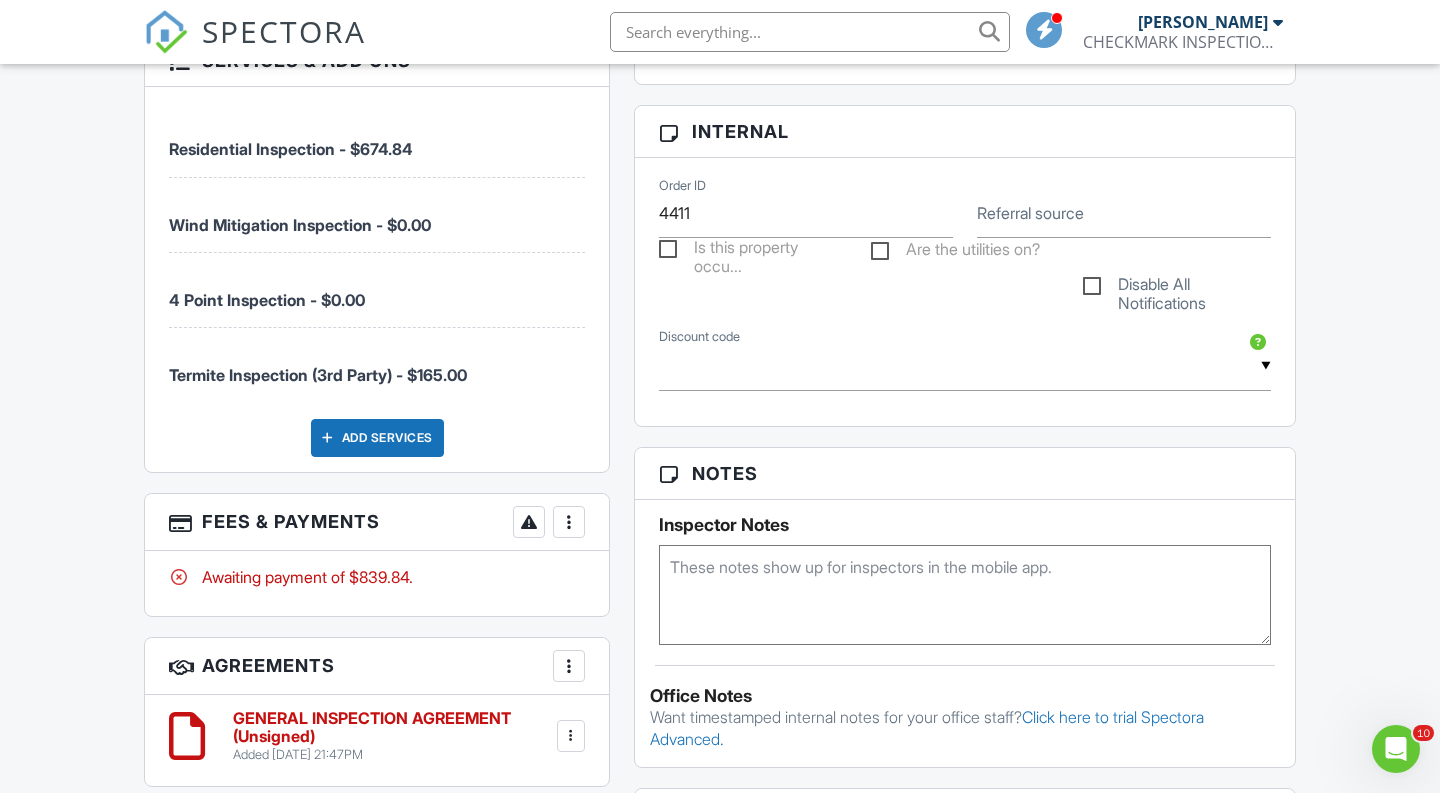 click at bounding box center (569, 522) 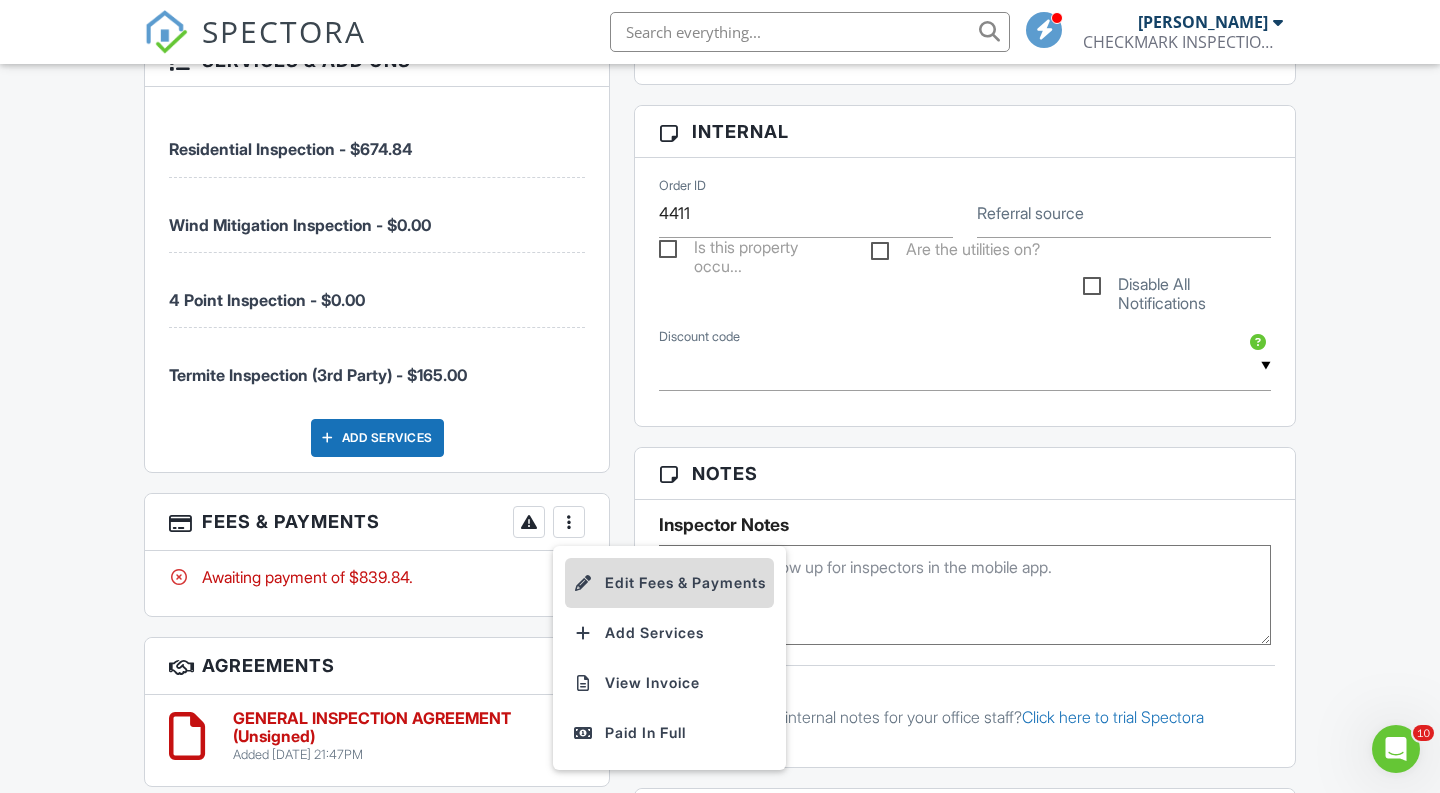click on "Edit Fees & Payments" at bounding box center (669, 583) 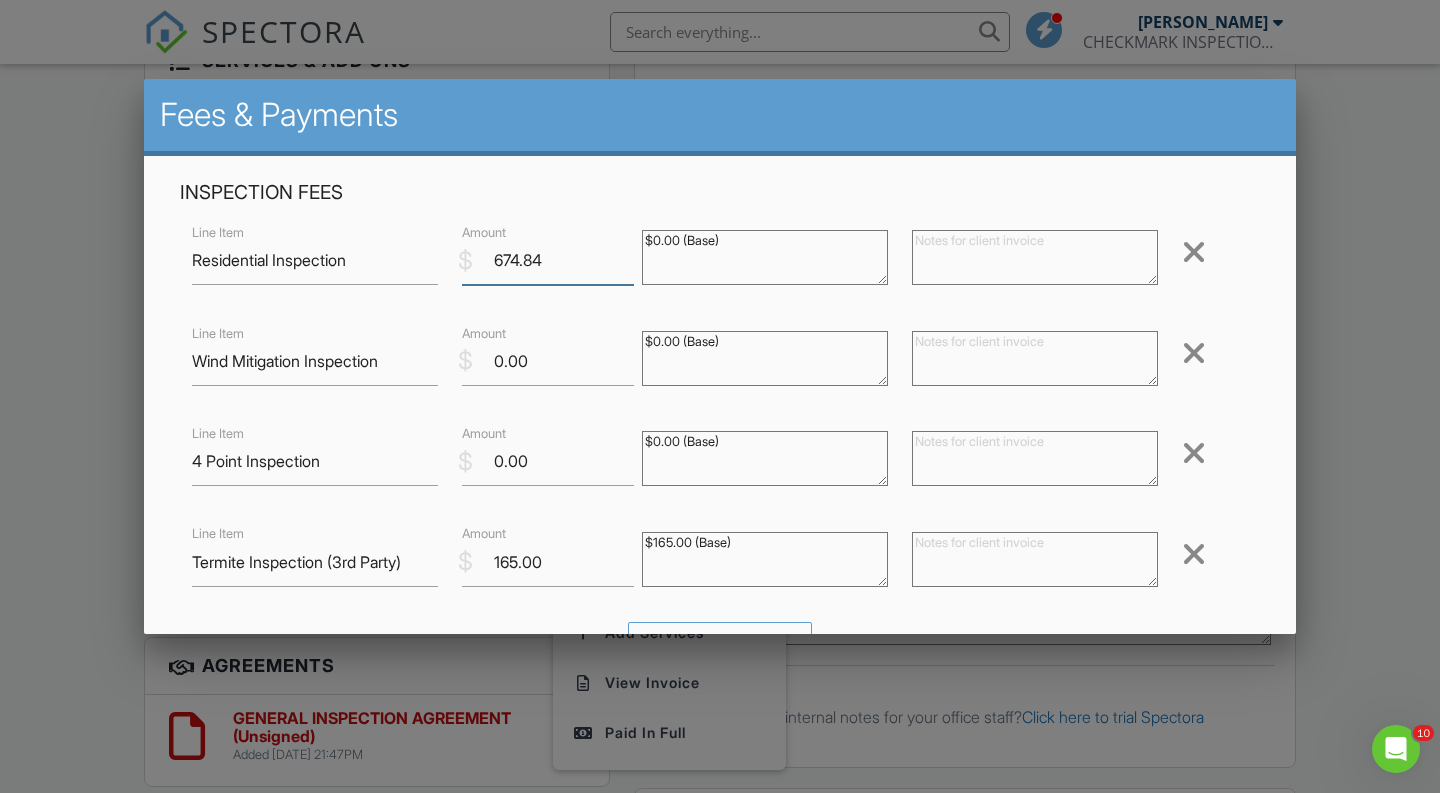 drag, startPoint x: 548, startPoint y: 263, endPoint x: 468, endPoint y: 259, distance: 80.09994 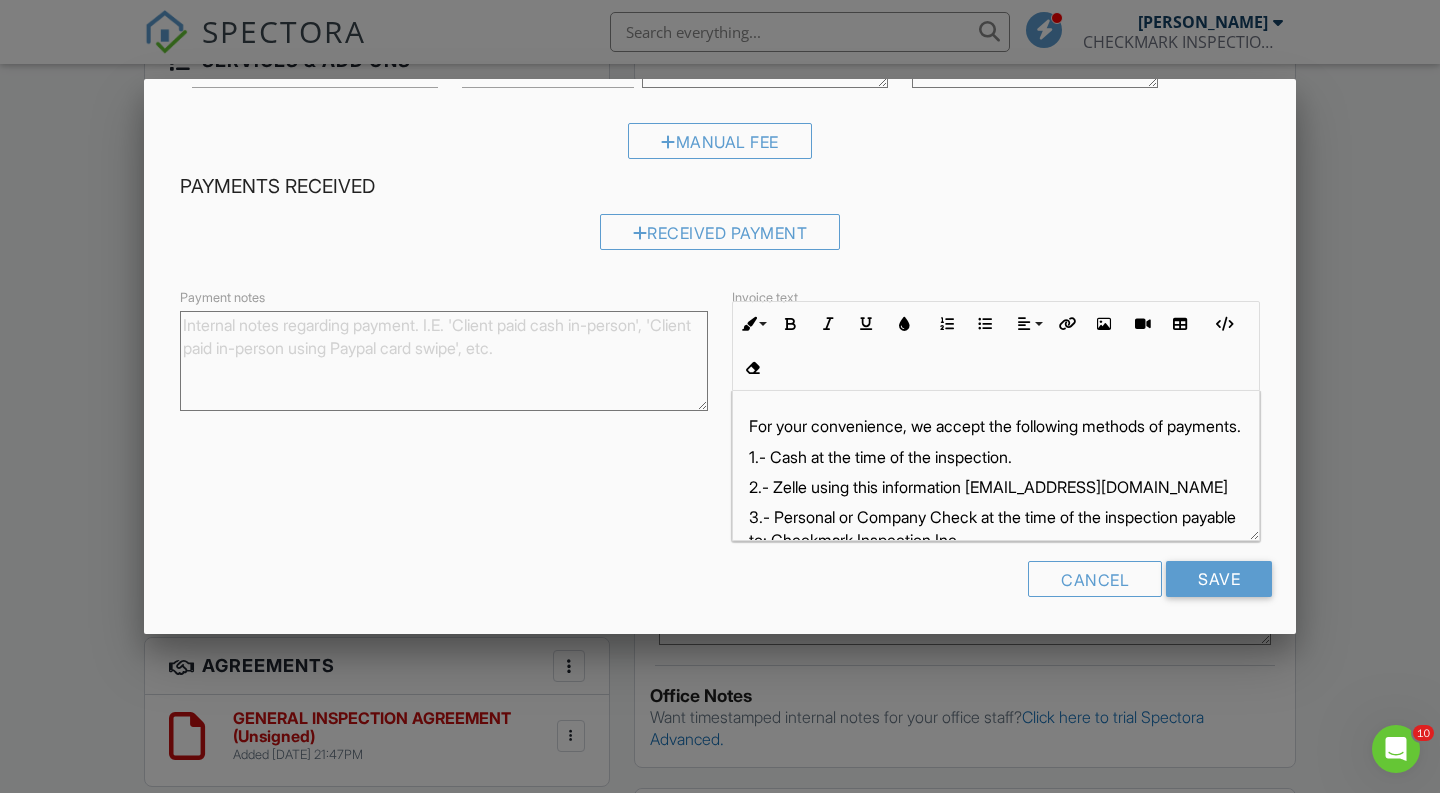 scroll, scrollTop: 498, scrollLeft: 0, axis: vertical 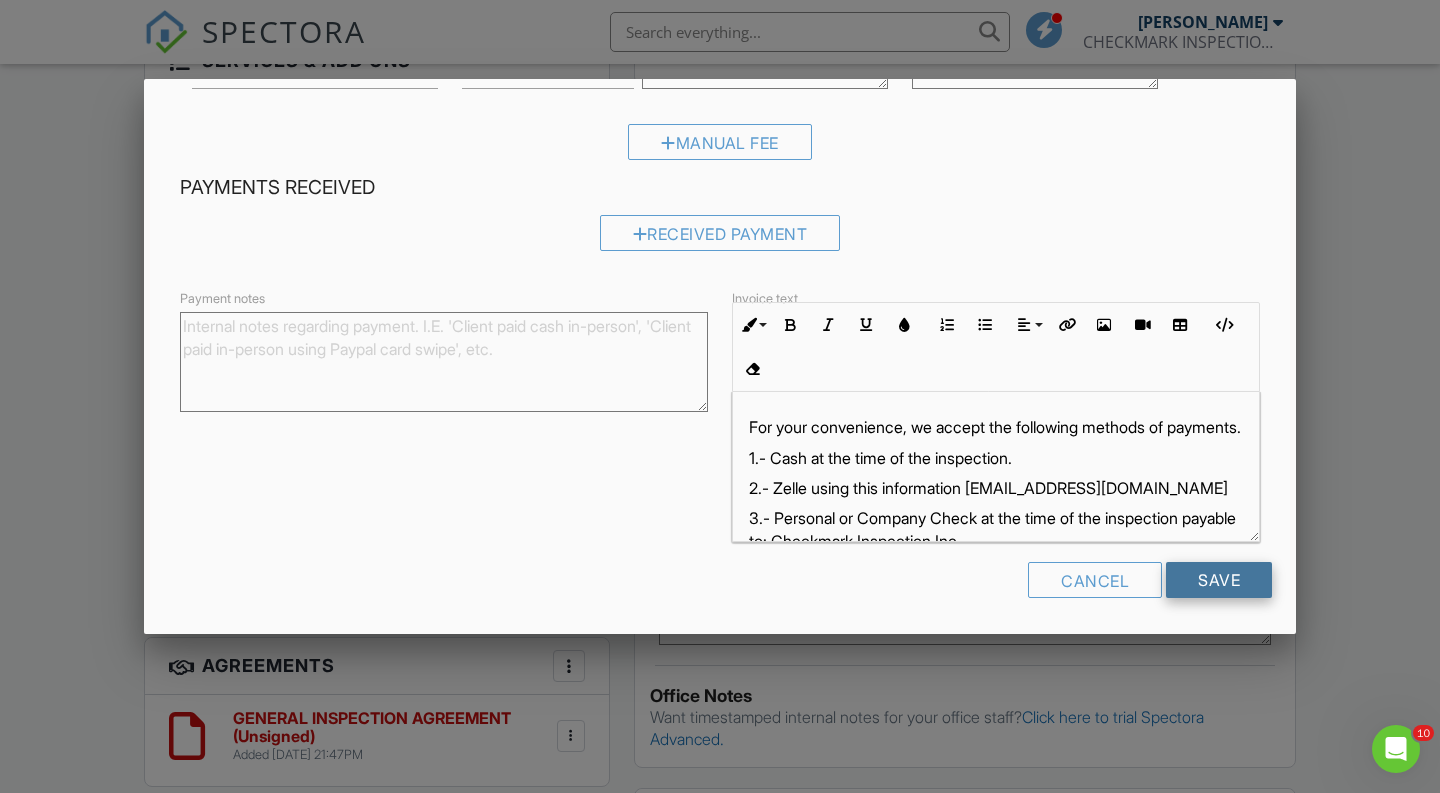 type on "675" 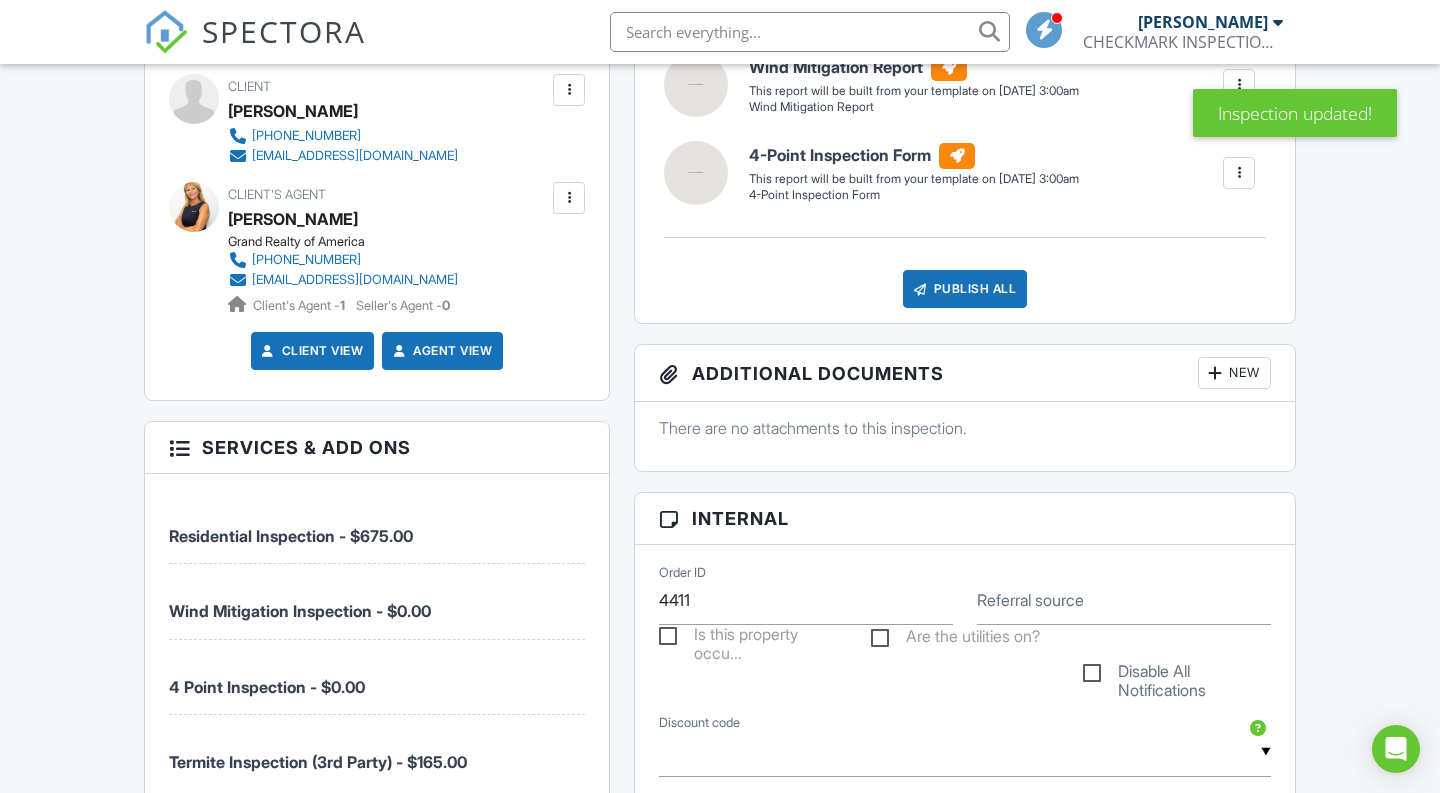 scroll, scrollTop: 0, scrollLeft: 0, axis: both 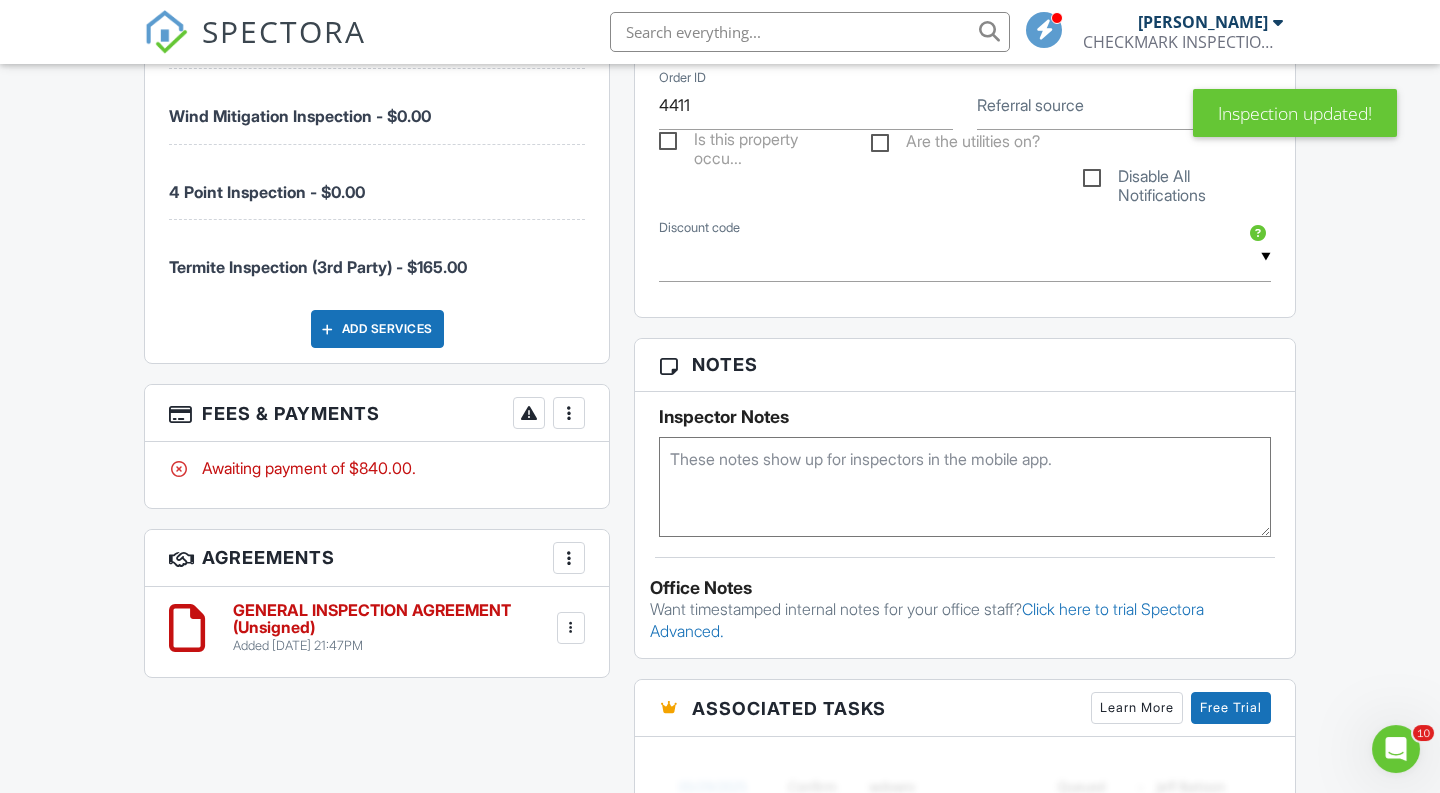 click at bounding box center [569, 413] 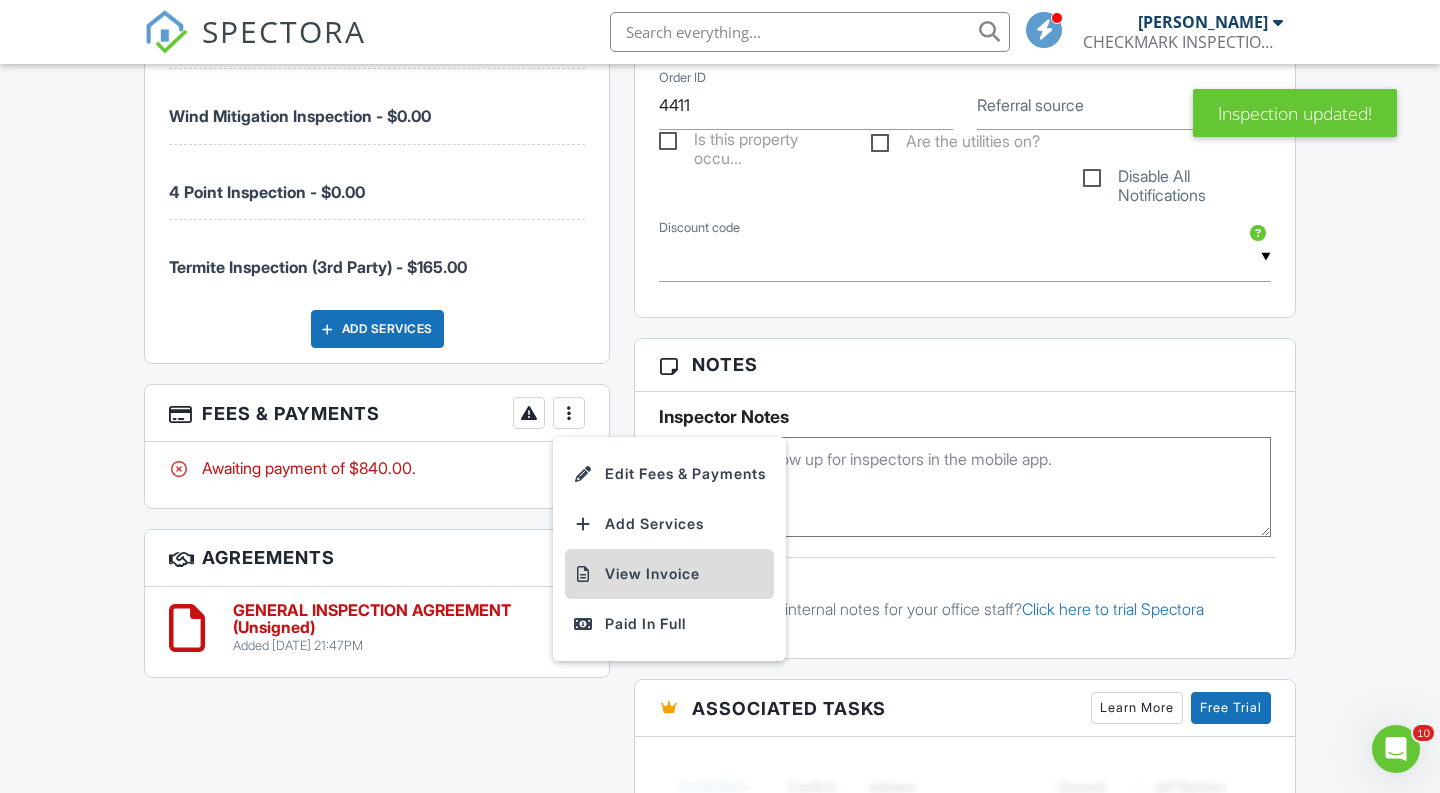 click on "View Invoice" at bounding box center (669, 574) 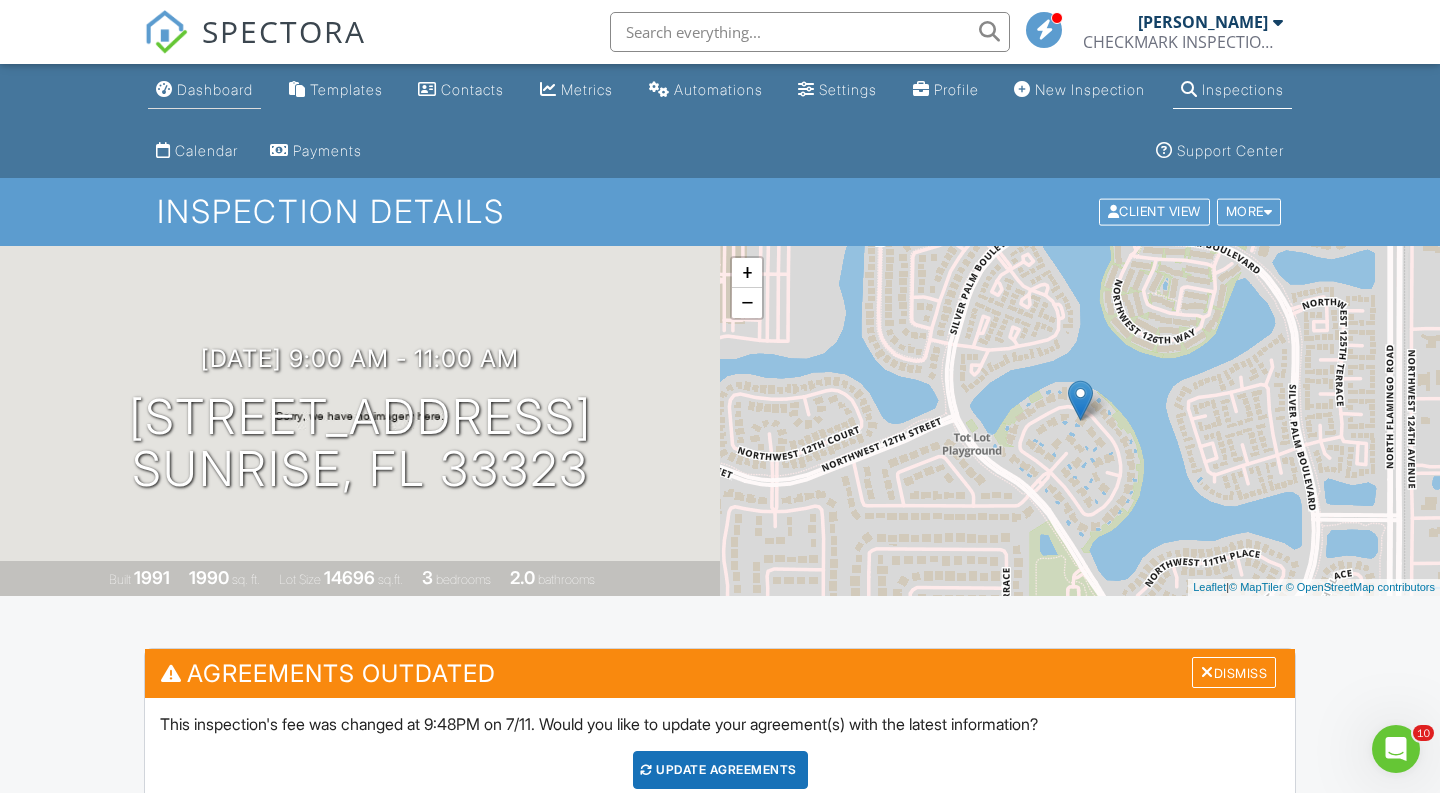scroll, scrollTop: 0, scrollLeft: 0, axis: both 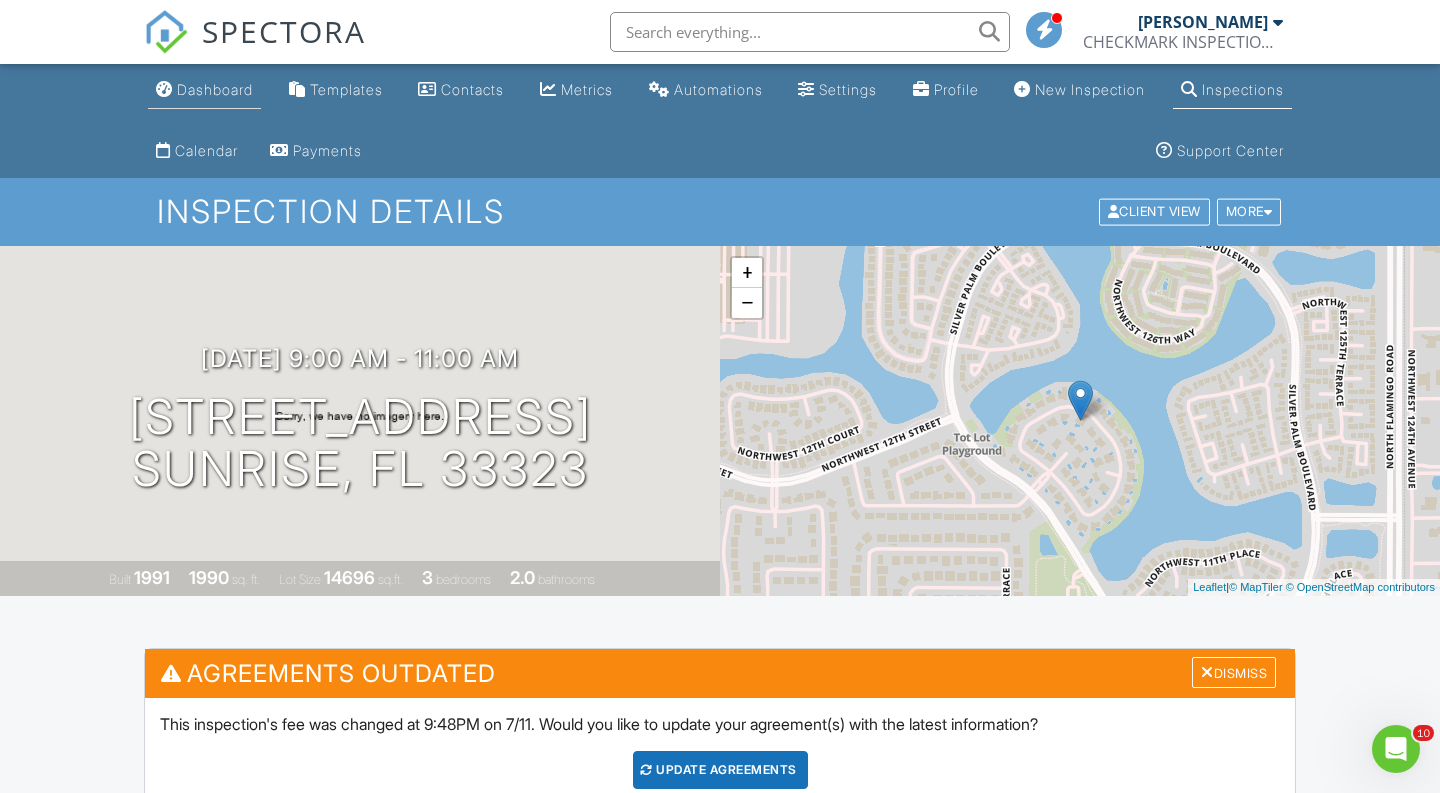 click on "Dashboard" at bounding box center (215, 89) 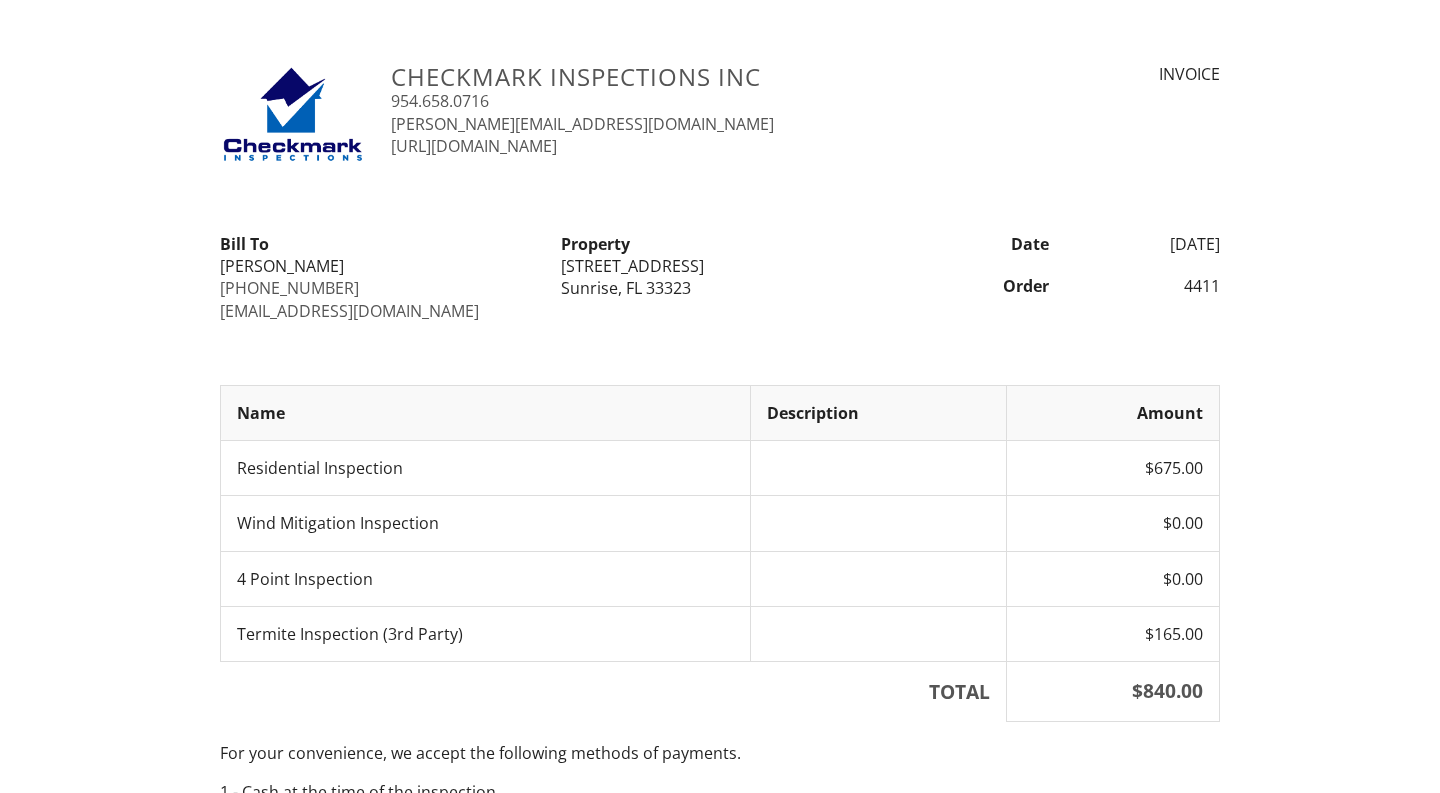 scroll, scrollTop: 0, scrollLeft: 0, axis: both 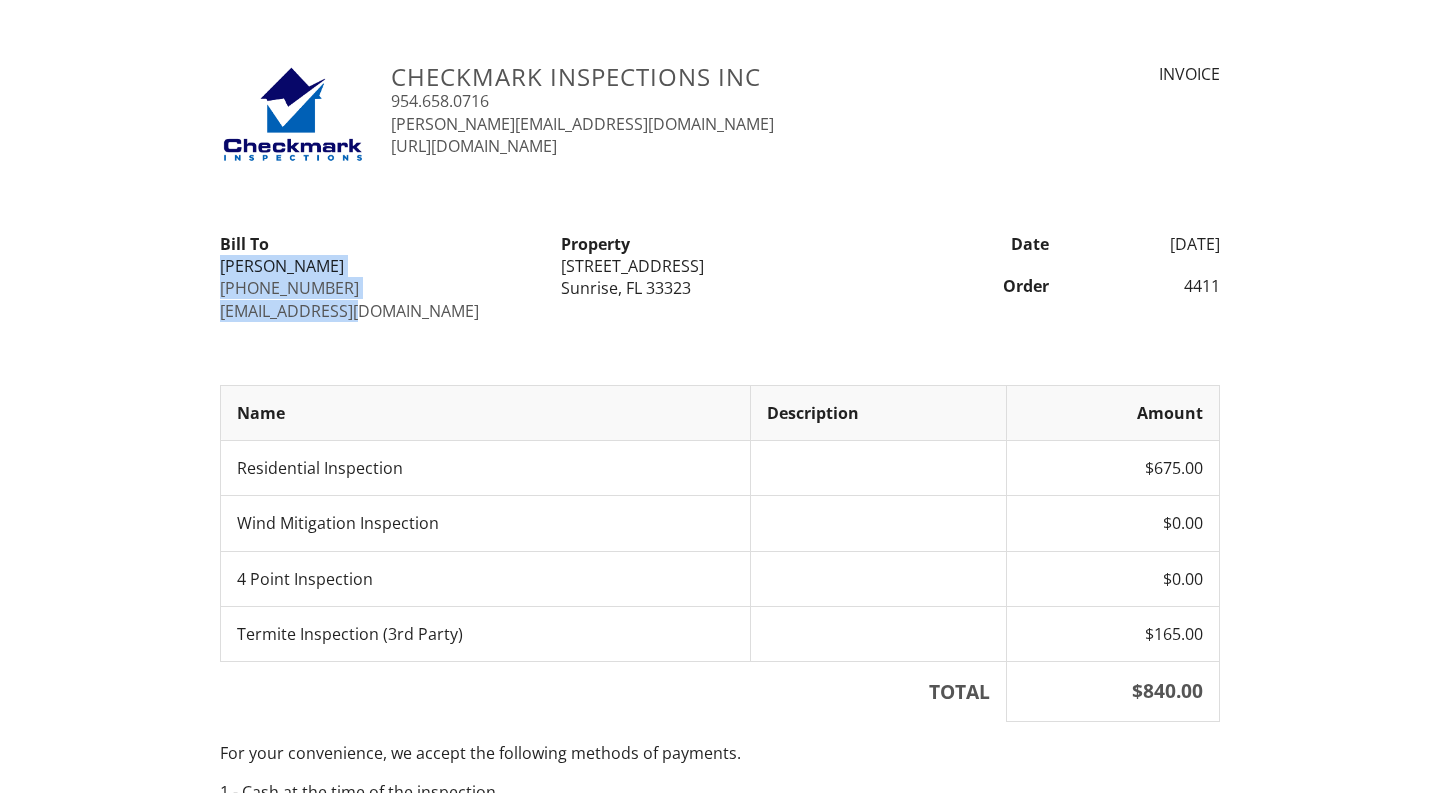 drag, startPoint x: 357, startPoint y: 311, endPoint x: 213, endPoint y: 273, distance: 148.92952 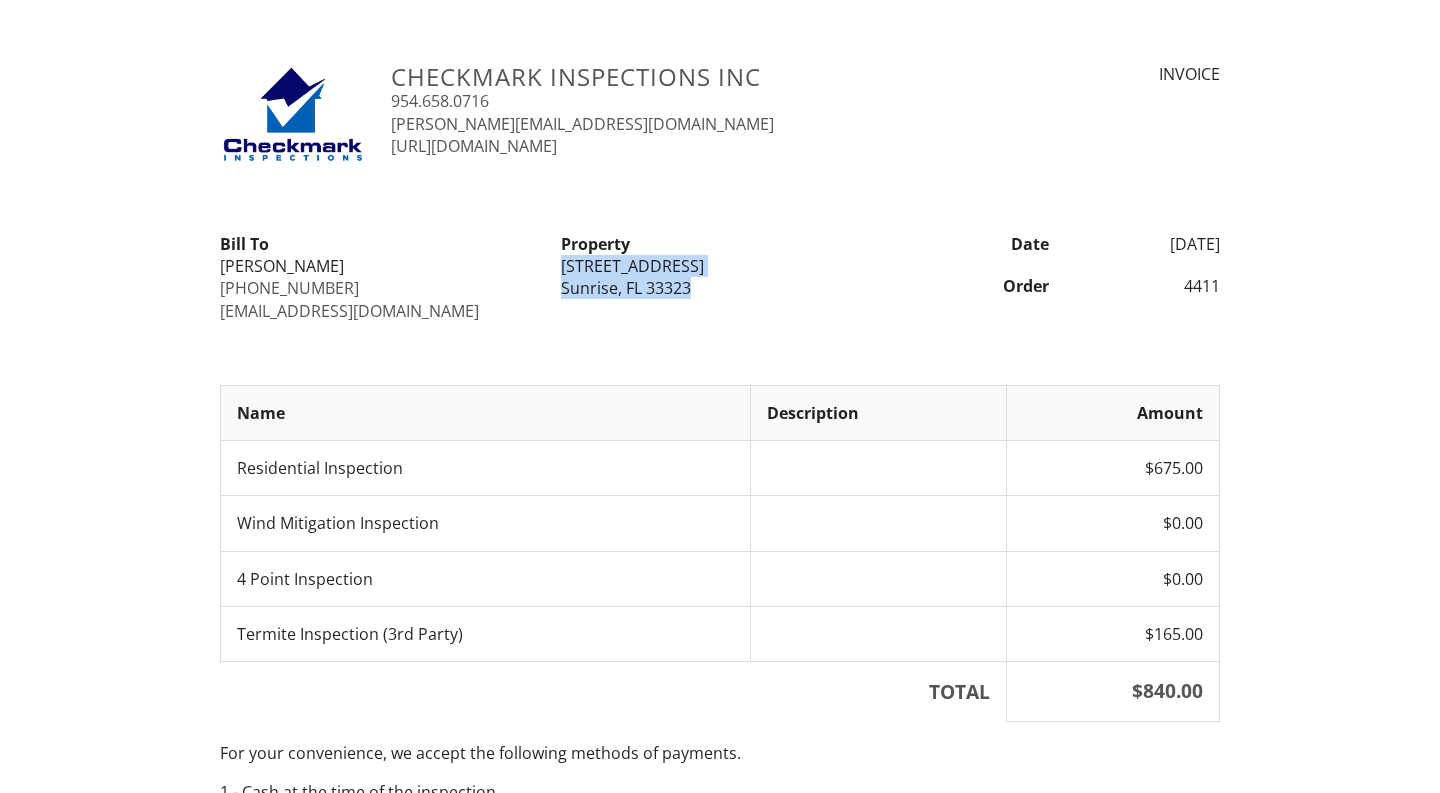 drag, startPoint x: 701, startPoint y: 292, endPoint x: 561, endPoint y: 265, distance: 142.5798 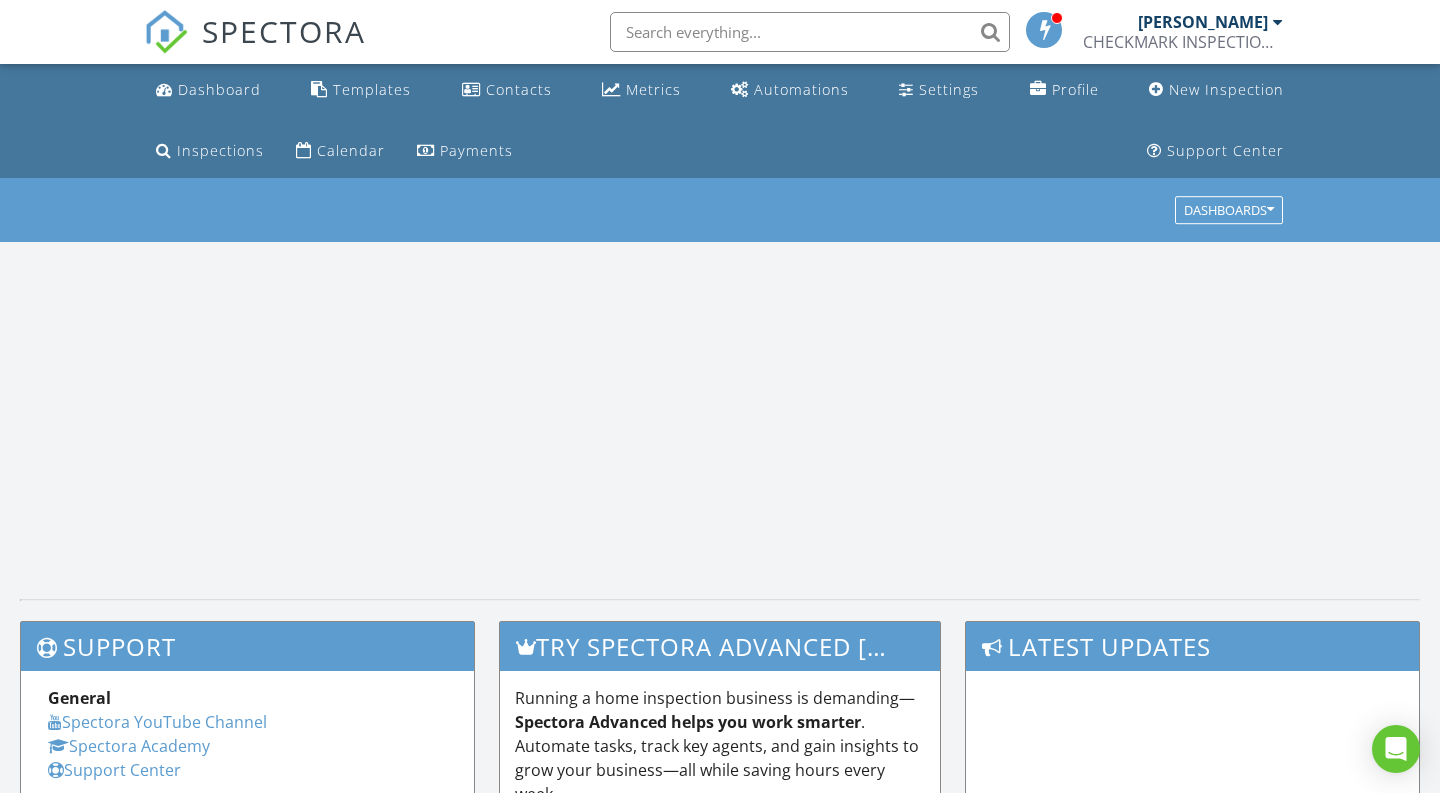 scroll, scrollTop: 0, scrollLeft: 0, axis: both 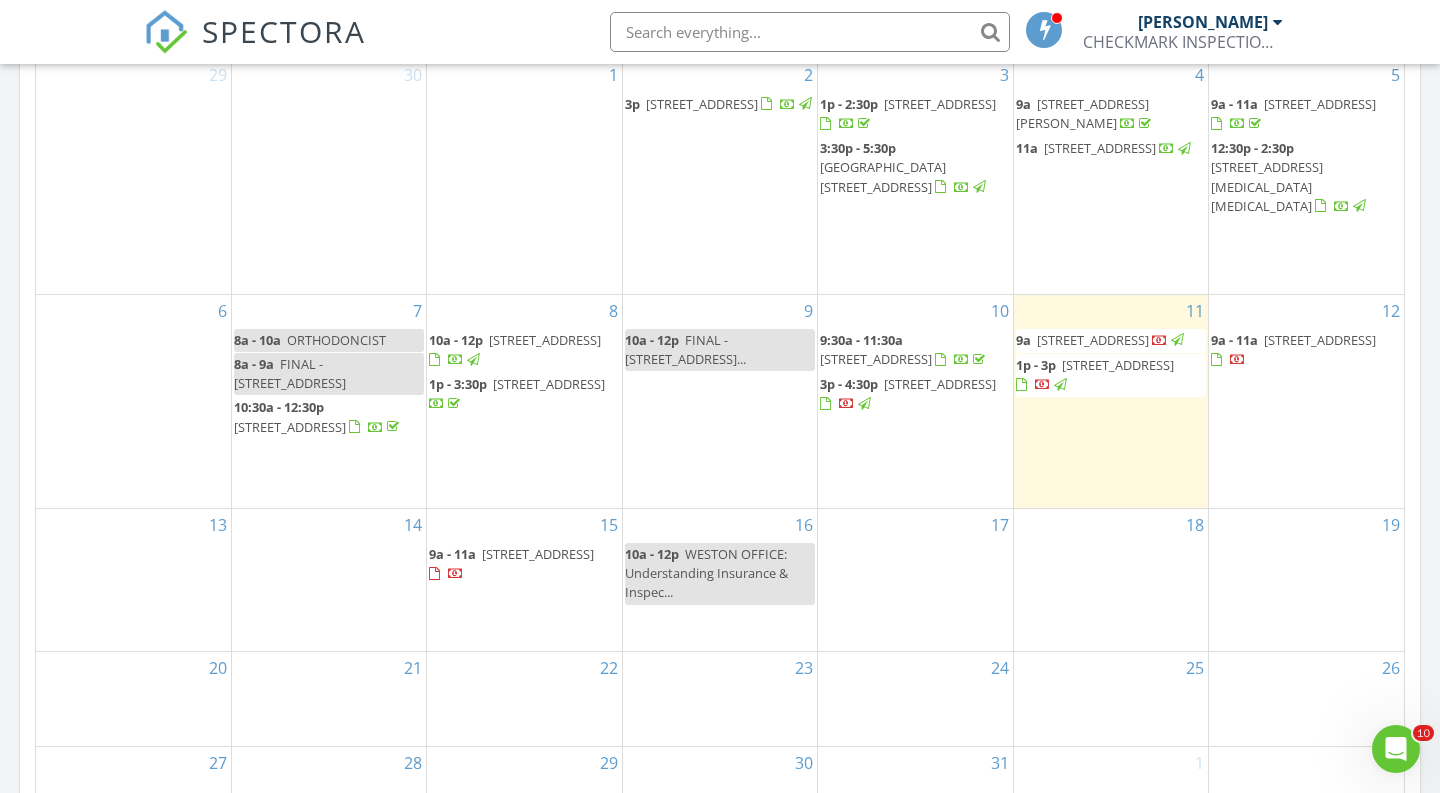 click on "[STREET_ADDRESS]" at bounding box center [1320, 340] 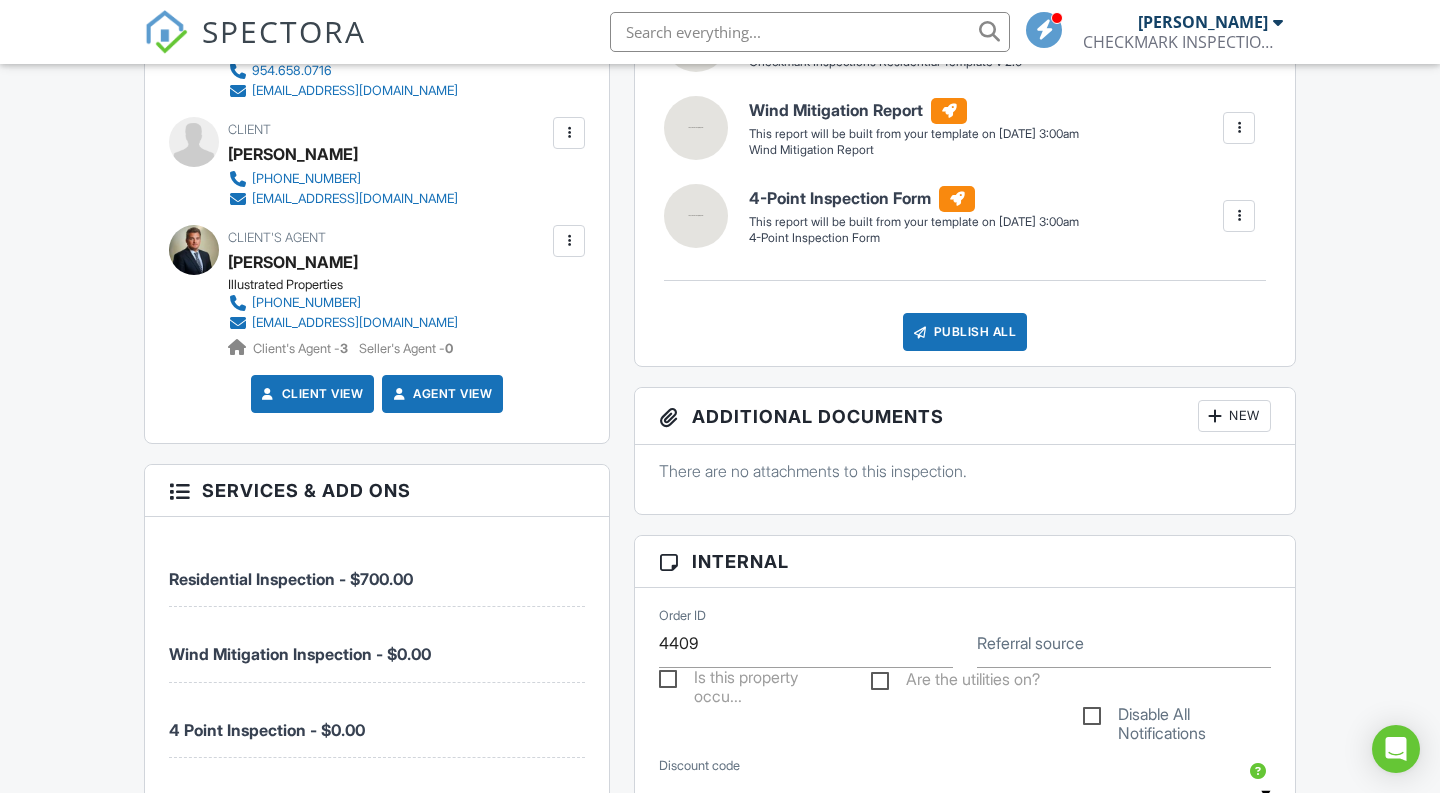 scroll, scrollTop: 1001, scrollLeft: 0, axis: vertical 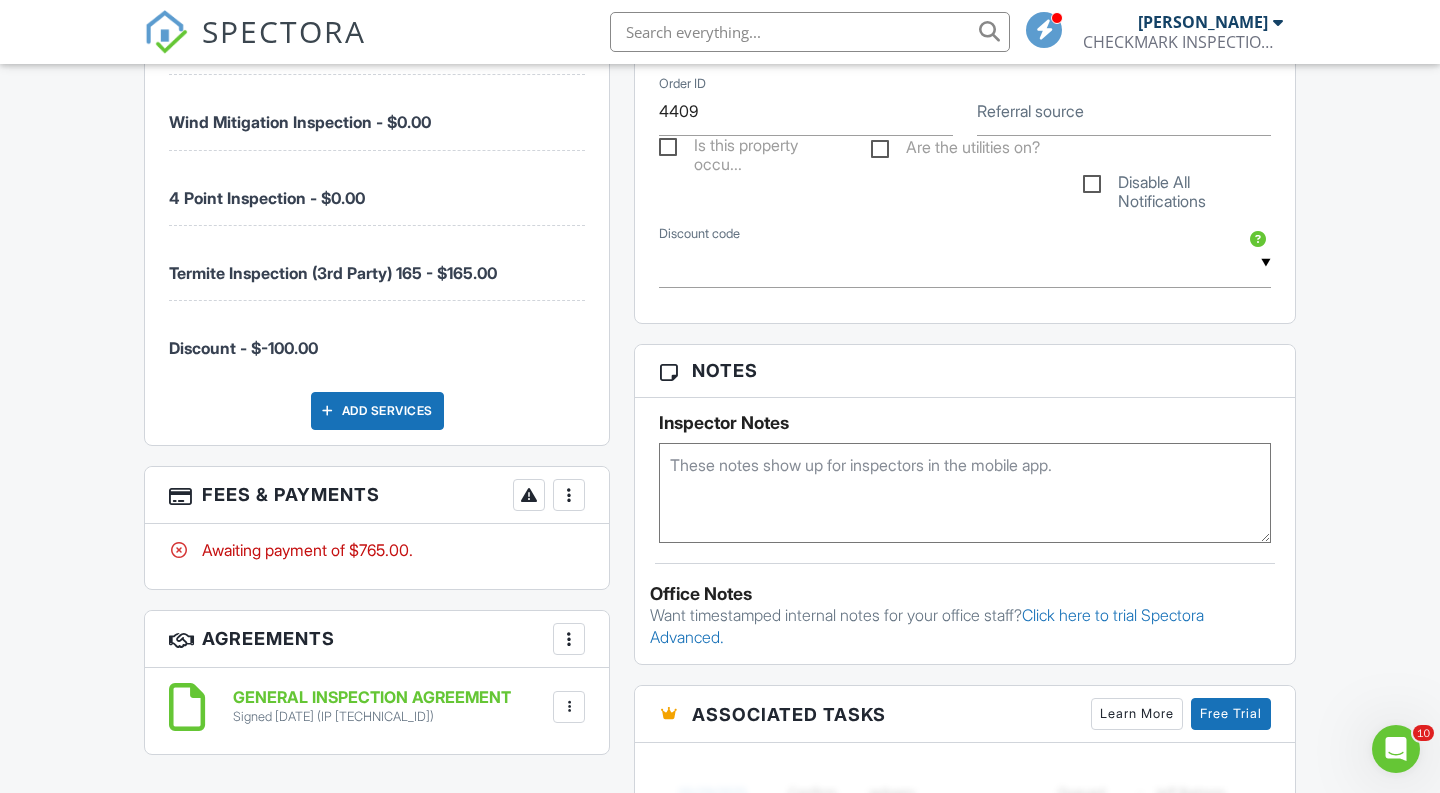 click at bounding box center [569, 495] 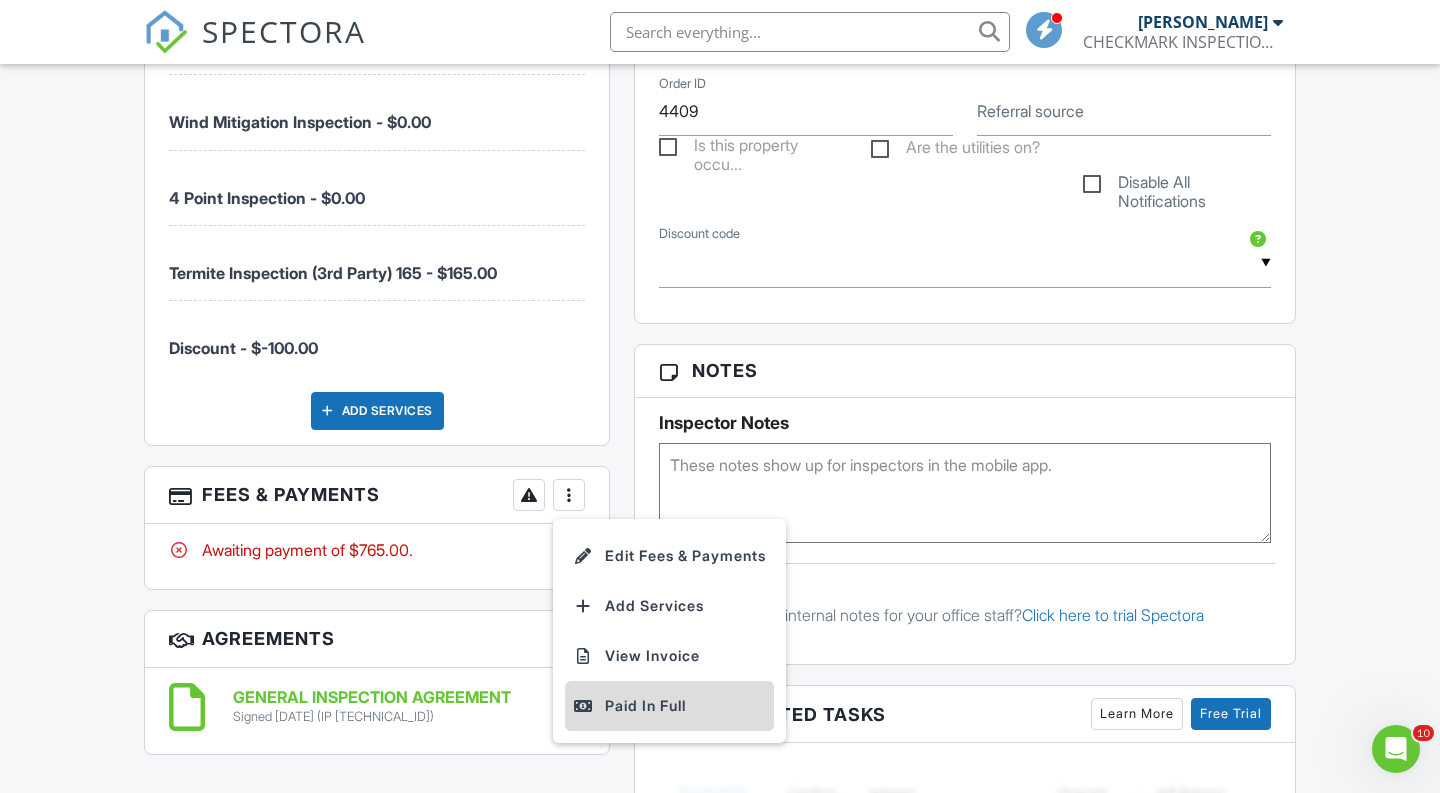 click on "Paid In Full" at bounding box center (669, 706) 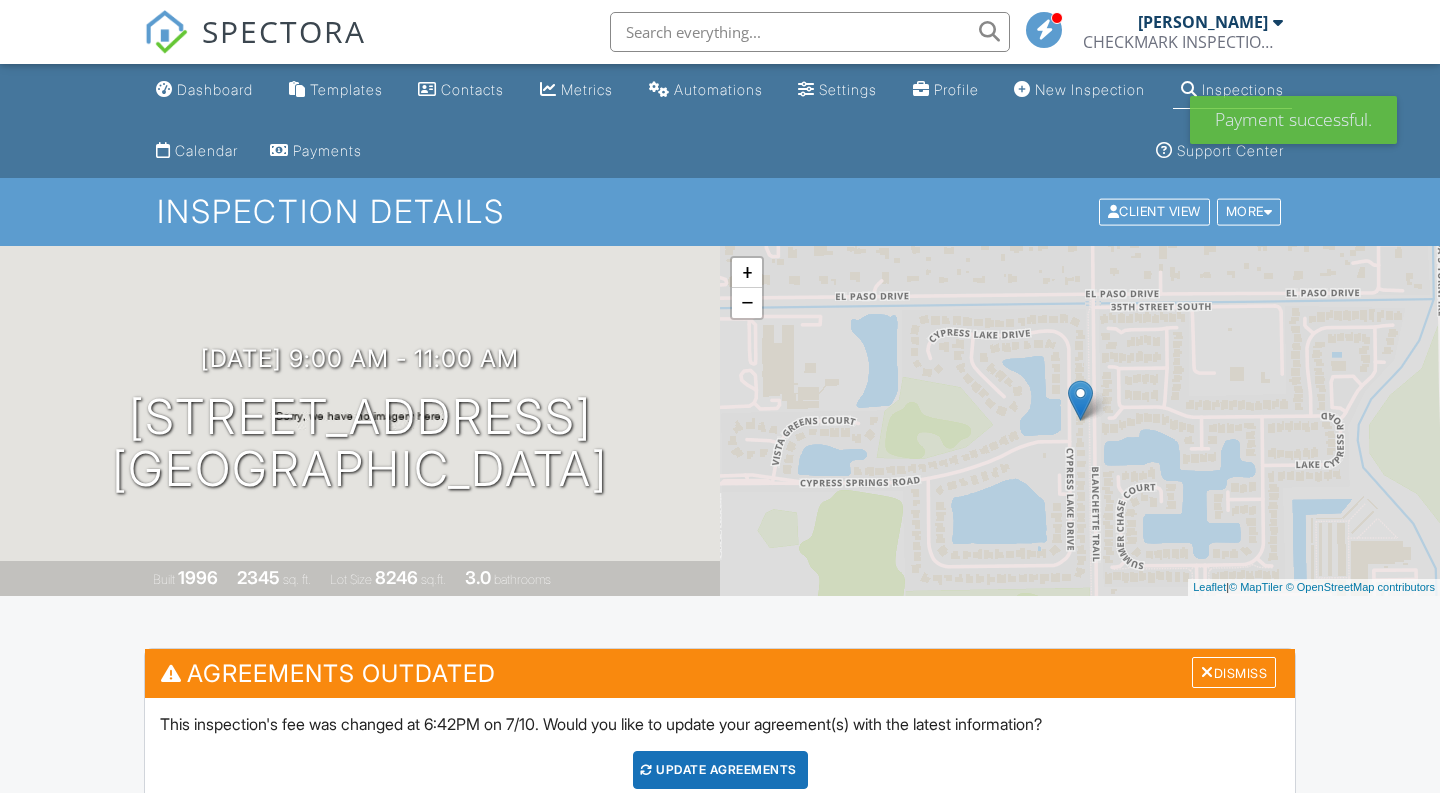 scroll, scrollTop: 0, scrollLeft: 0, axis: both 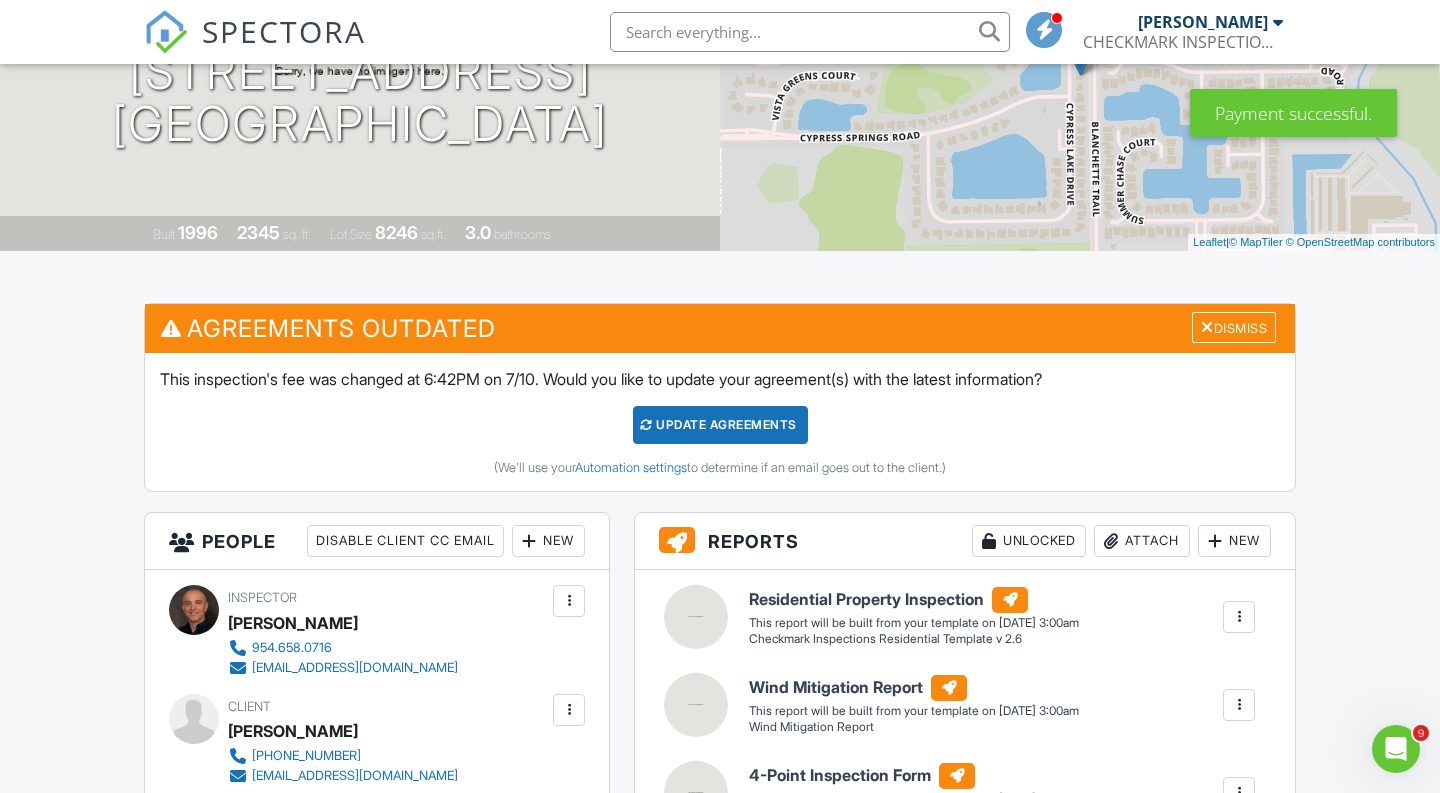 click on "Agreements Outdated
Dismiss" at bounding box center (720, 328) 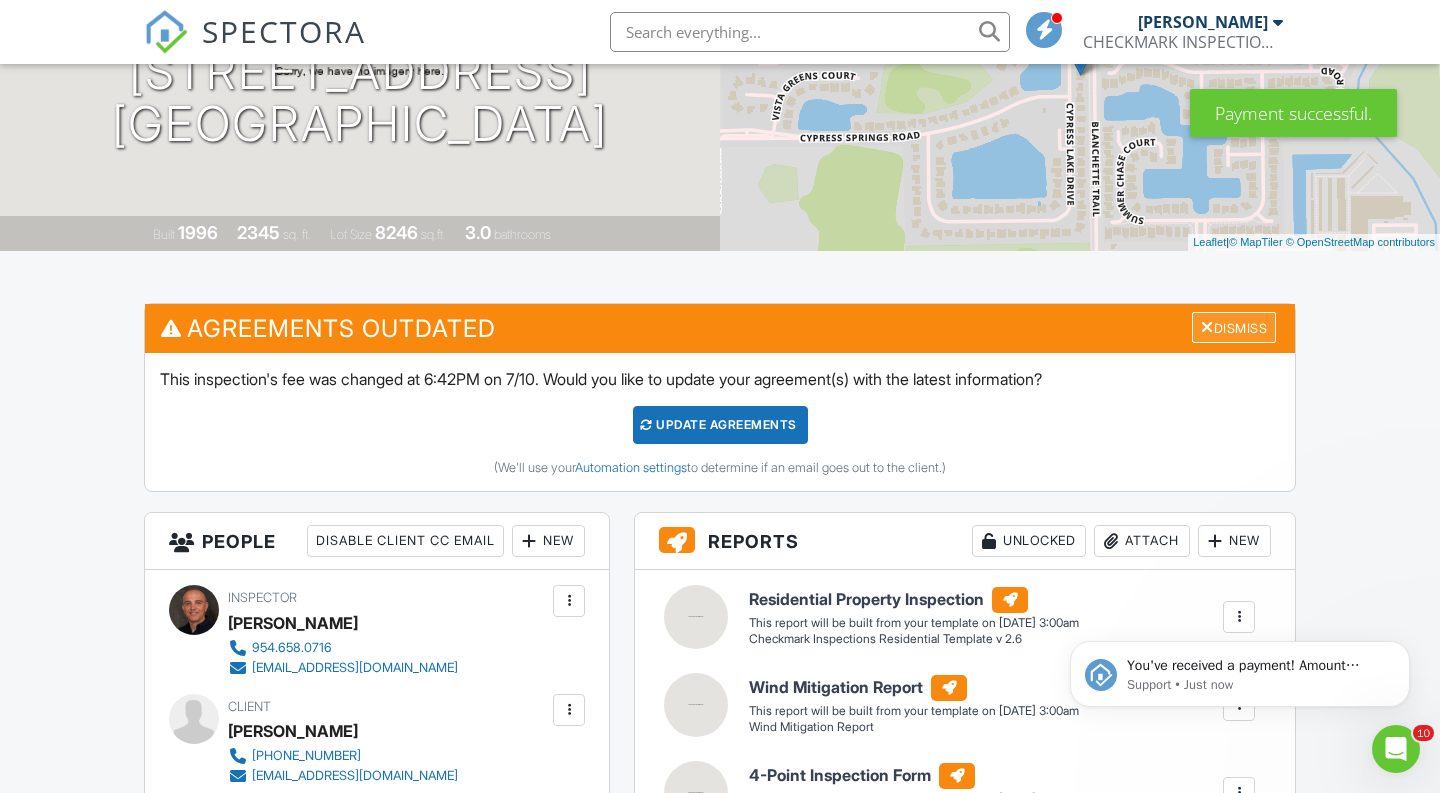 scroll, scrollTop: 0, scrollLeft: 0, axis: both 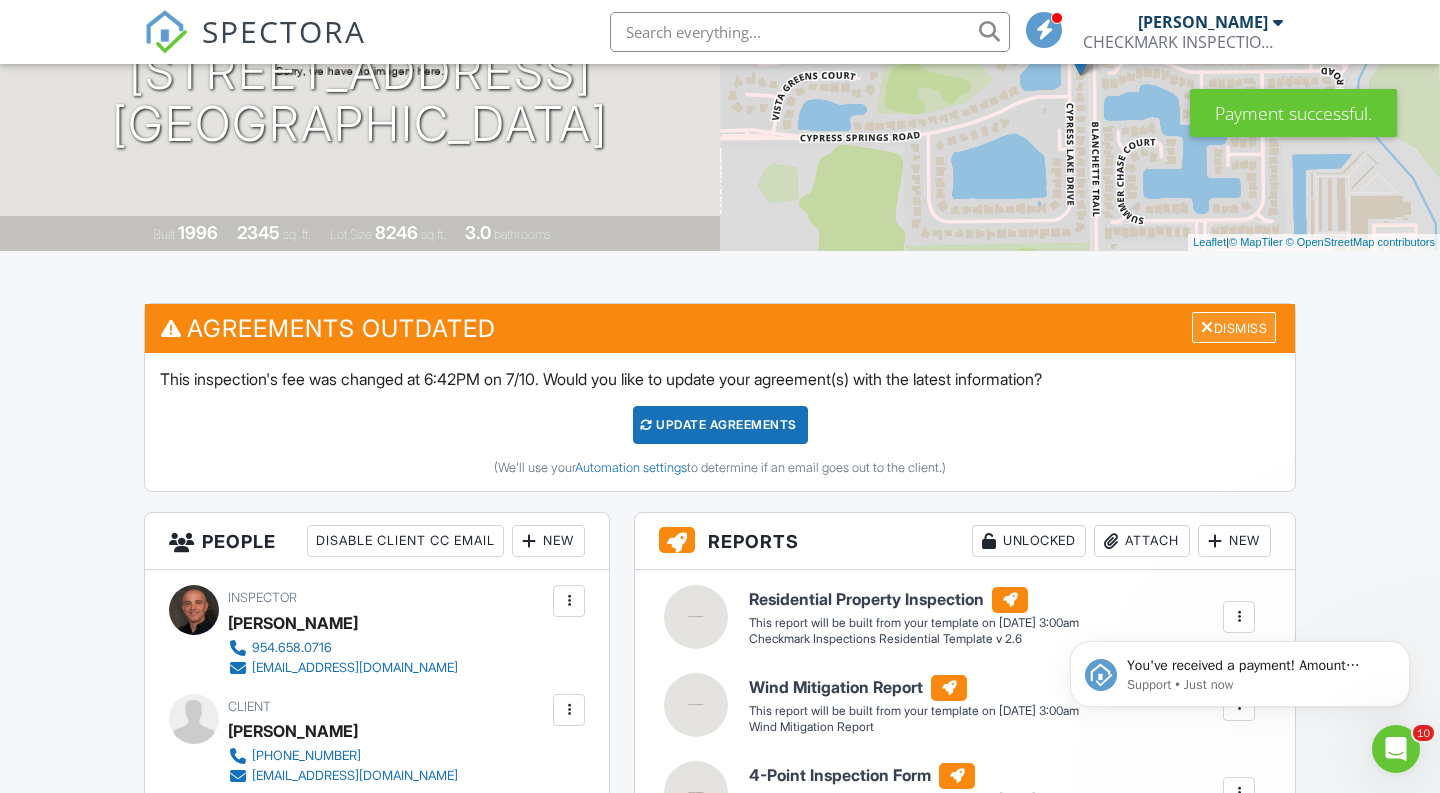 click on "Dismiss" at bounding box center (1234, 327) 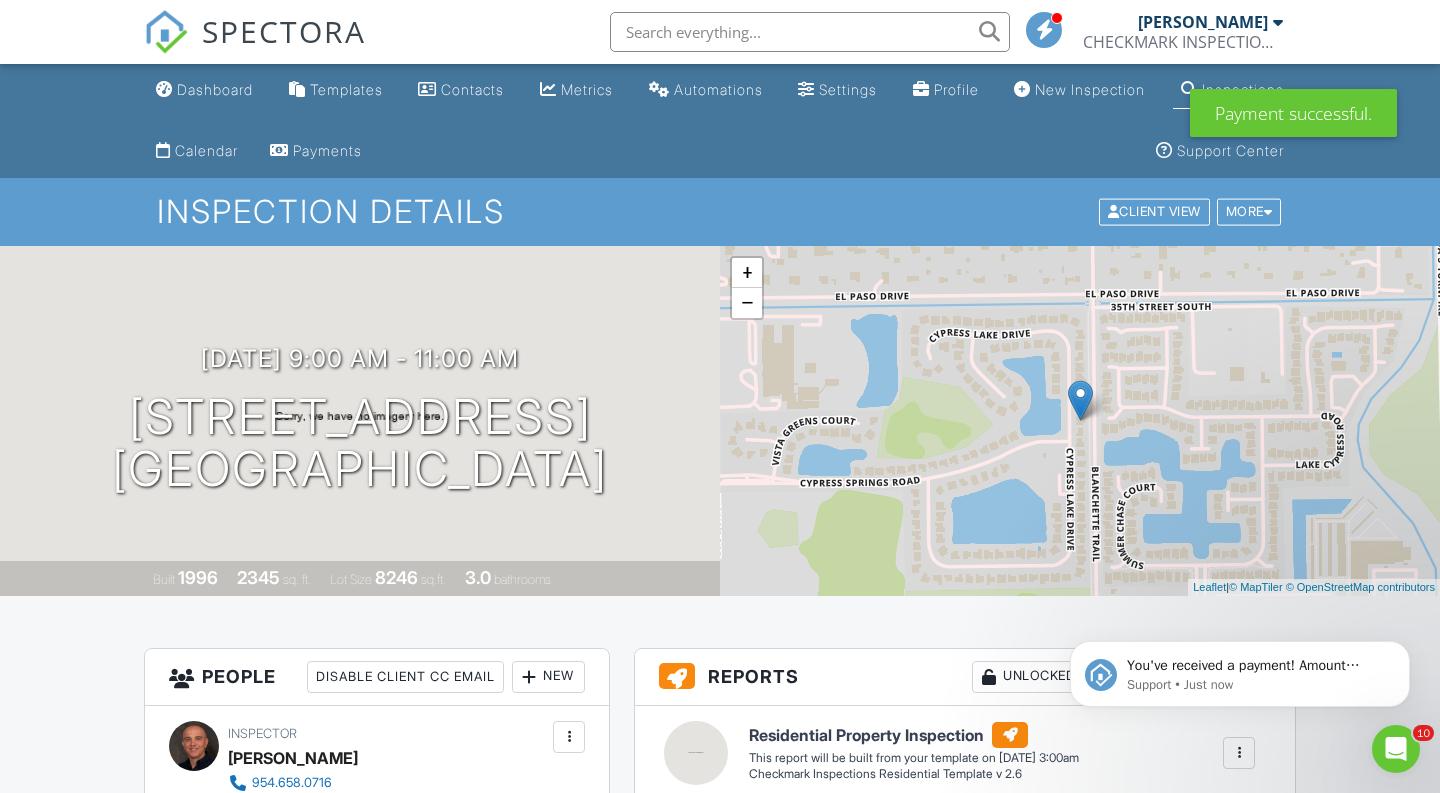 scroll, scrollTop: 0, scrollLeft: 0, axis: both 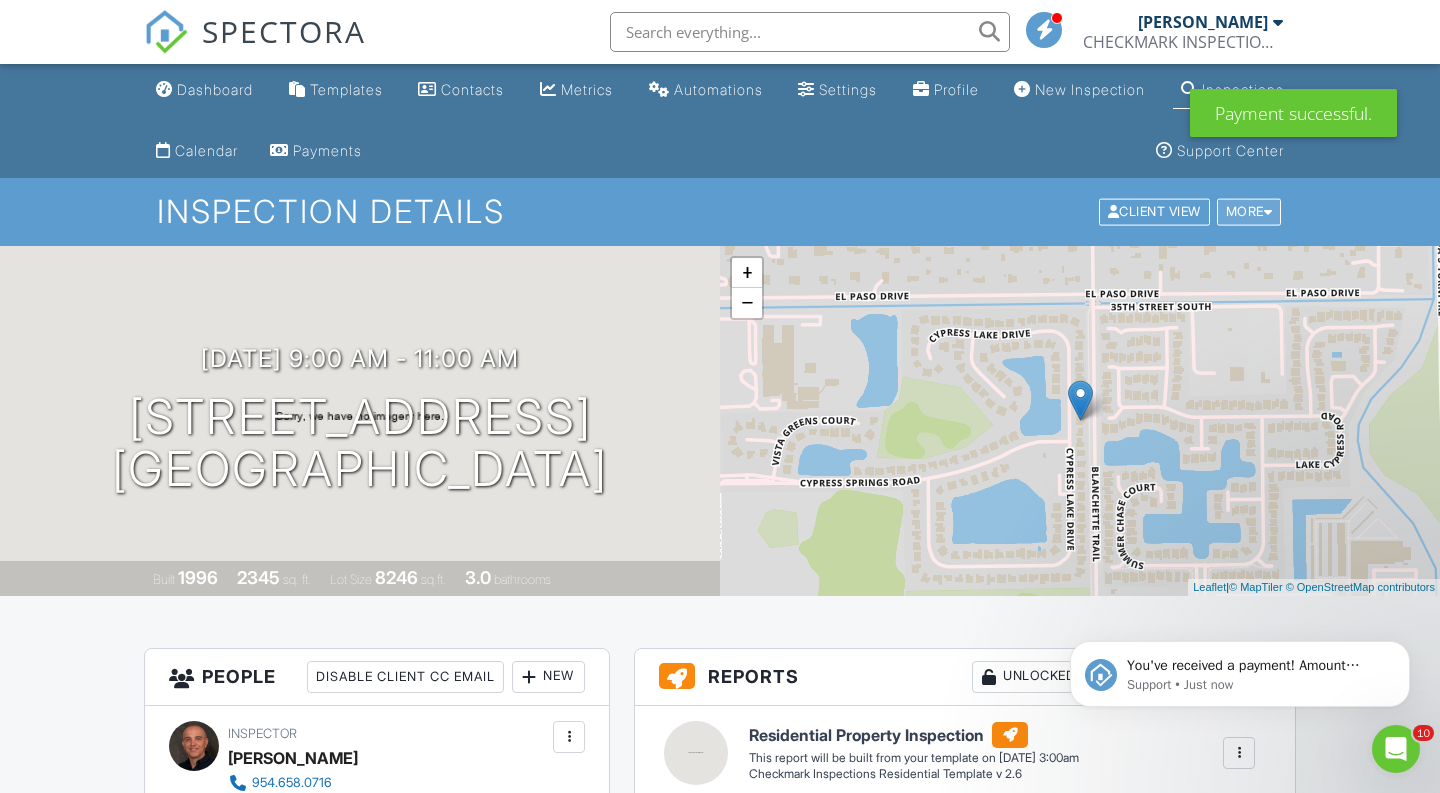 click on "More" at bounding box center [1249, 212] 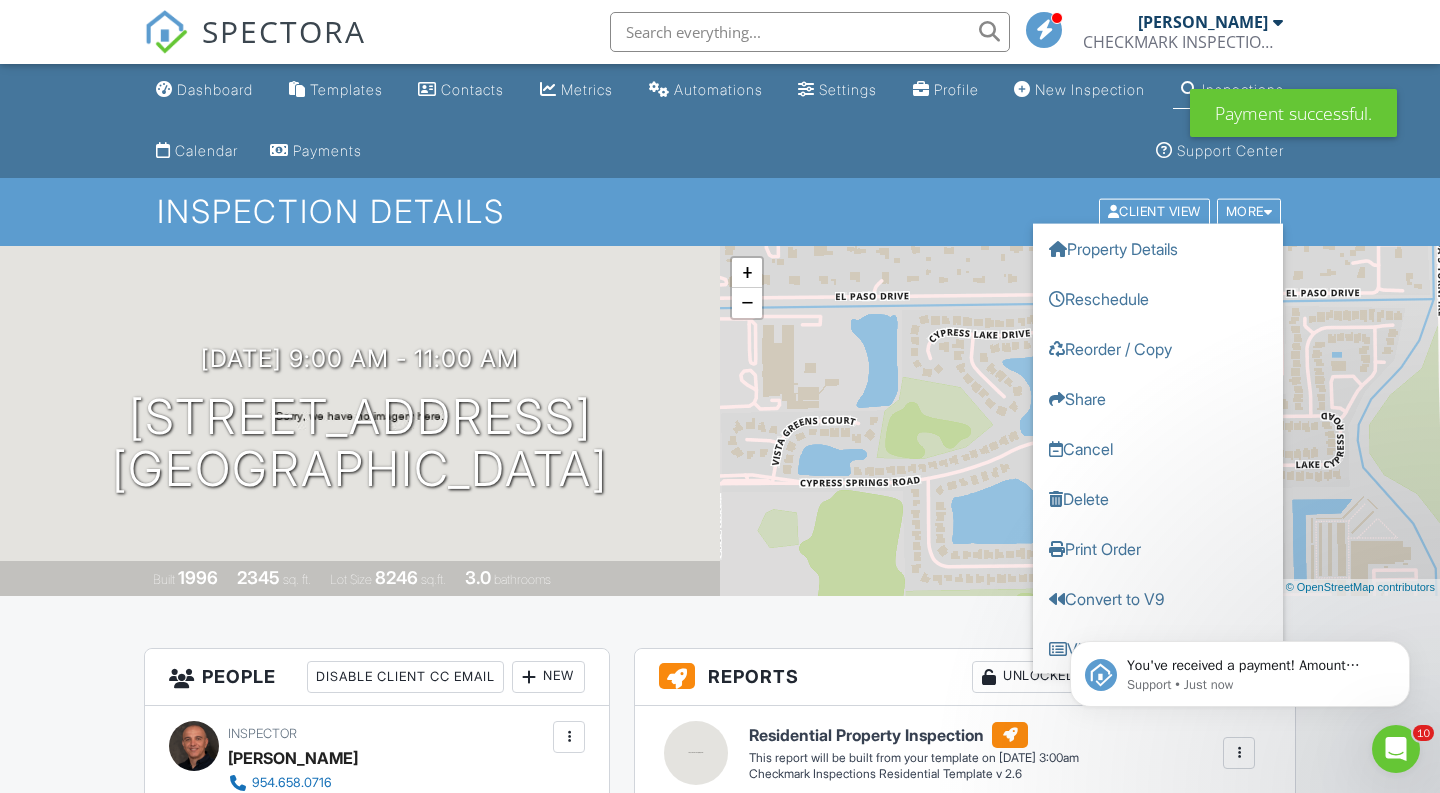 click on "You've received a payment!  Amount  $765.00  Fee  $0.00  Net  $765.00  Transaction #    Inspection  3780 Cypress Lake Dr, Wellington, FL 33467 Support • Just now" at bounding box center [1240, 582] 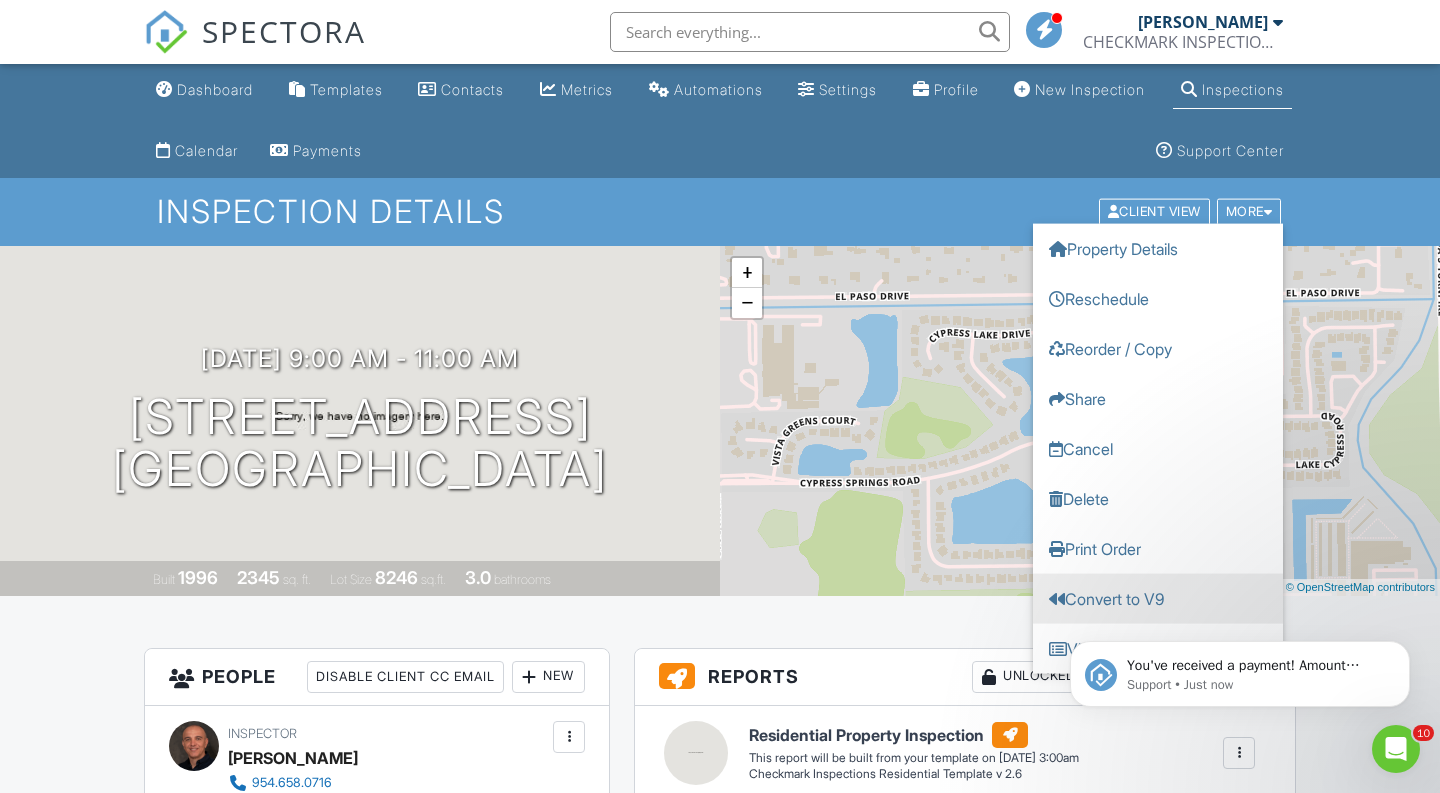 click on "Convert to V9" at bounding box center (1158, 599) 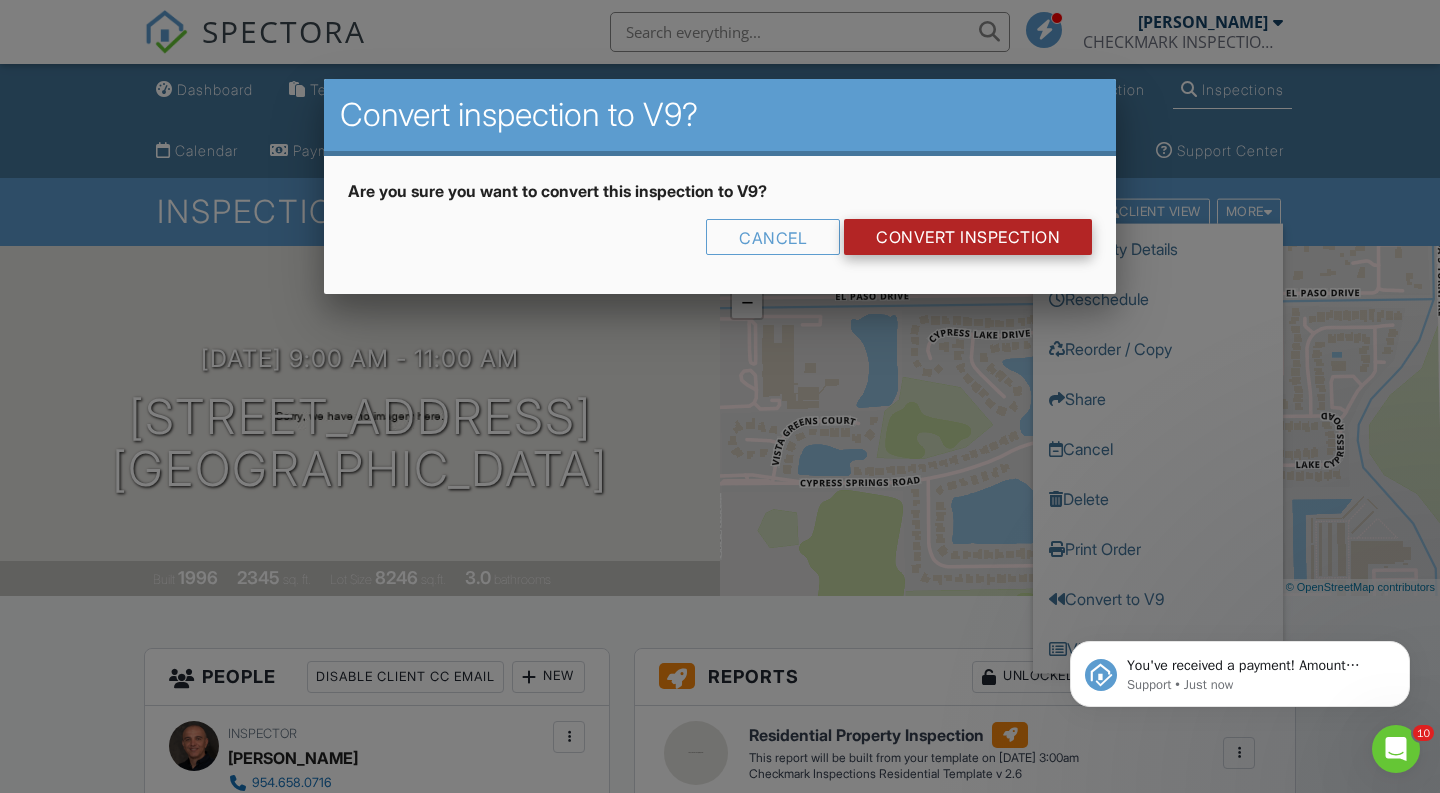 click on "CONVERT INSPECTION" at bounding box center (968, 237) 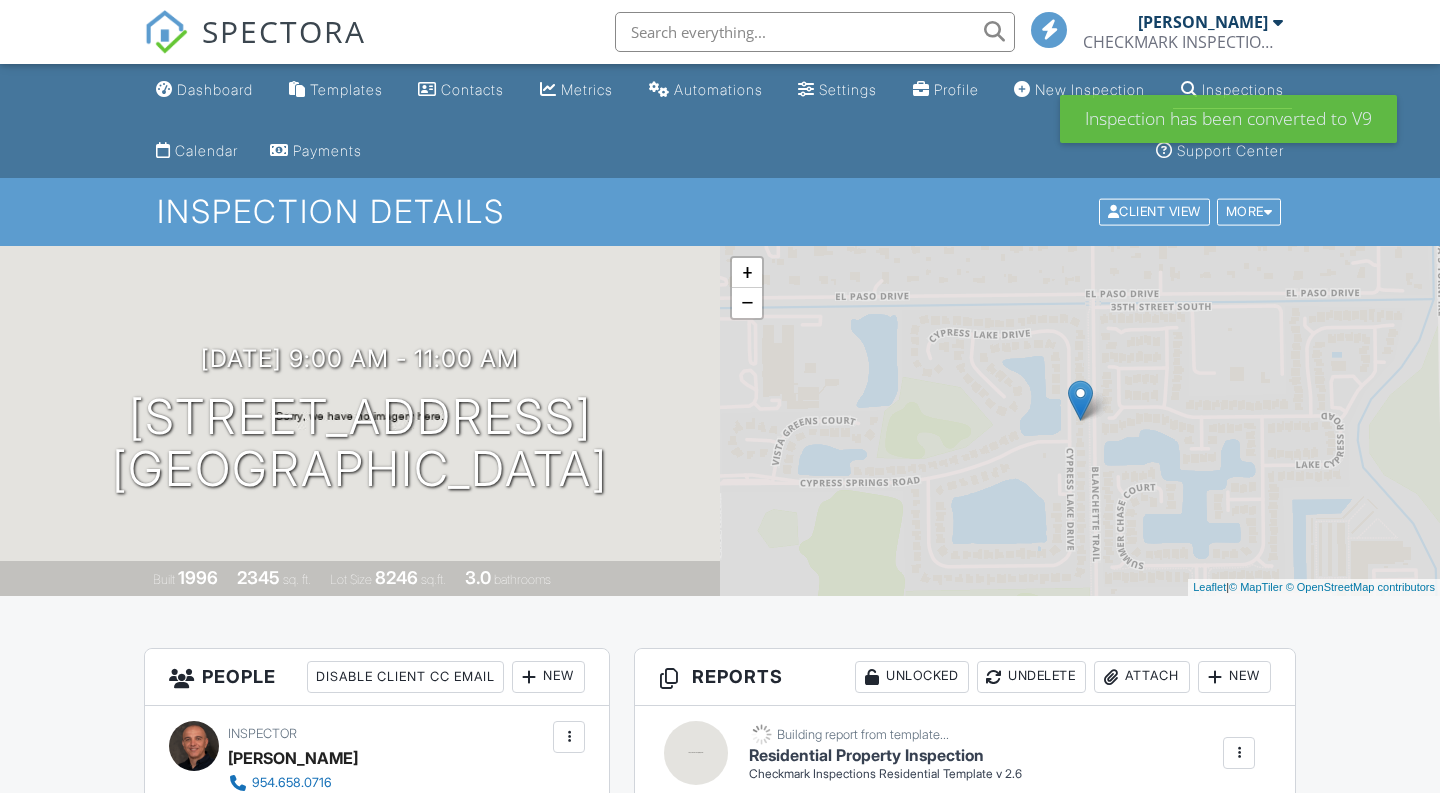 click on "Dashboard" at bounding box center [215, 89] 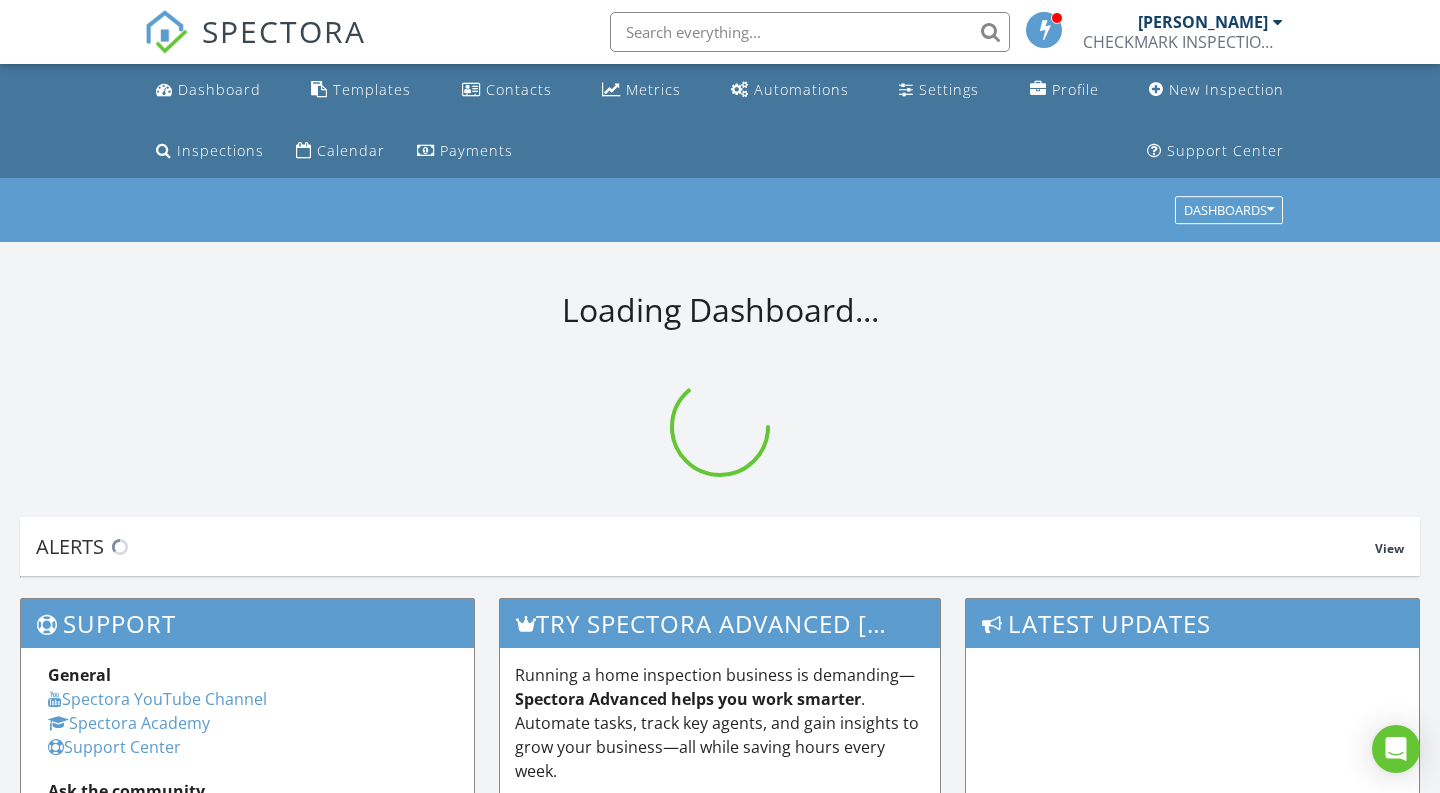 scroll, scrollTop: 0, scrollLeft: 0, axis: both 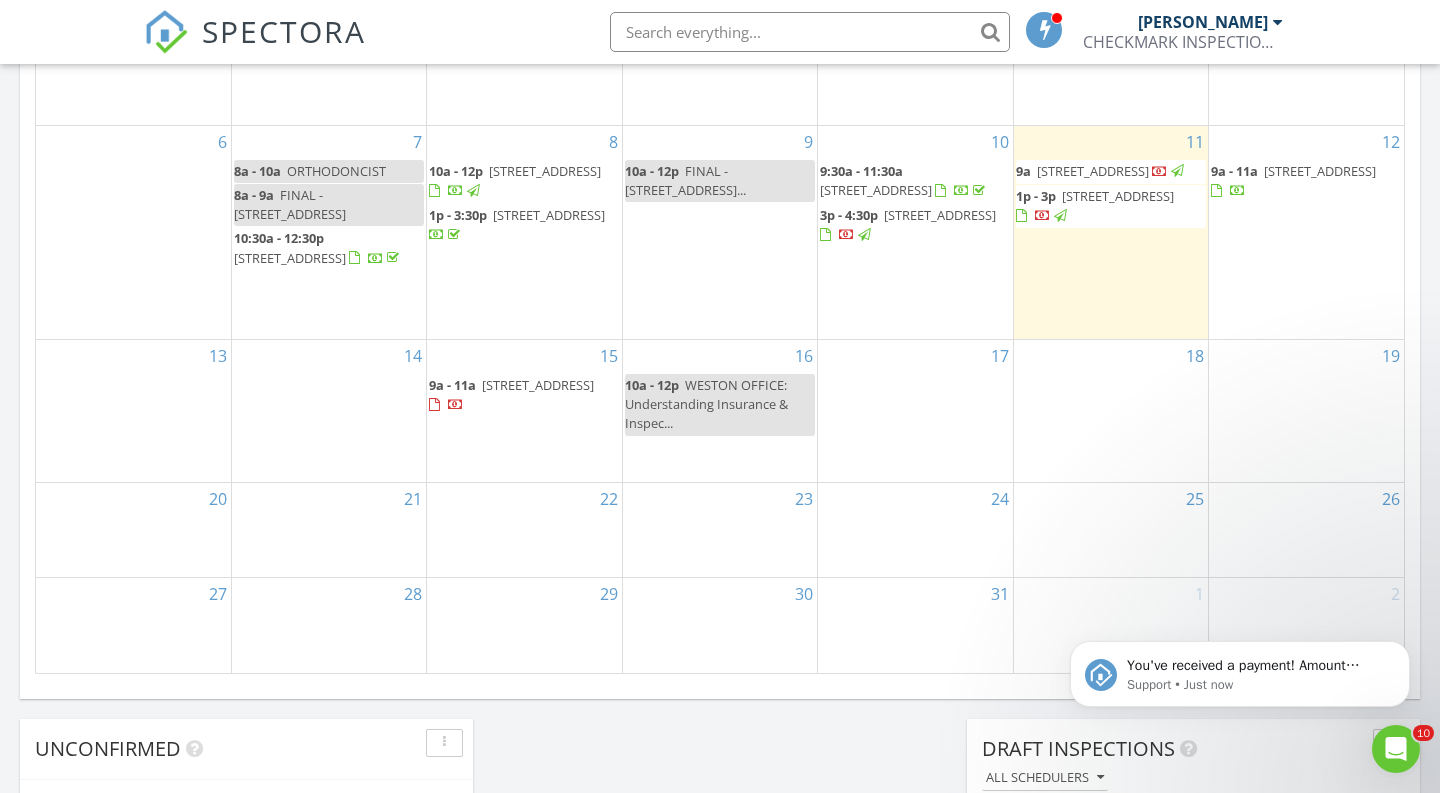 click on "14" at bounding box center [329, 411] 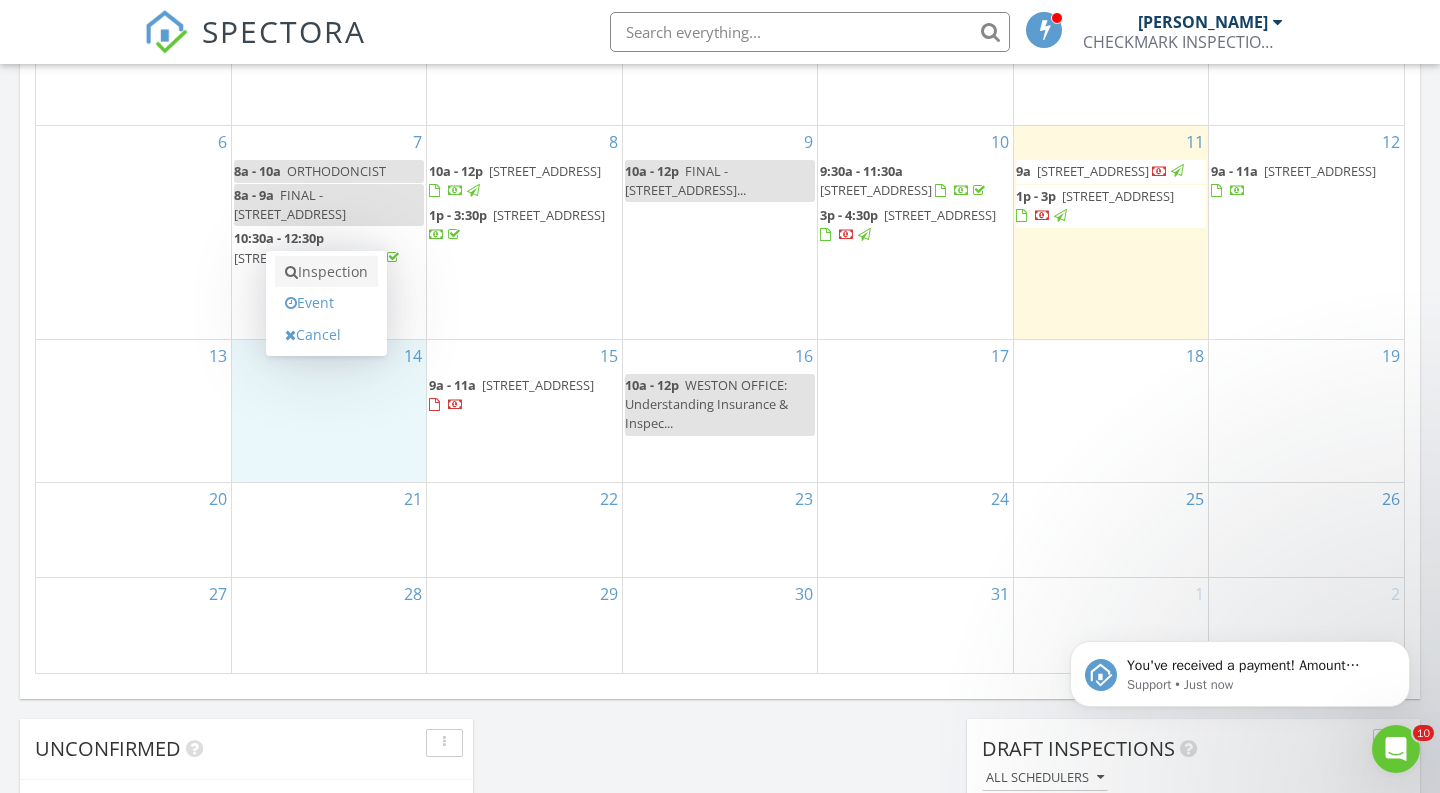 click on "Inspection" at bounding box center (326, 272) 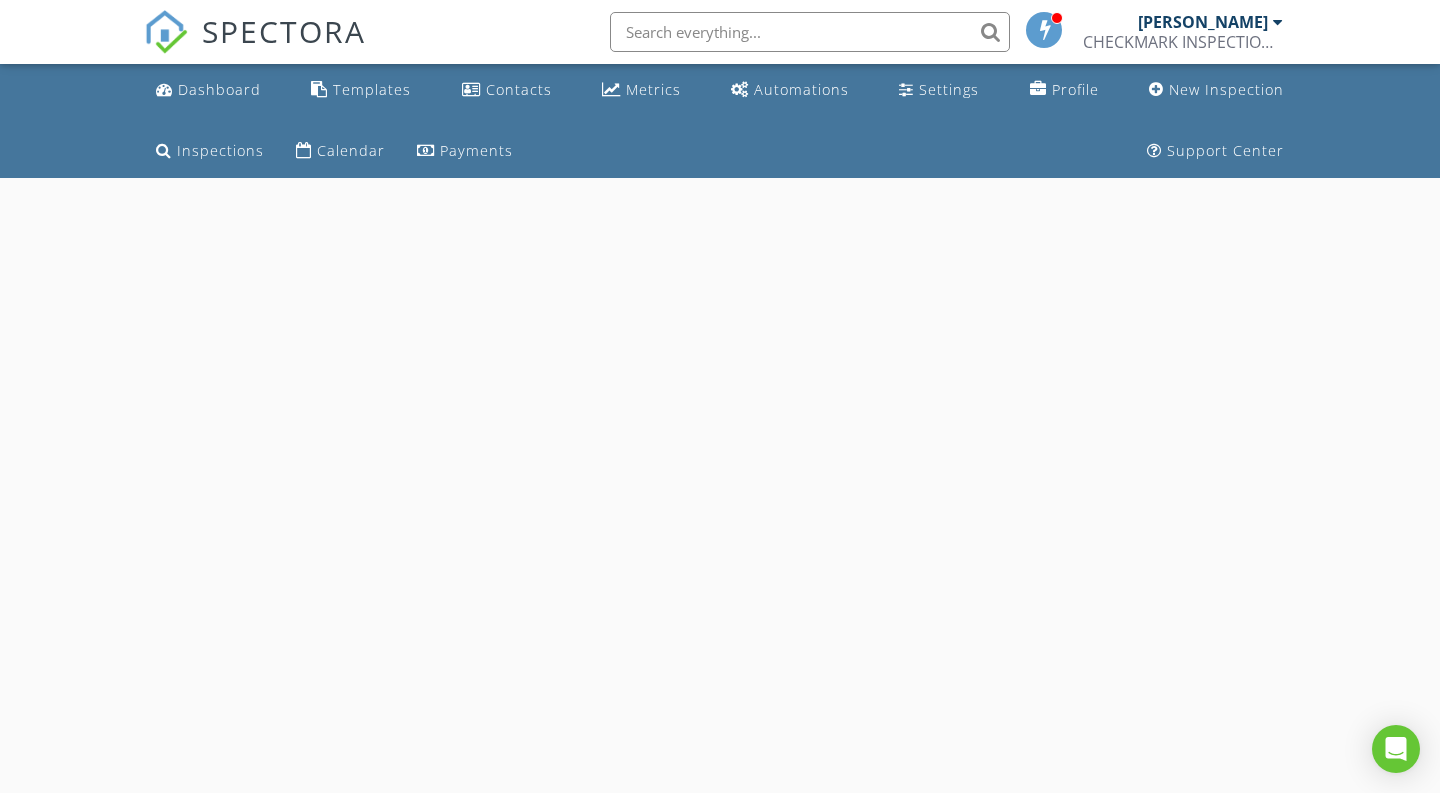 scroll, scrollTop: 0, scrollLeft: 0, axis: both 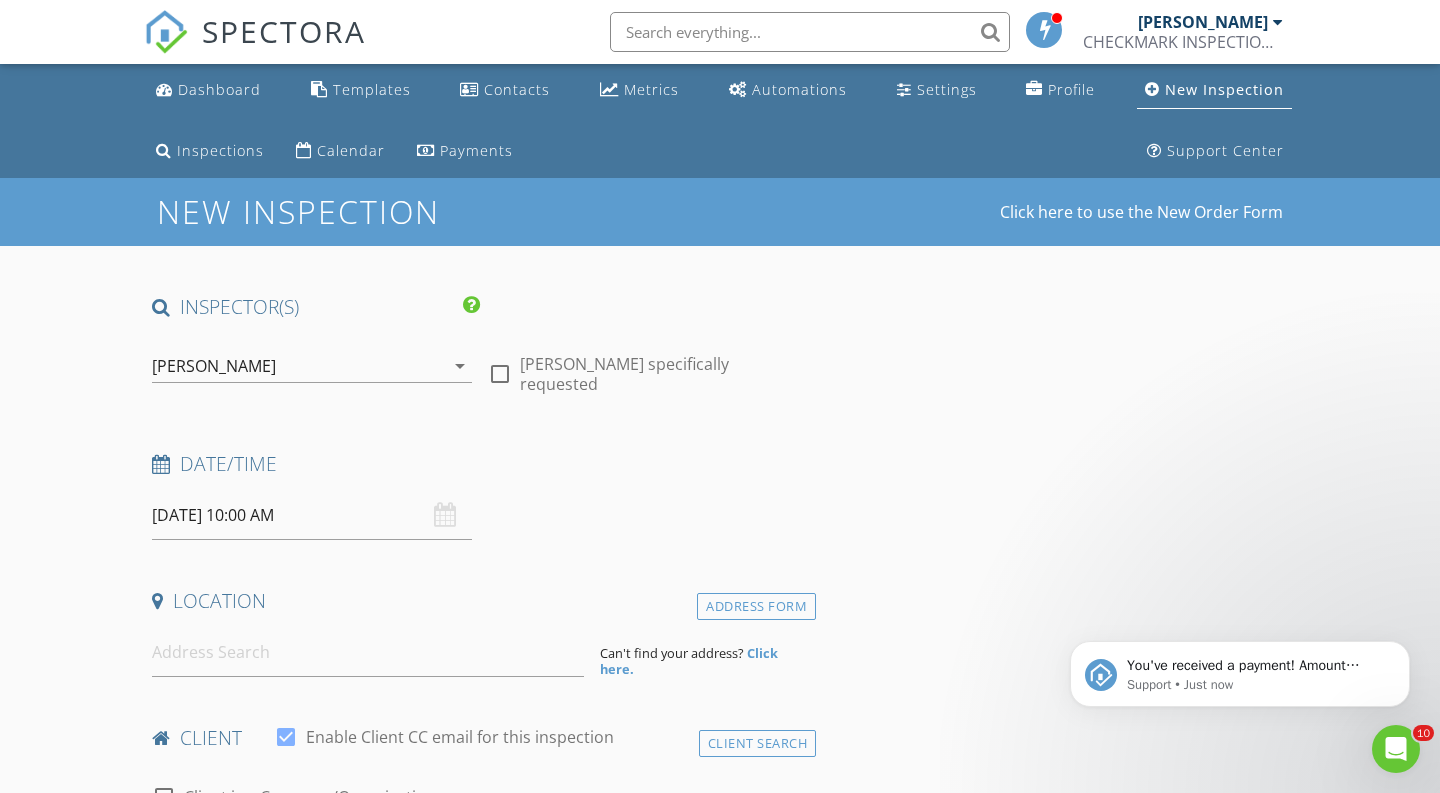 click on "07/14/2025 10:00 AM" at bounding box center [312, 515] 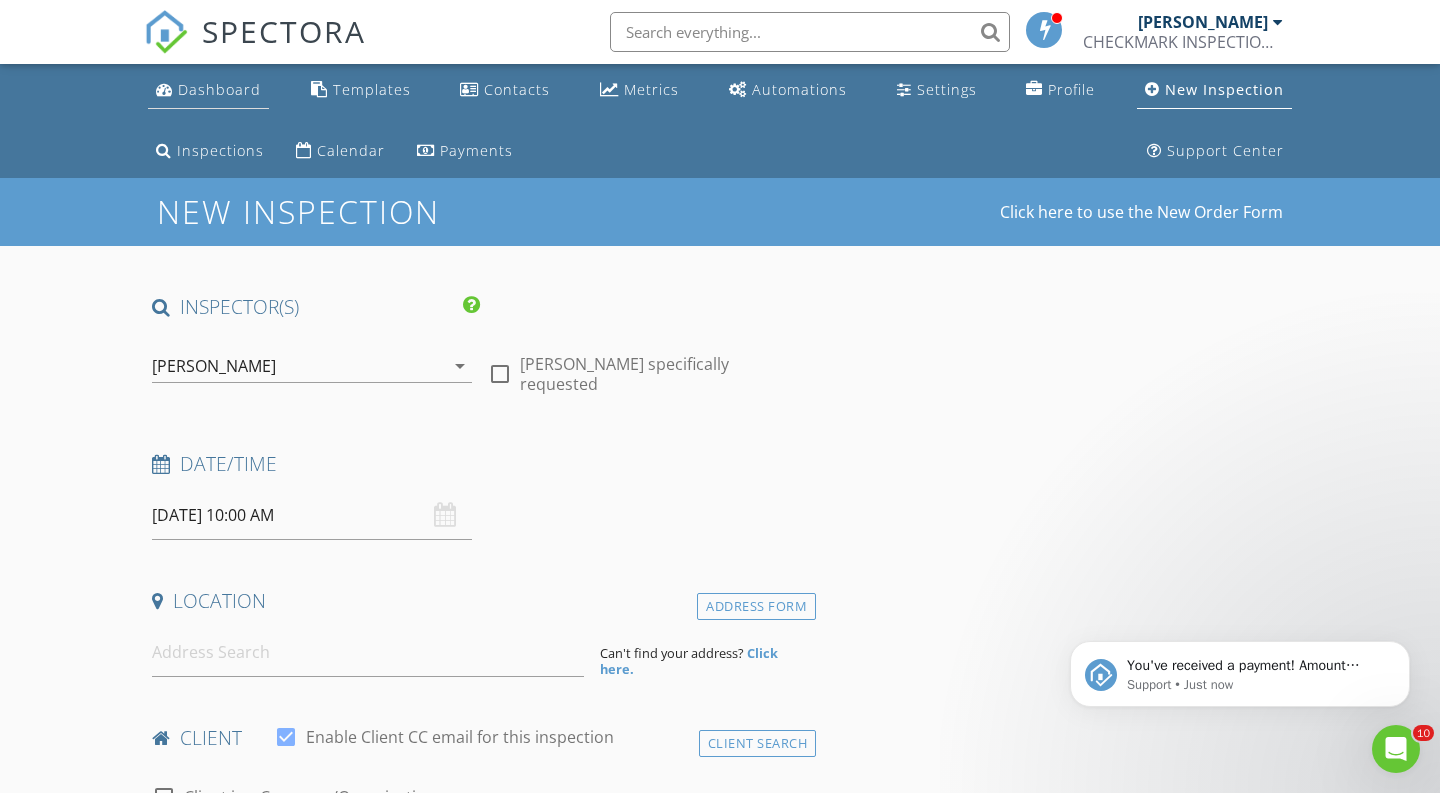 click on "Dashboard" at bounding box center (219, 89) 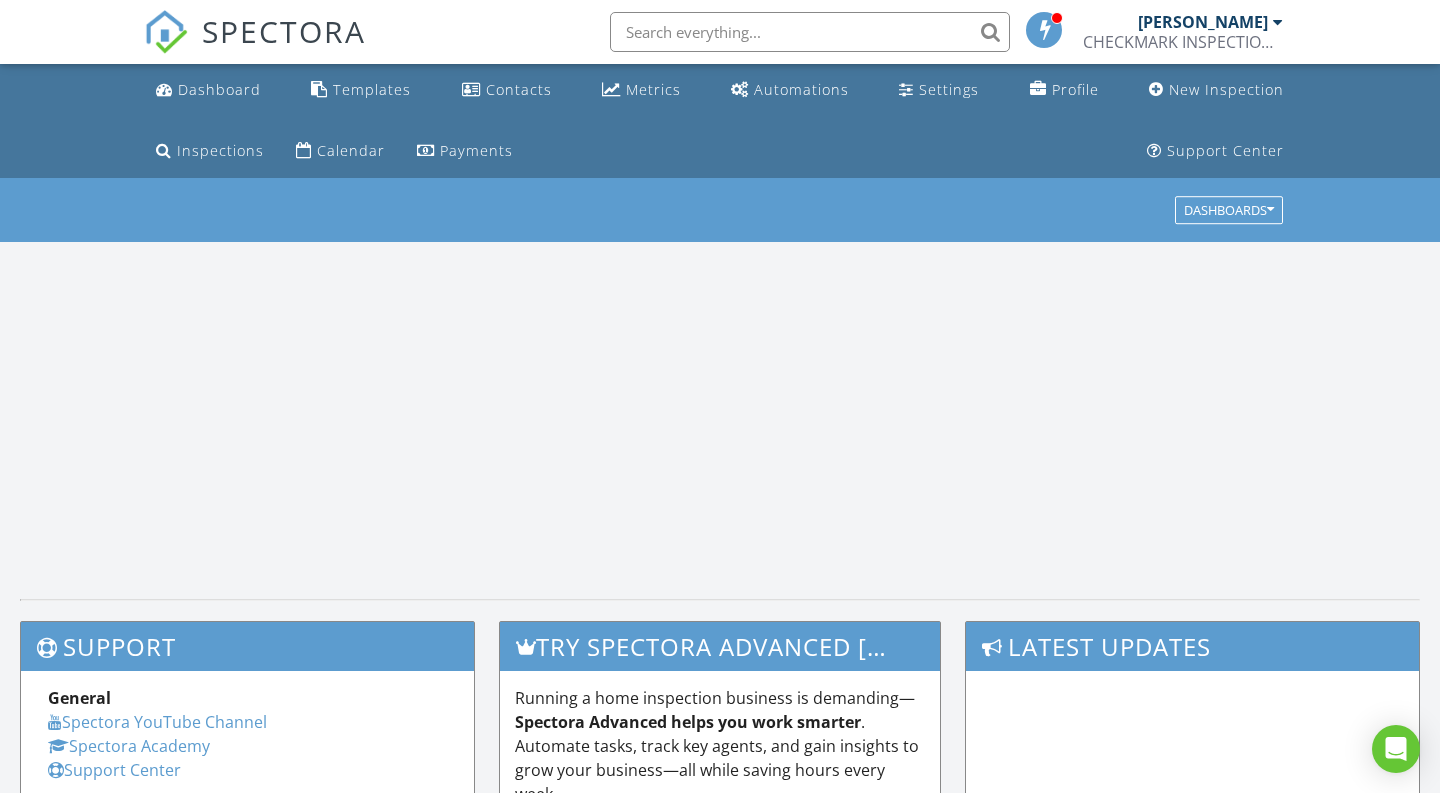 scroll, scrollTop: 0, scrollLeft: 0, axis: both 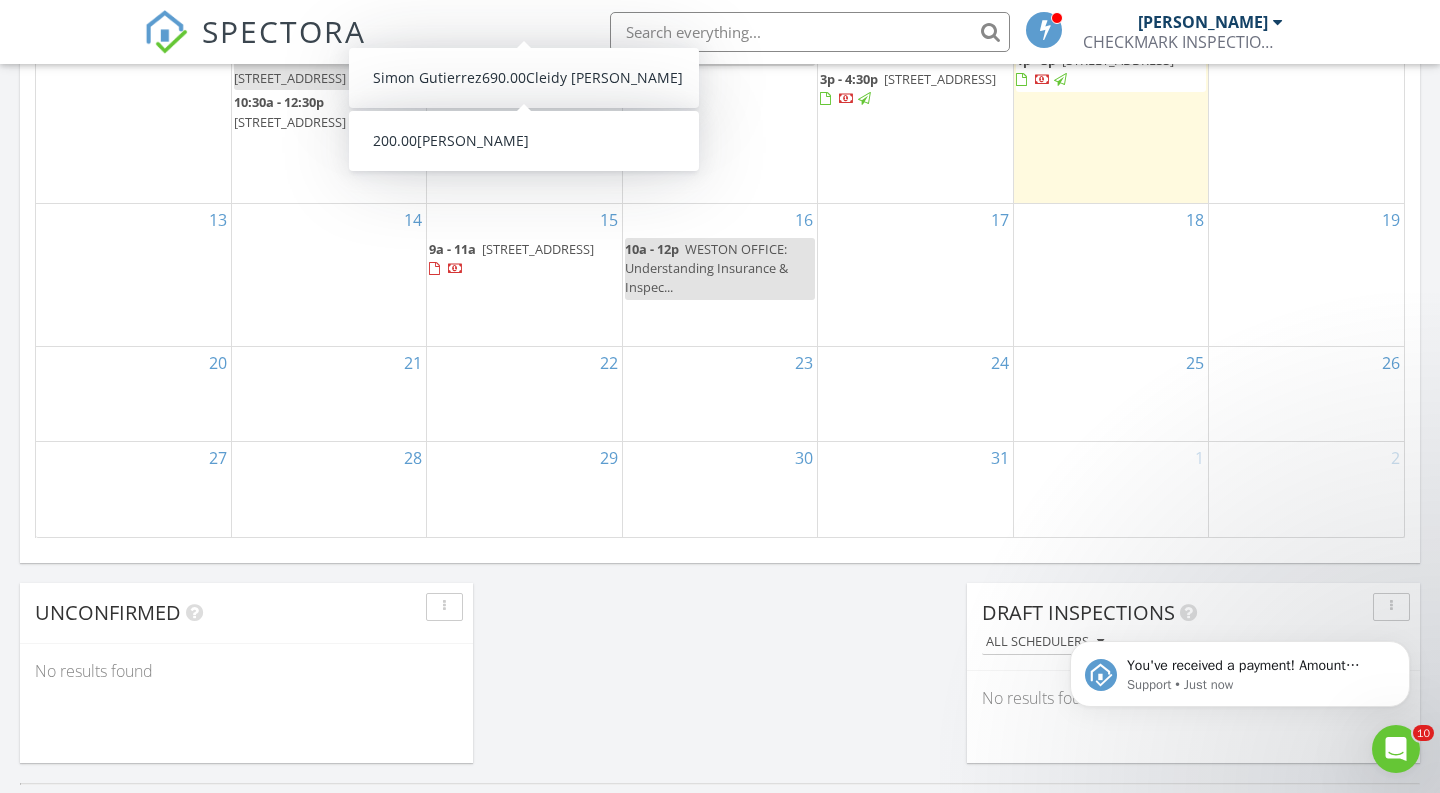 click on "16
10a - 12p
WESTON OFFICE: Understanding Insurance & Inspec..." at bounding box center [720, 275] 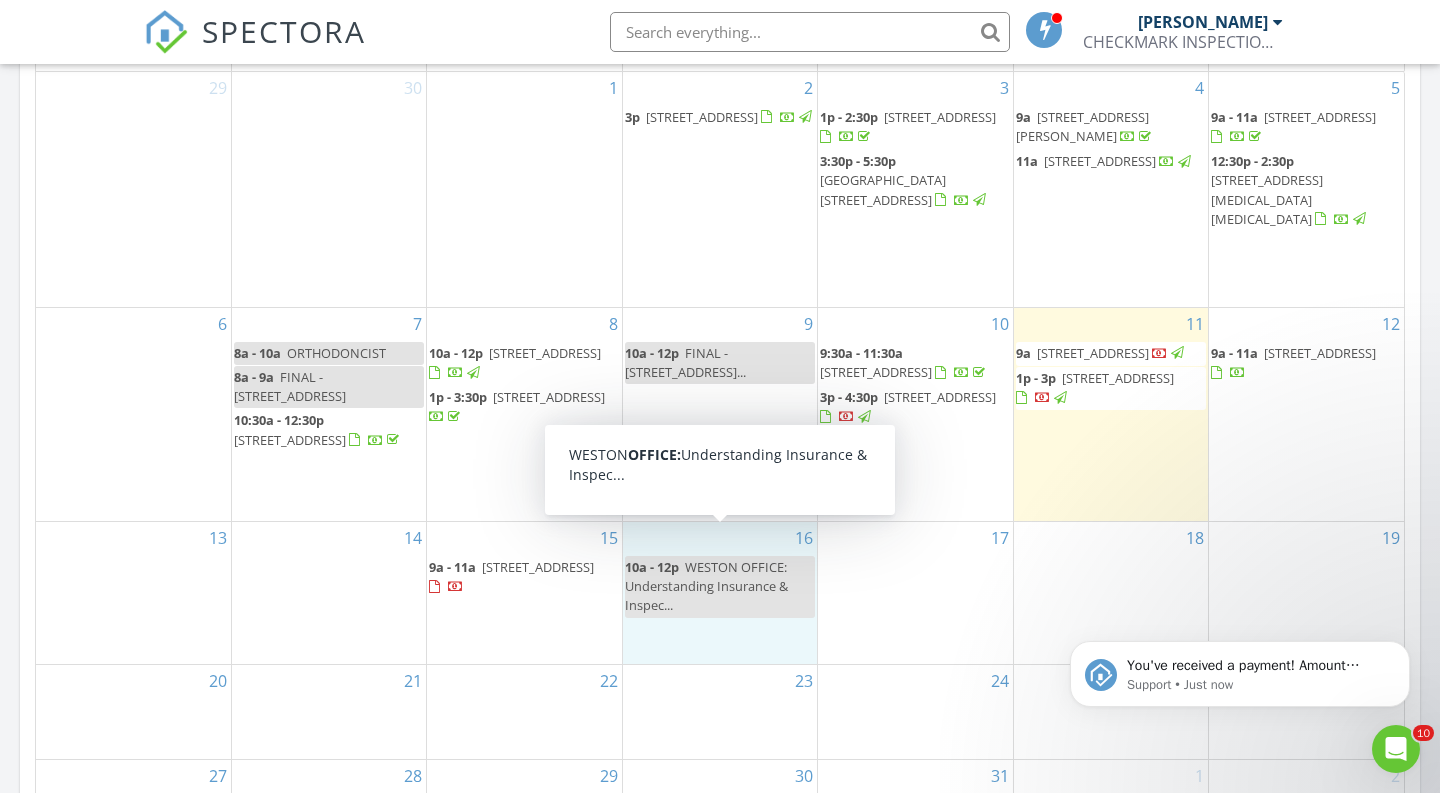 scroll, scrollTop: 921, scrollLeft: 0, axis: vertical 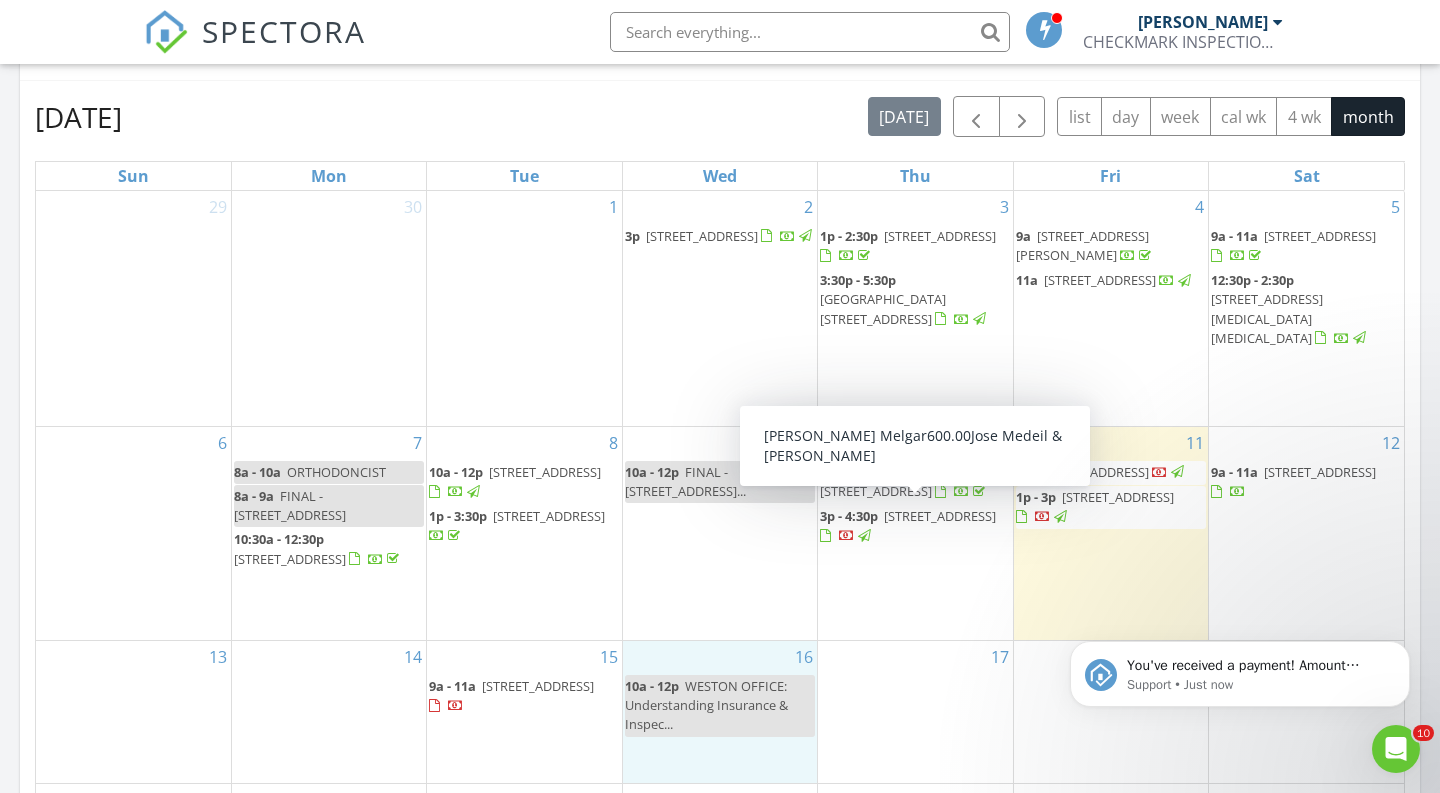 click on "[STREET_ADDRESS]" at bounding box center (940, 516) 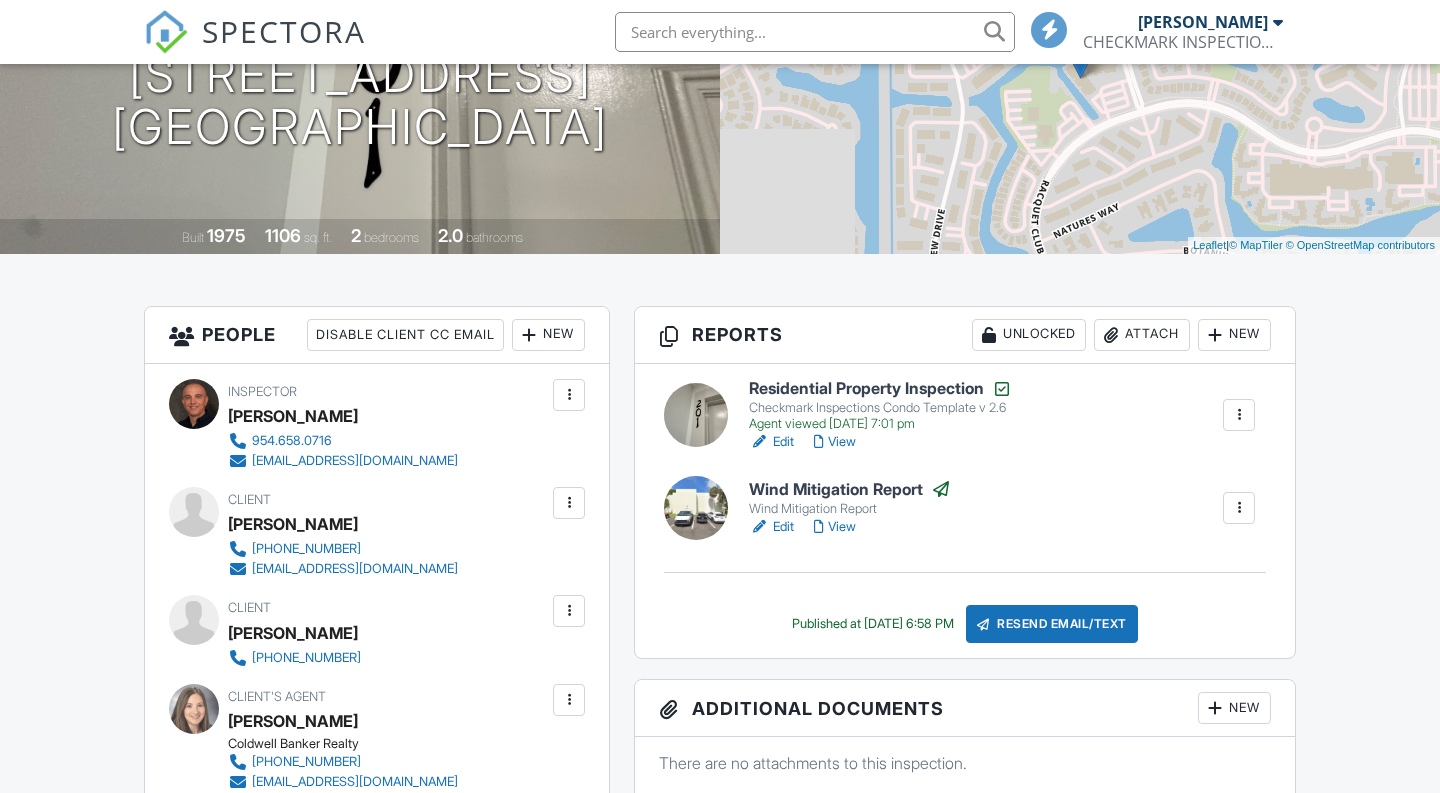 scroll, scrollTop: 0, scrollLeft: 0, axis: both 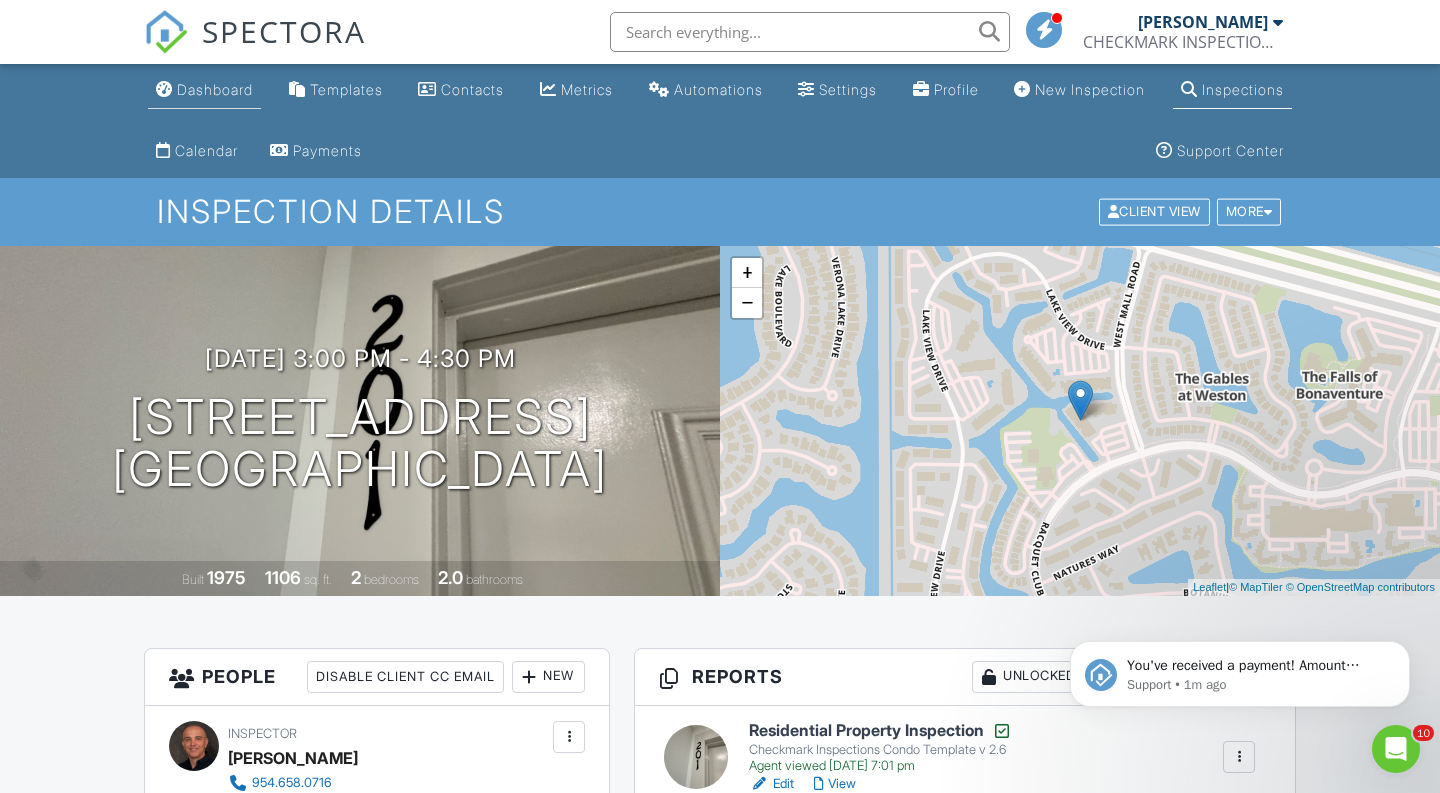 click on "Dashboard" at bounding box center (215, 89) 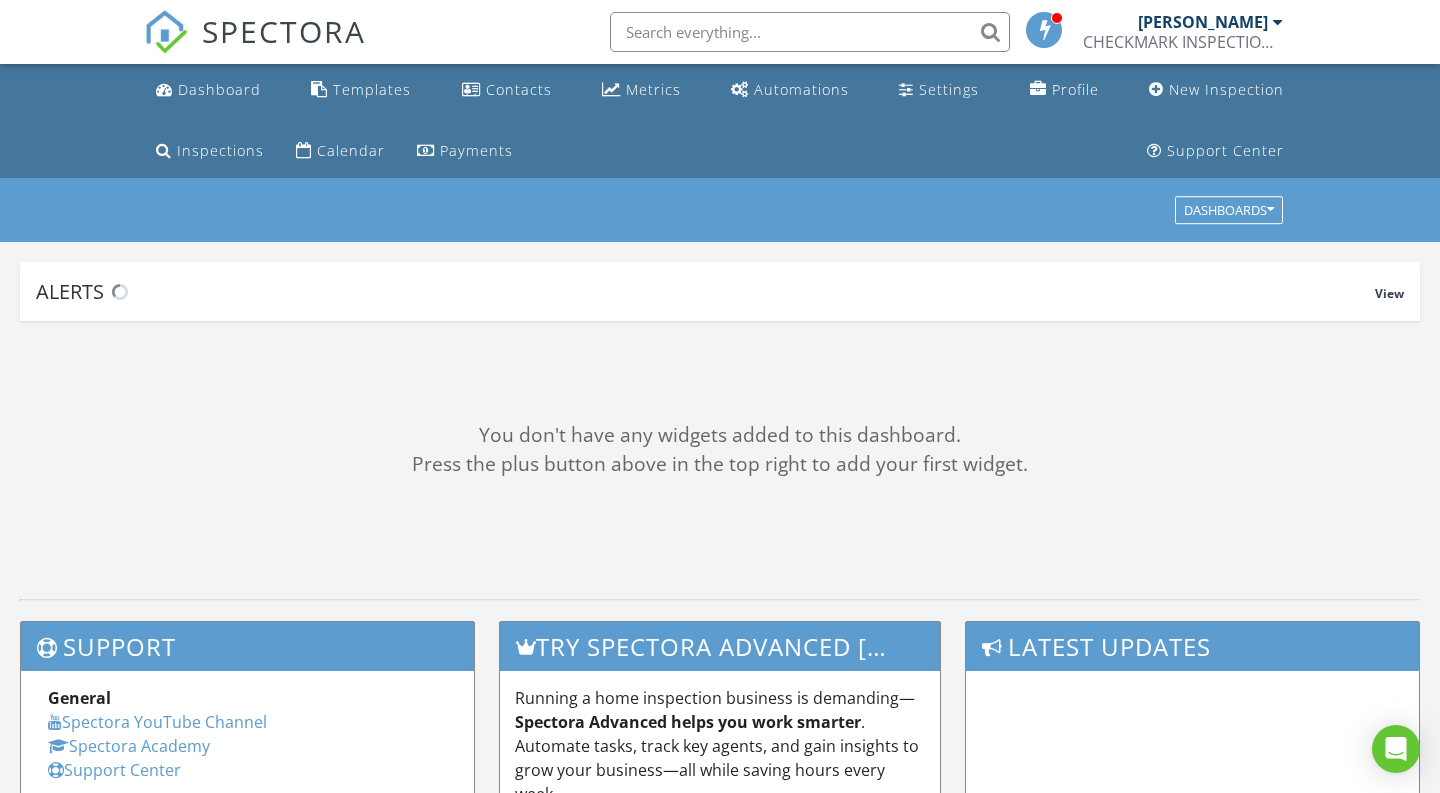 scroll, scrollTop: 0, scrollLeft: 0, axis: both 